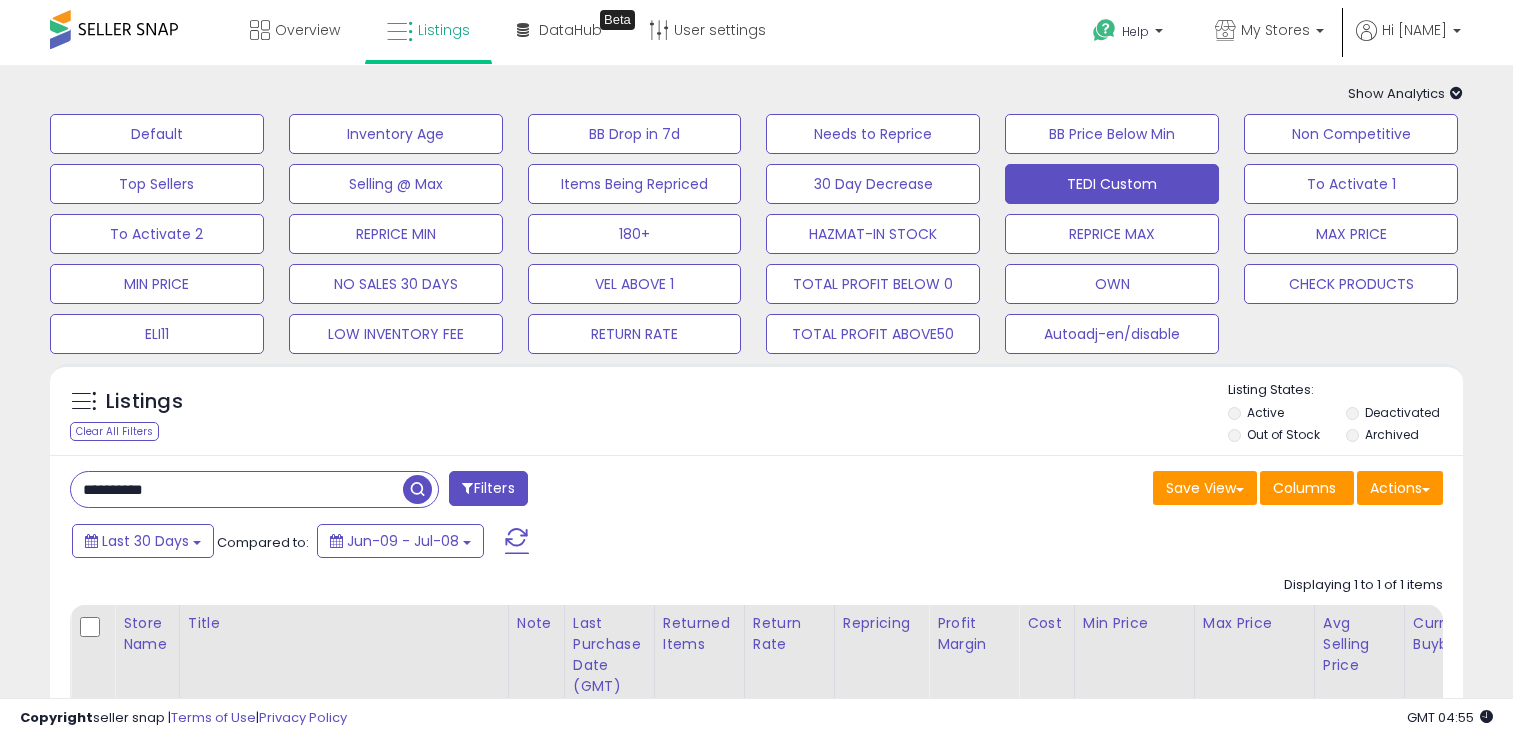 click on "**********" at bounding box center [237, 489] 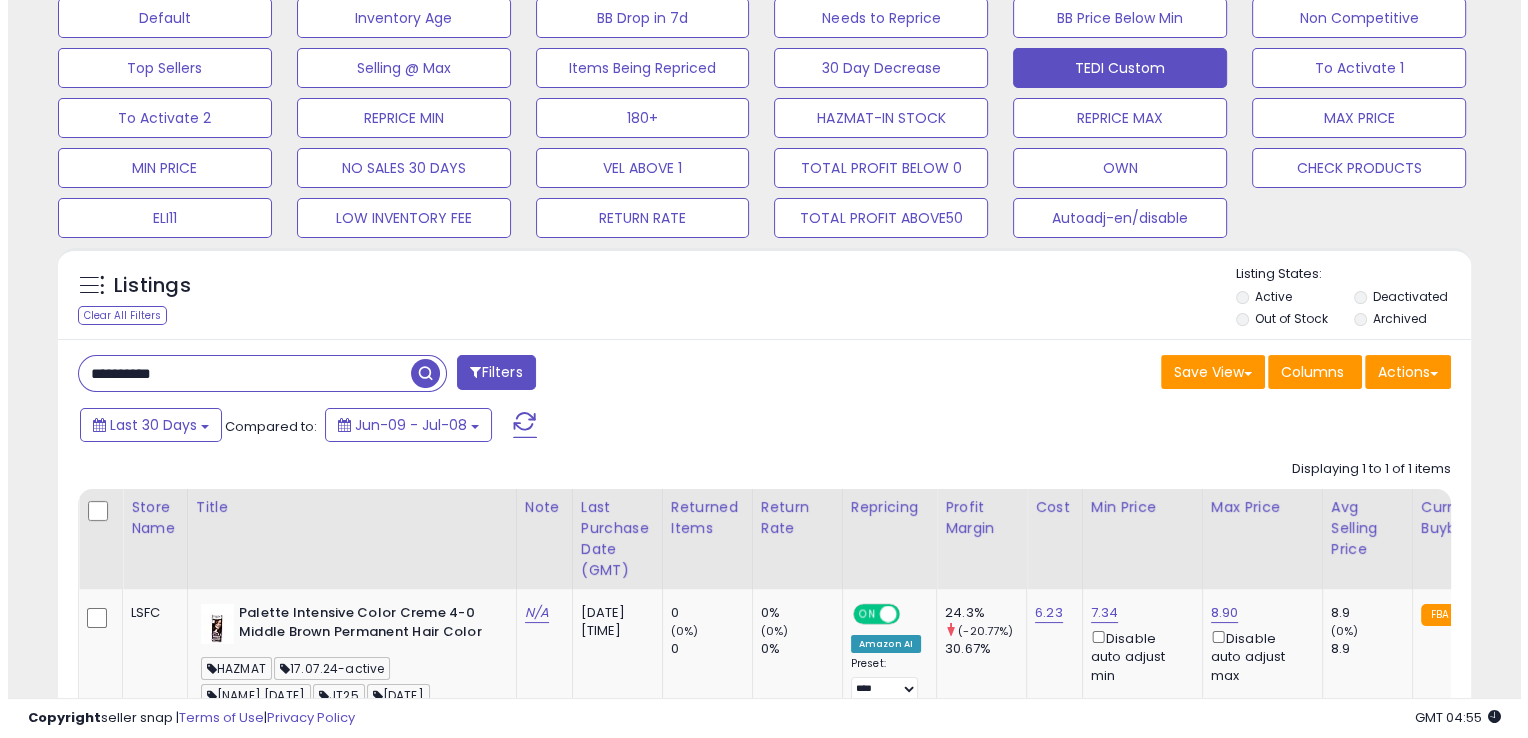 scroll, scrollTop: 116, scrollLeft: 0, axis: vertical 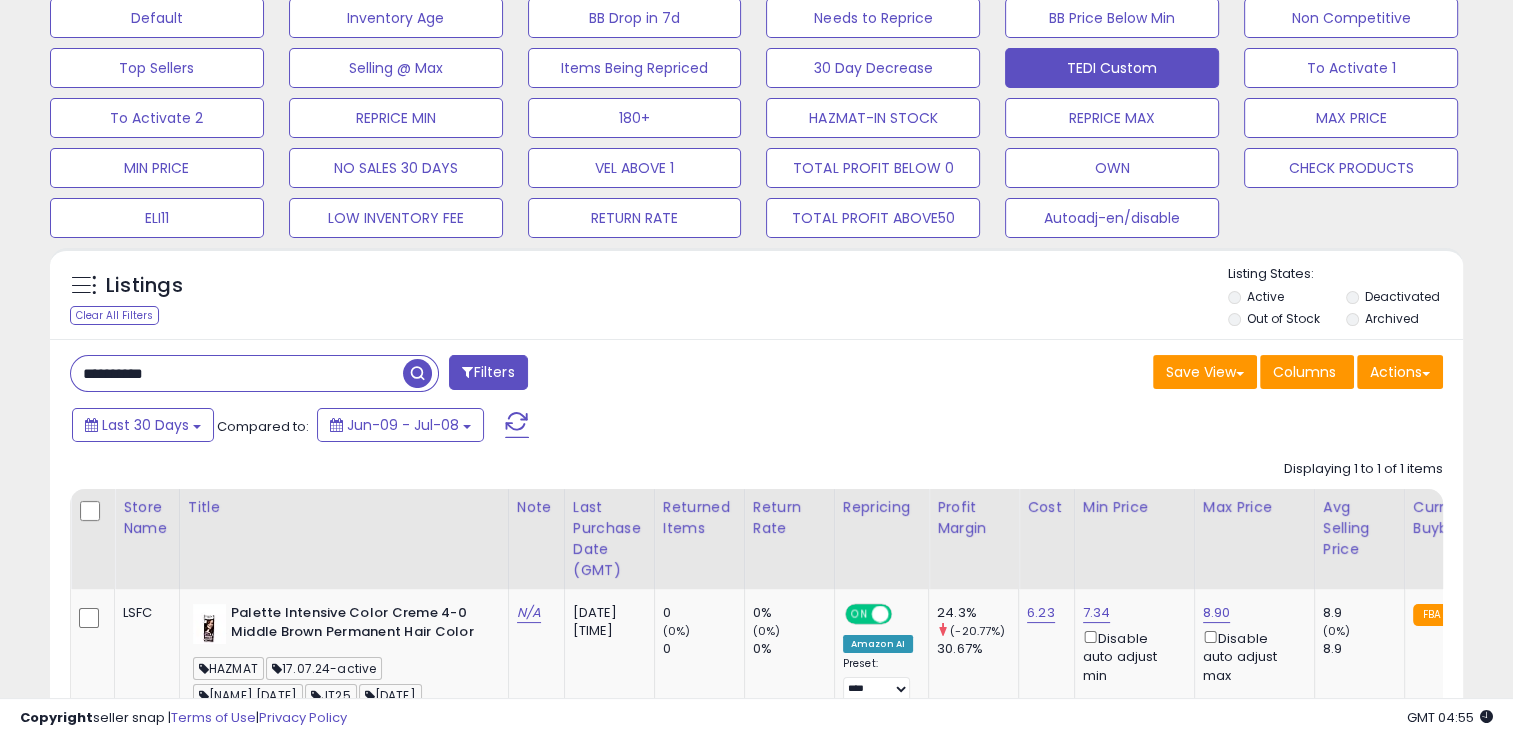 click on "**********" at bounding box center [237, 373] 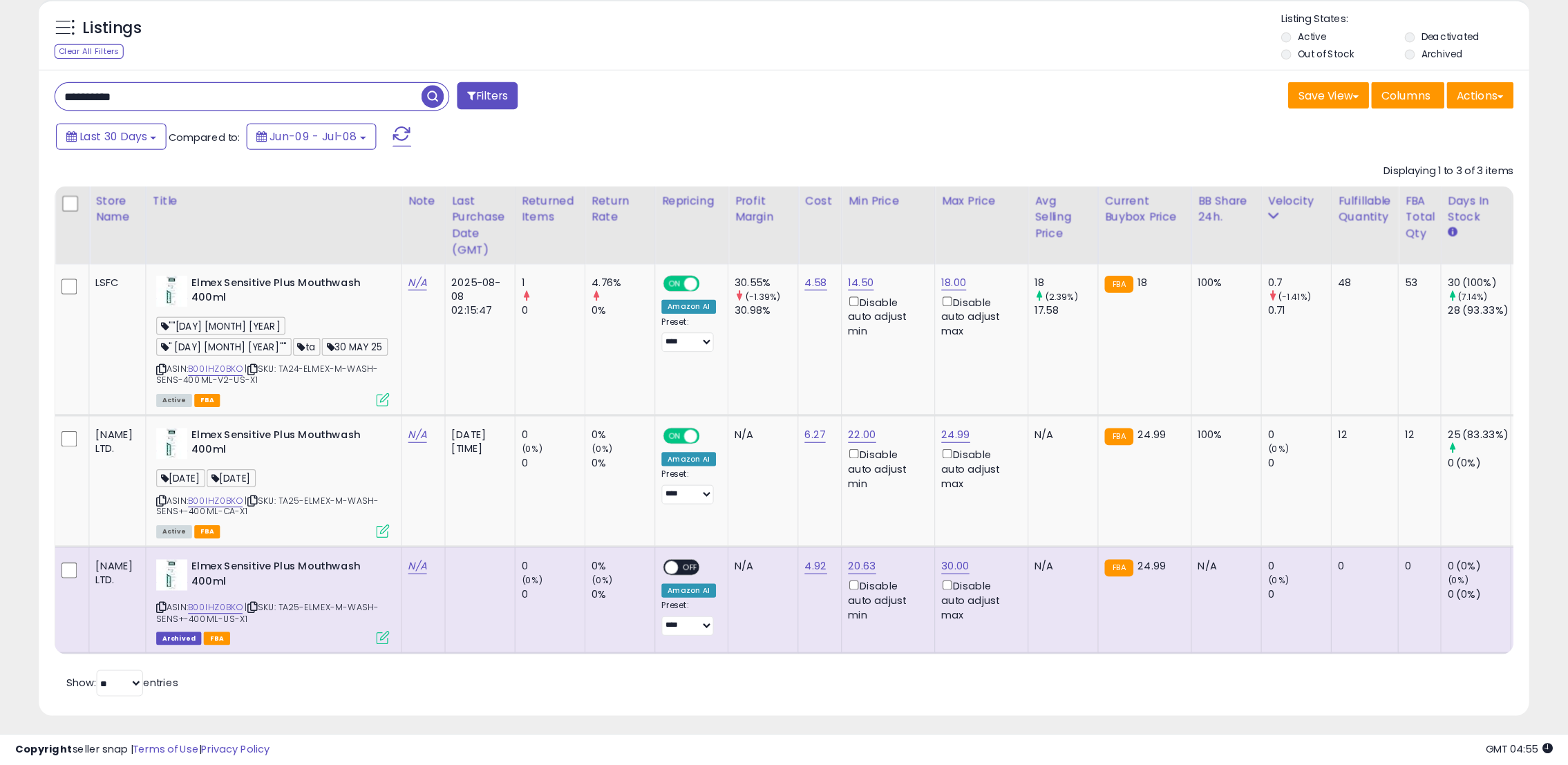 scroll, scrollTop: 191, scrollLeft: 0, axis: vertical 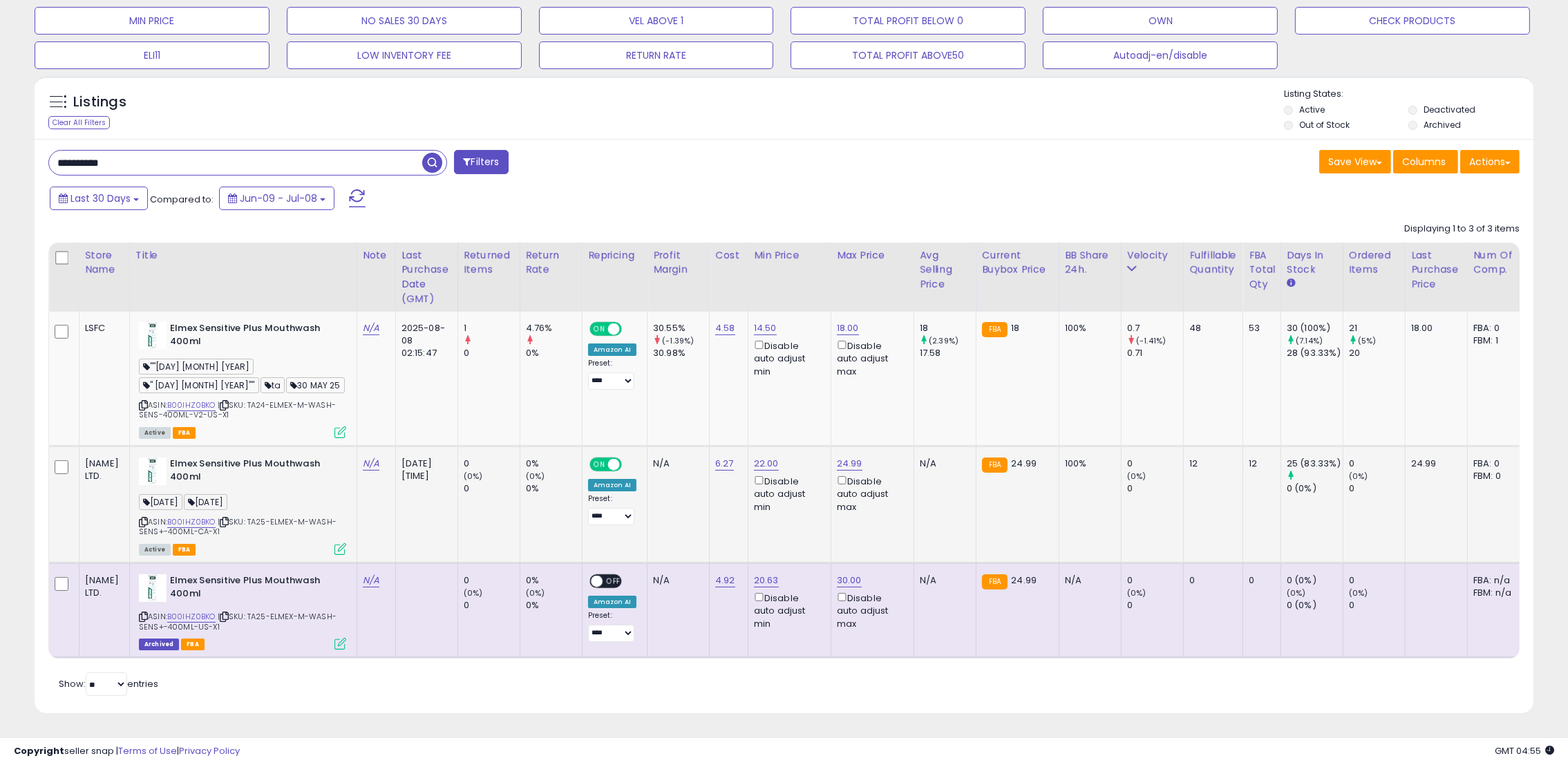 click at bounding box center [340, 549] 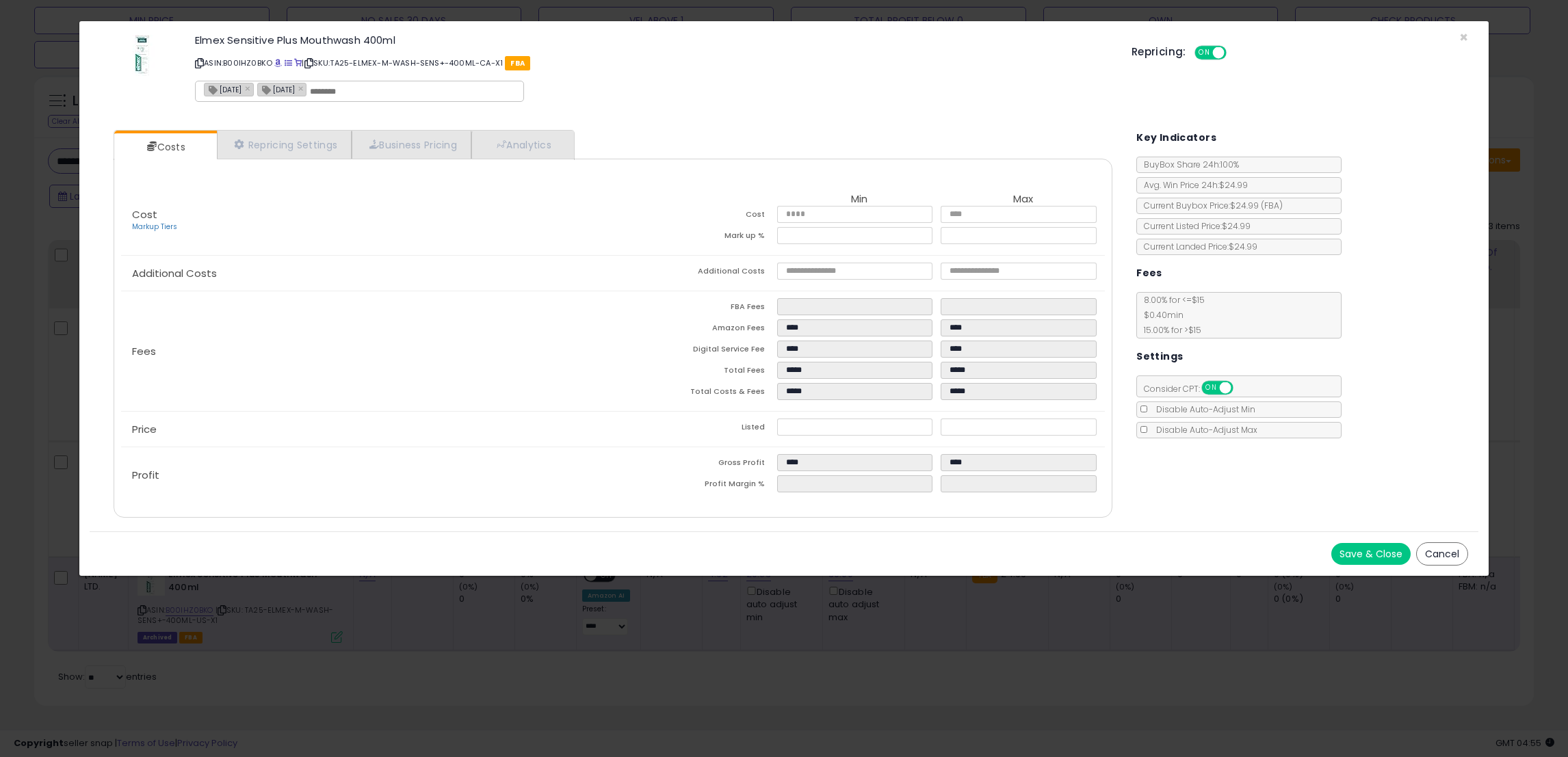 click on "Cancel" at bounding box center [1442, 554] 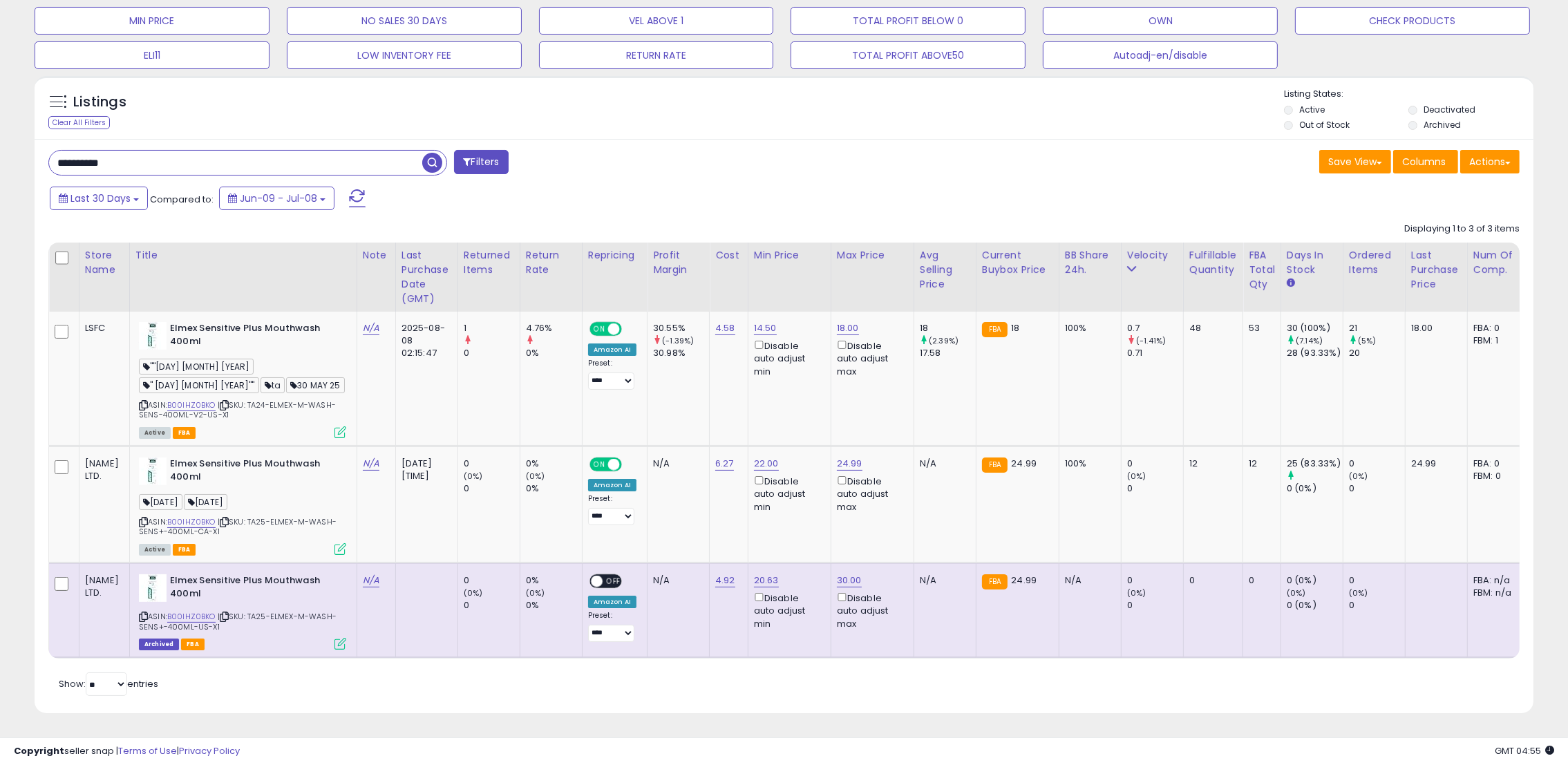 click on "**********" at bounding box center (784, 426) 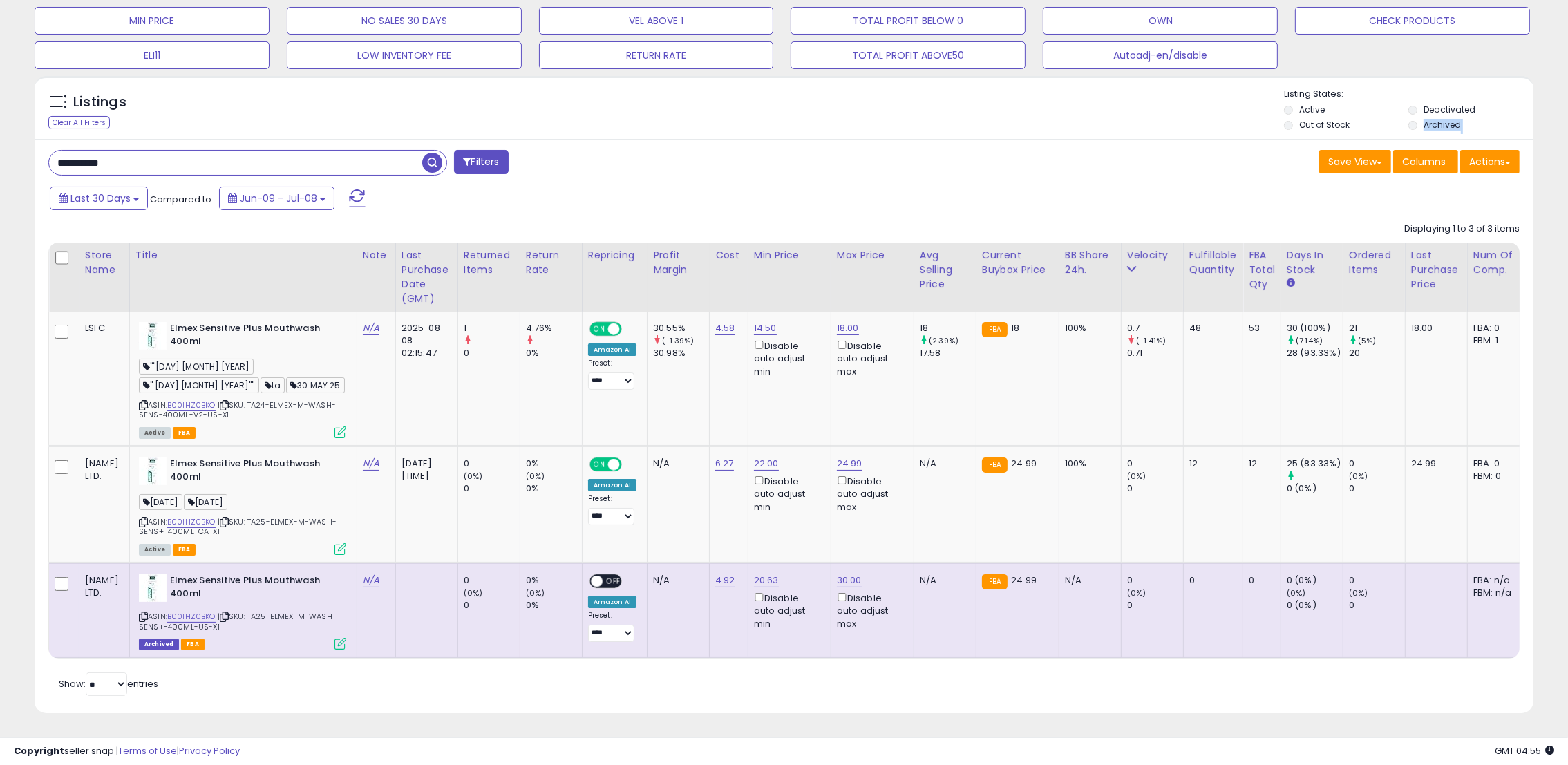 click on "**********" at bounding box center (784, 426) 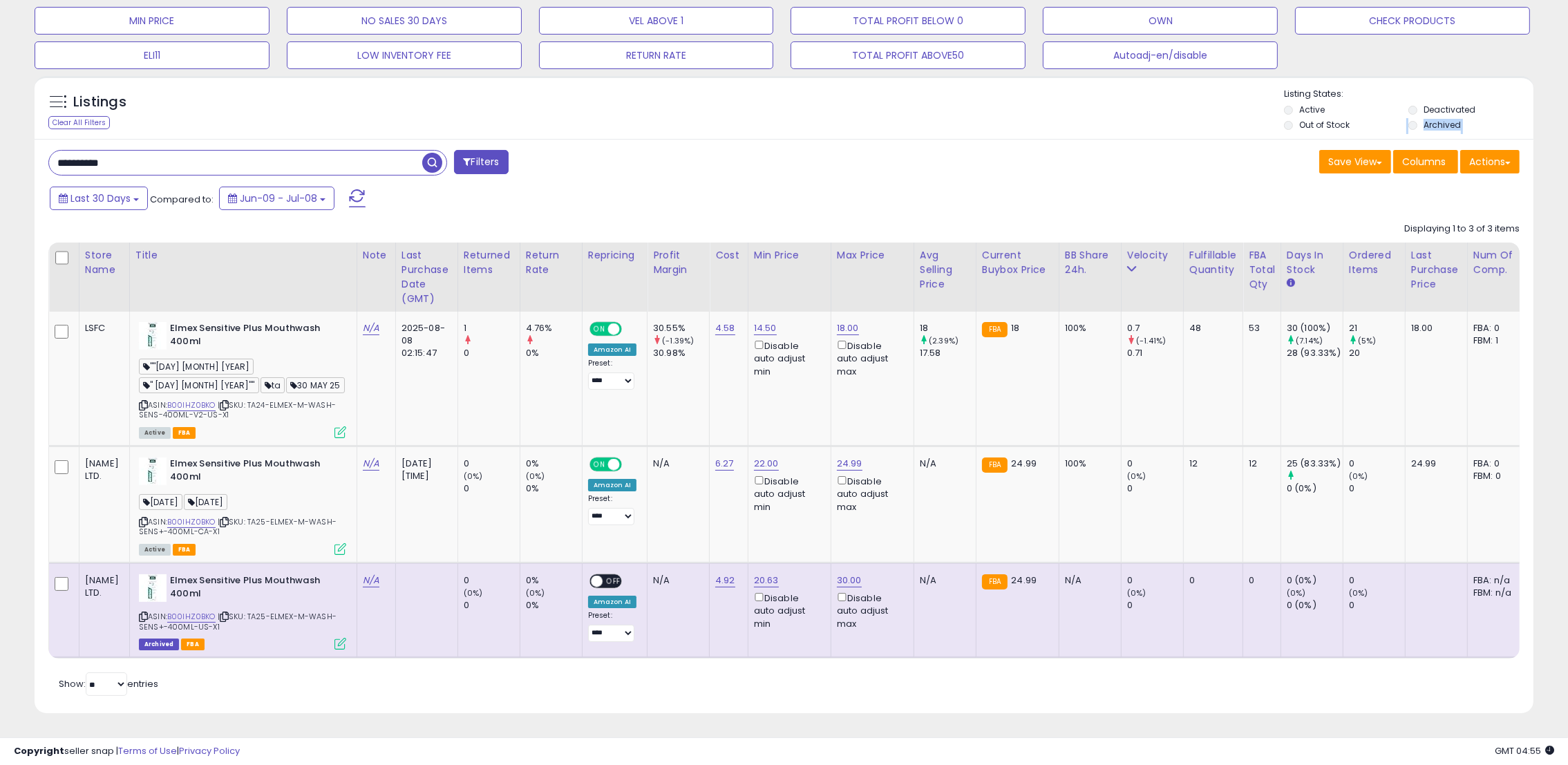 click on "**********" at bounding box center (784, 426) 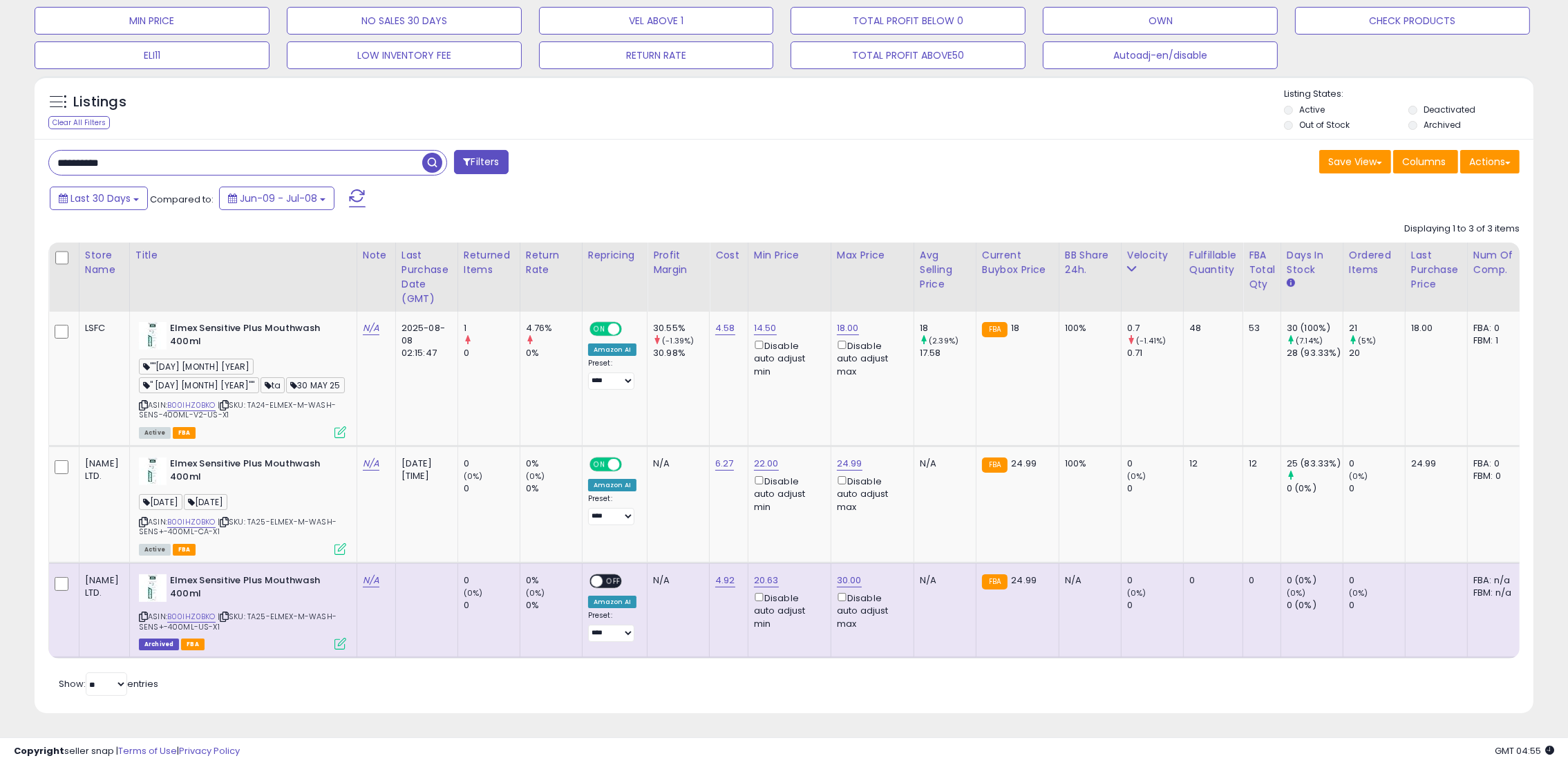 click on "**********" at bounding box center [236, 162] 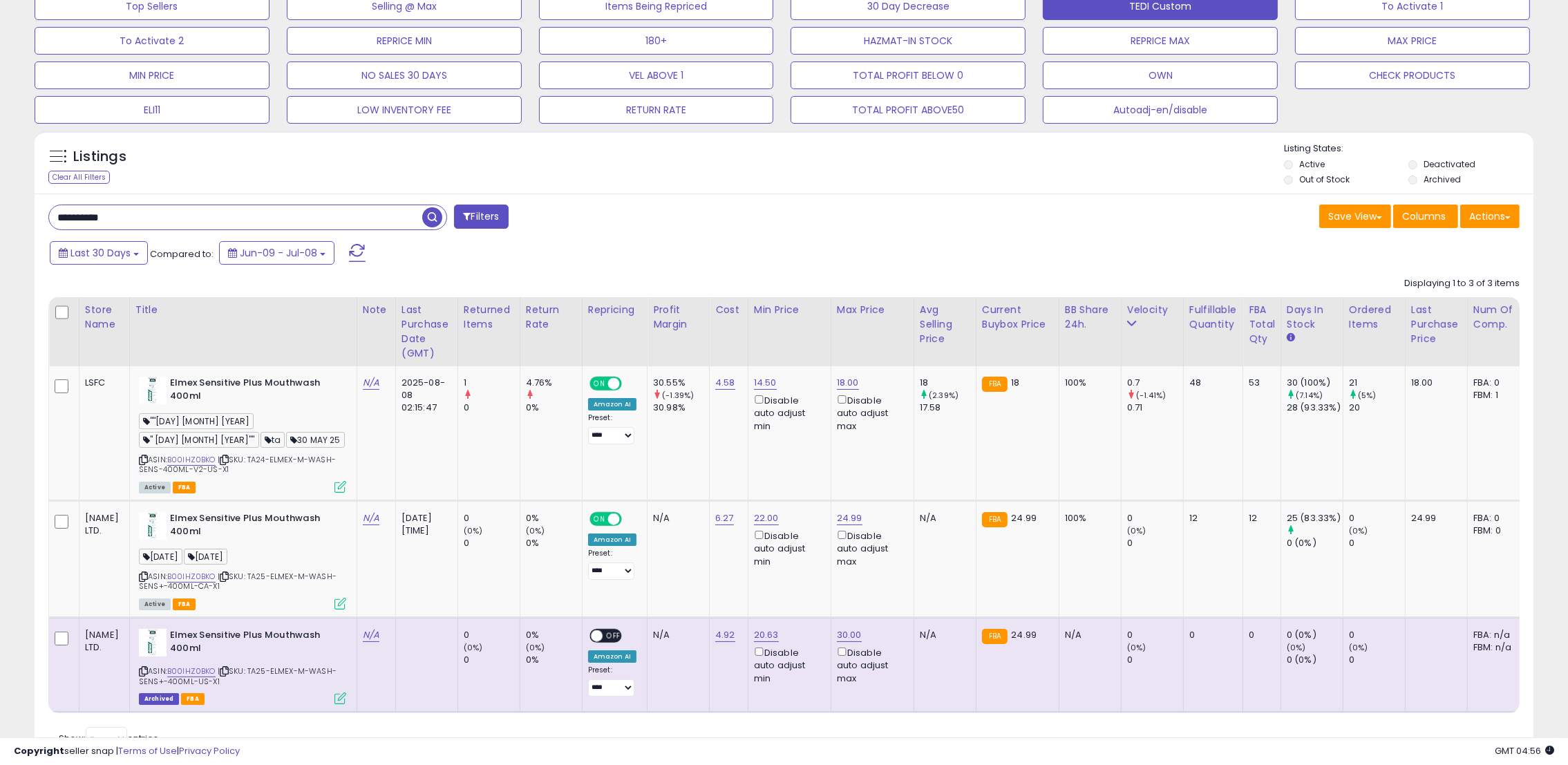 scroll, scrollTop: 86, scrollLeft: 0, axis: vertical 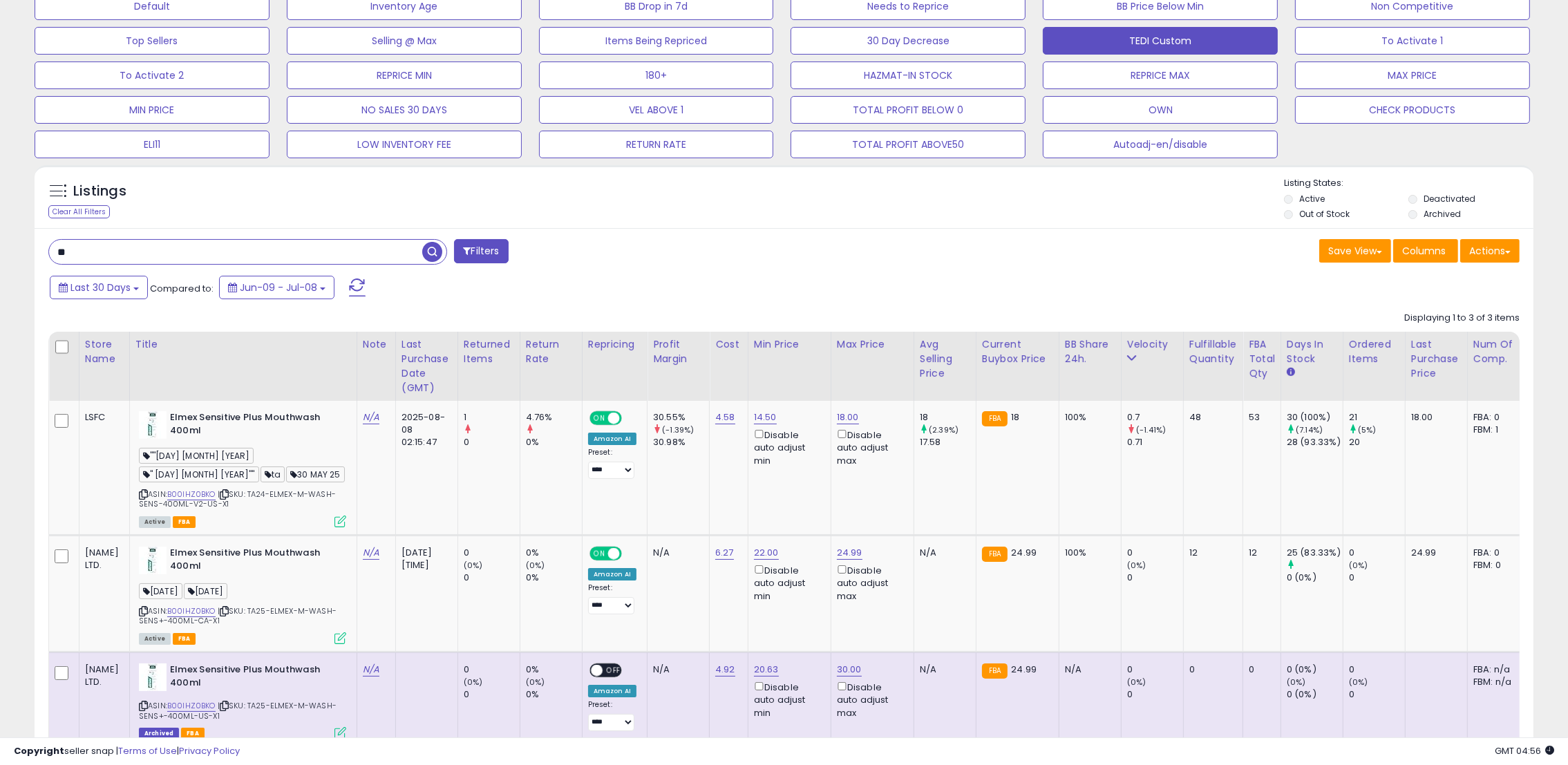 type on "*" 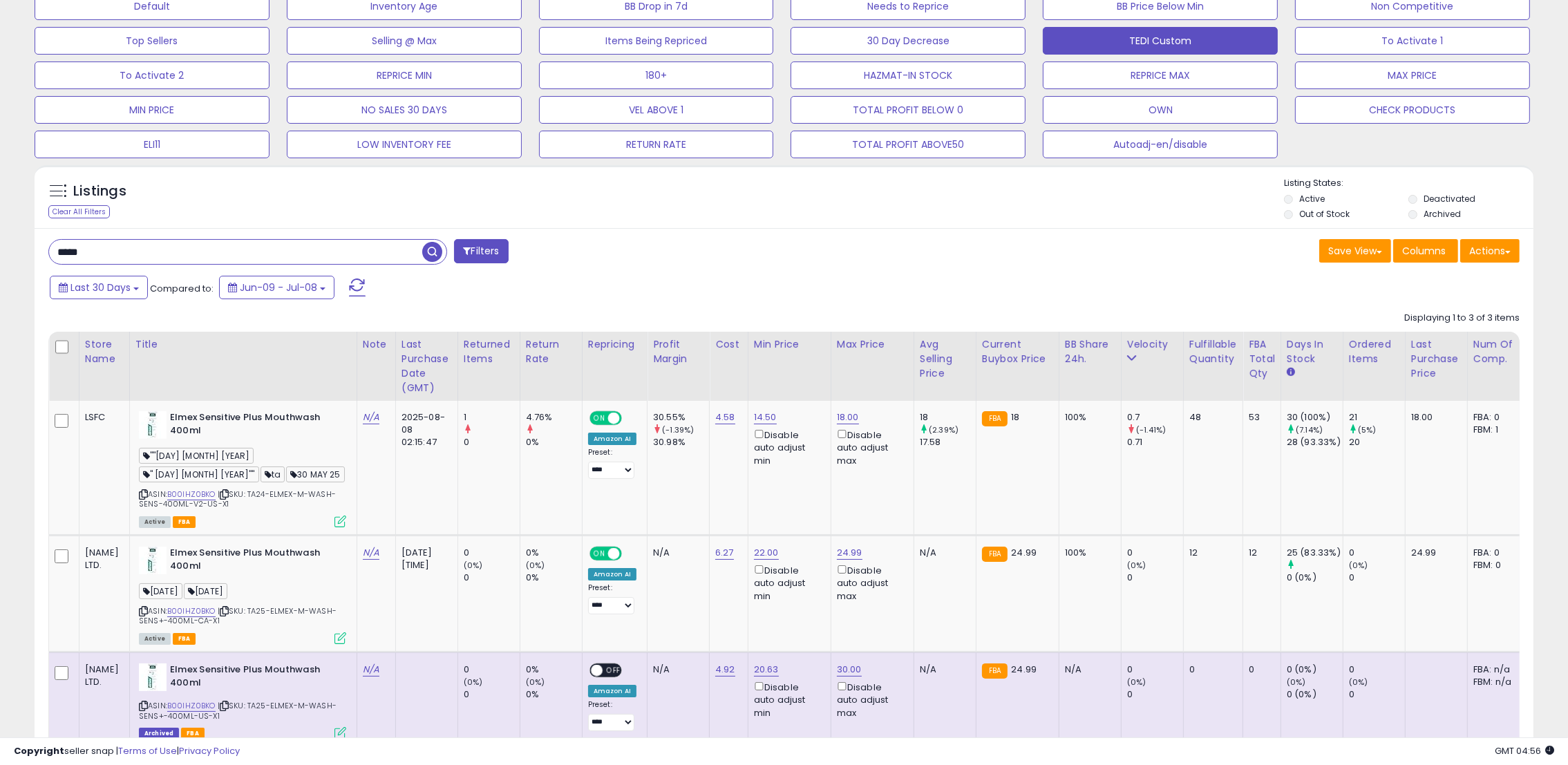 type on "*****" 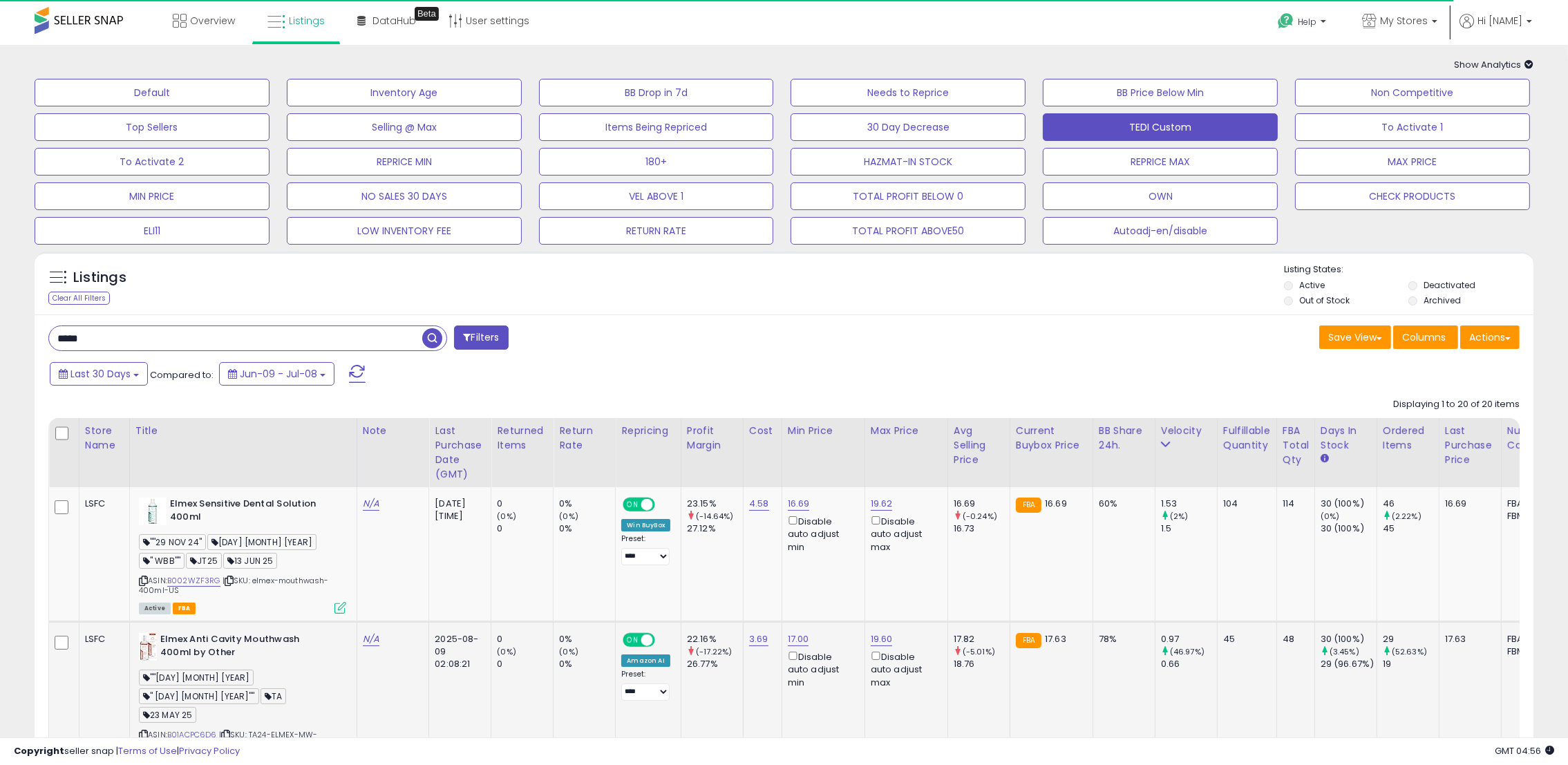 scroll, scrollTop: 104, scrollLeft: 0, axis: vertical 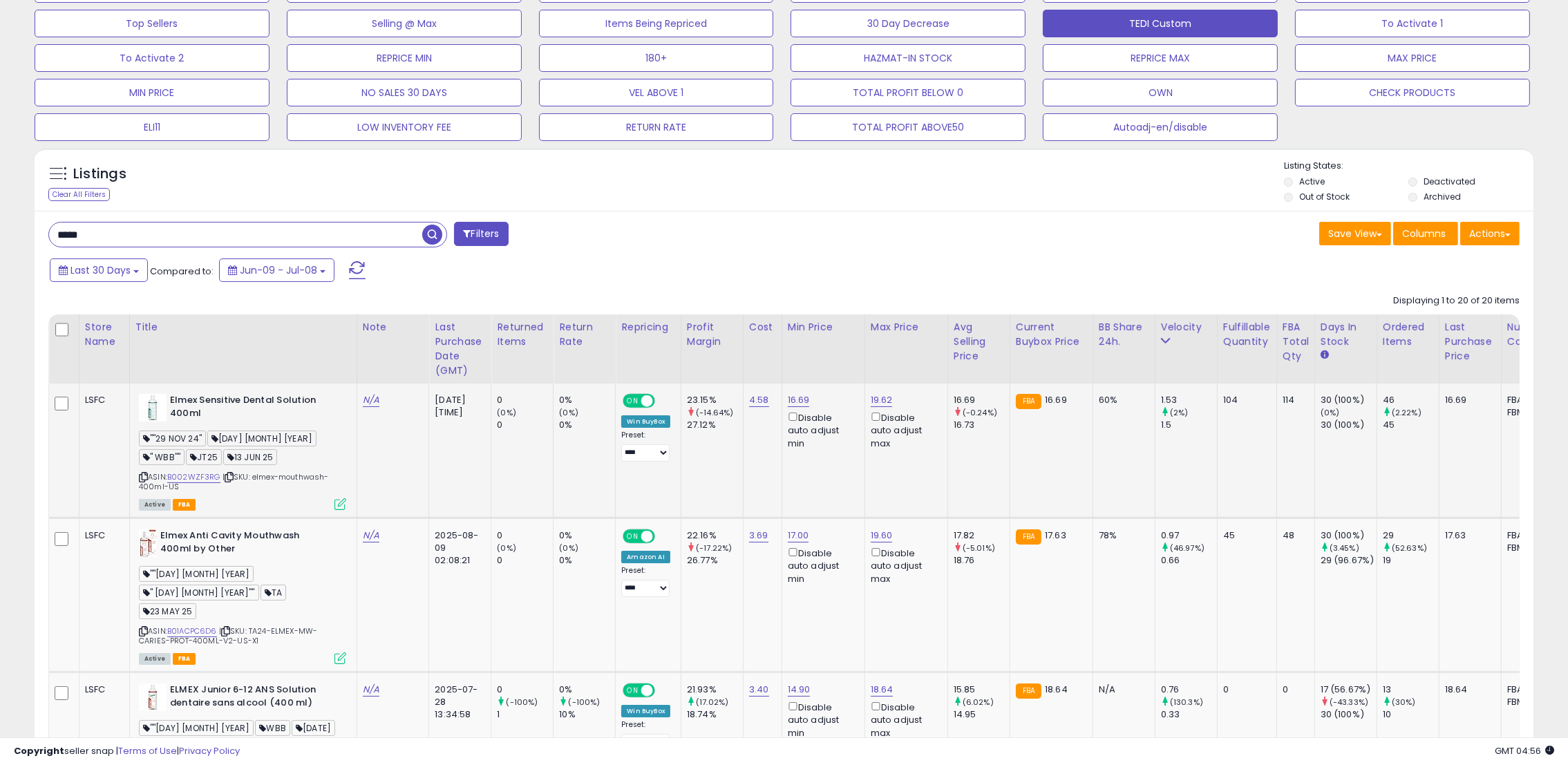 click at bounding box center [340, 504] 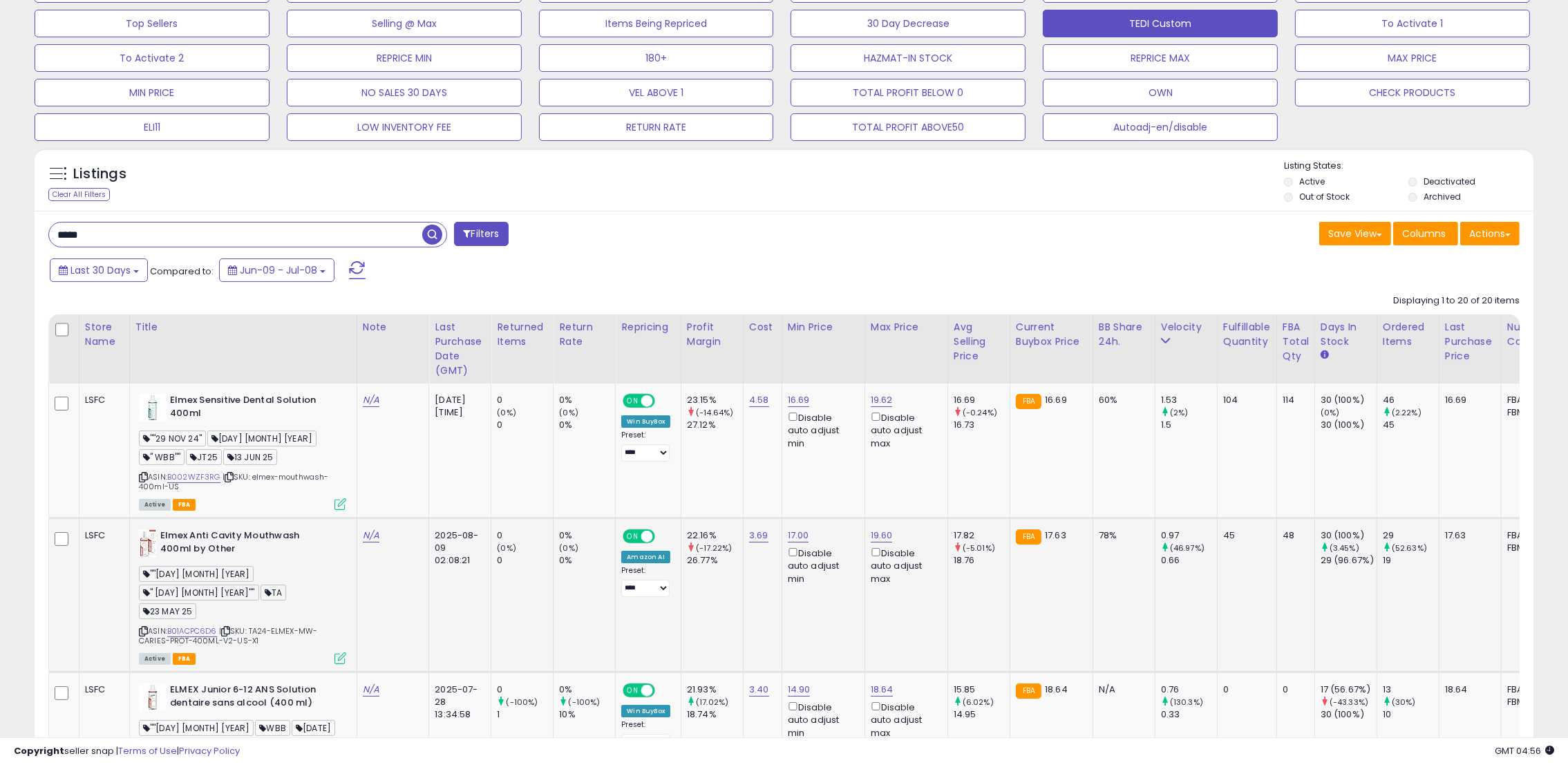 scroll, scrollTop: 207, scrollLeft: 0, axis: vertical 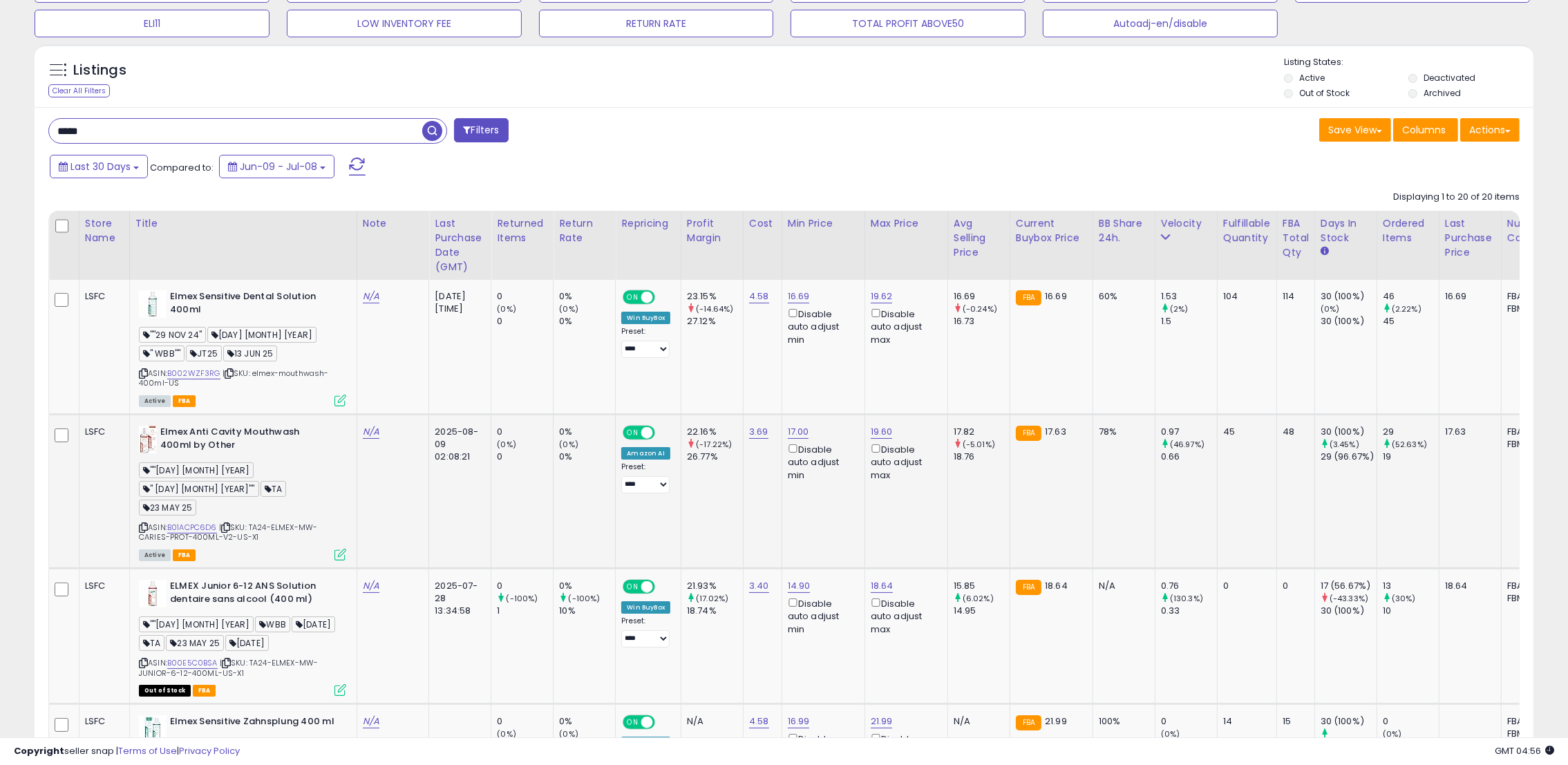 click on "Active FBA" at bounding box center [243, 554] 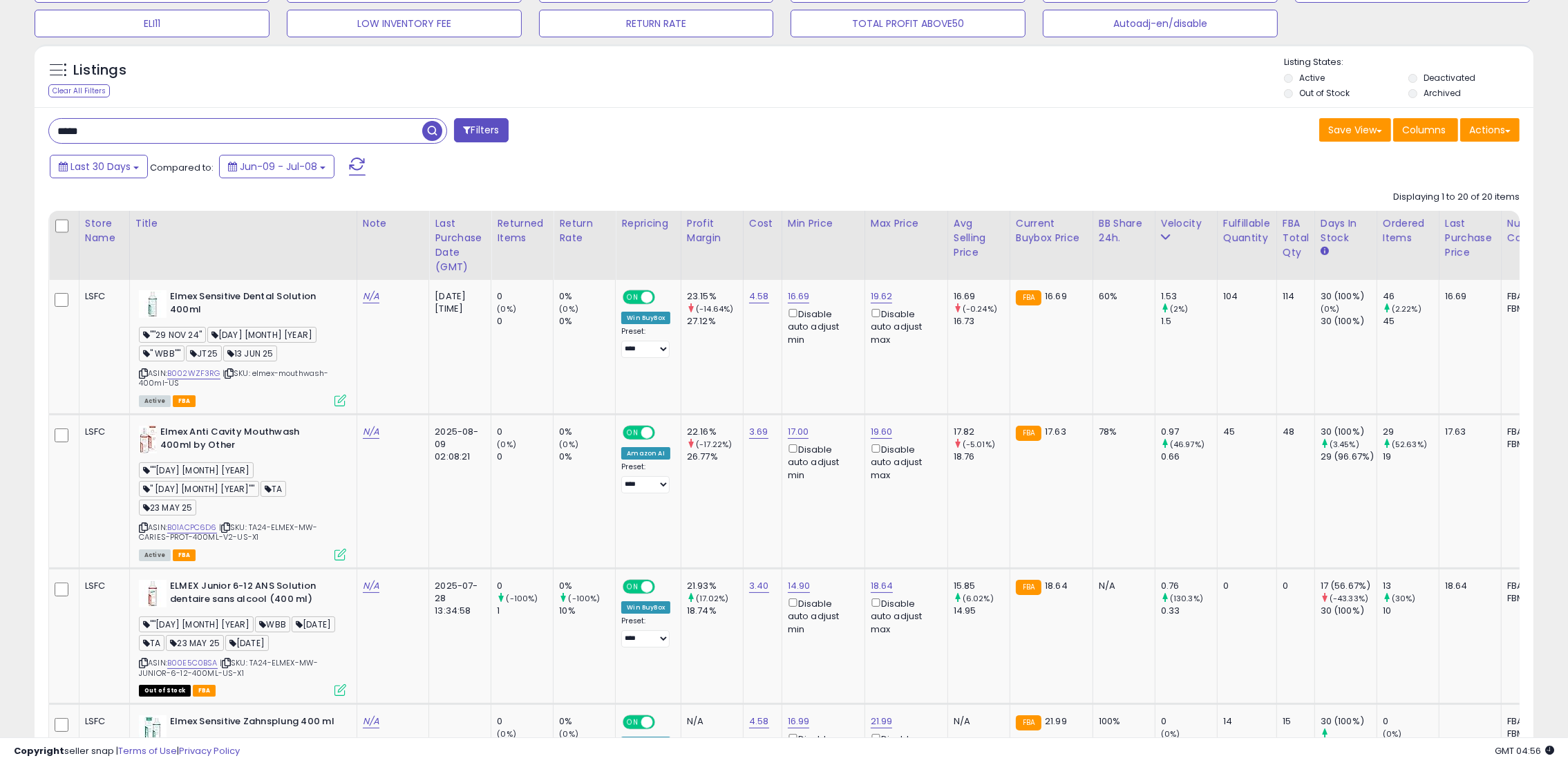 scroll, scrollTop: 0, scrollLeft: 19, axis: horizontal 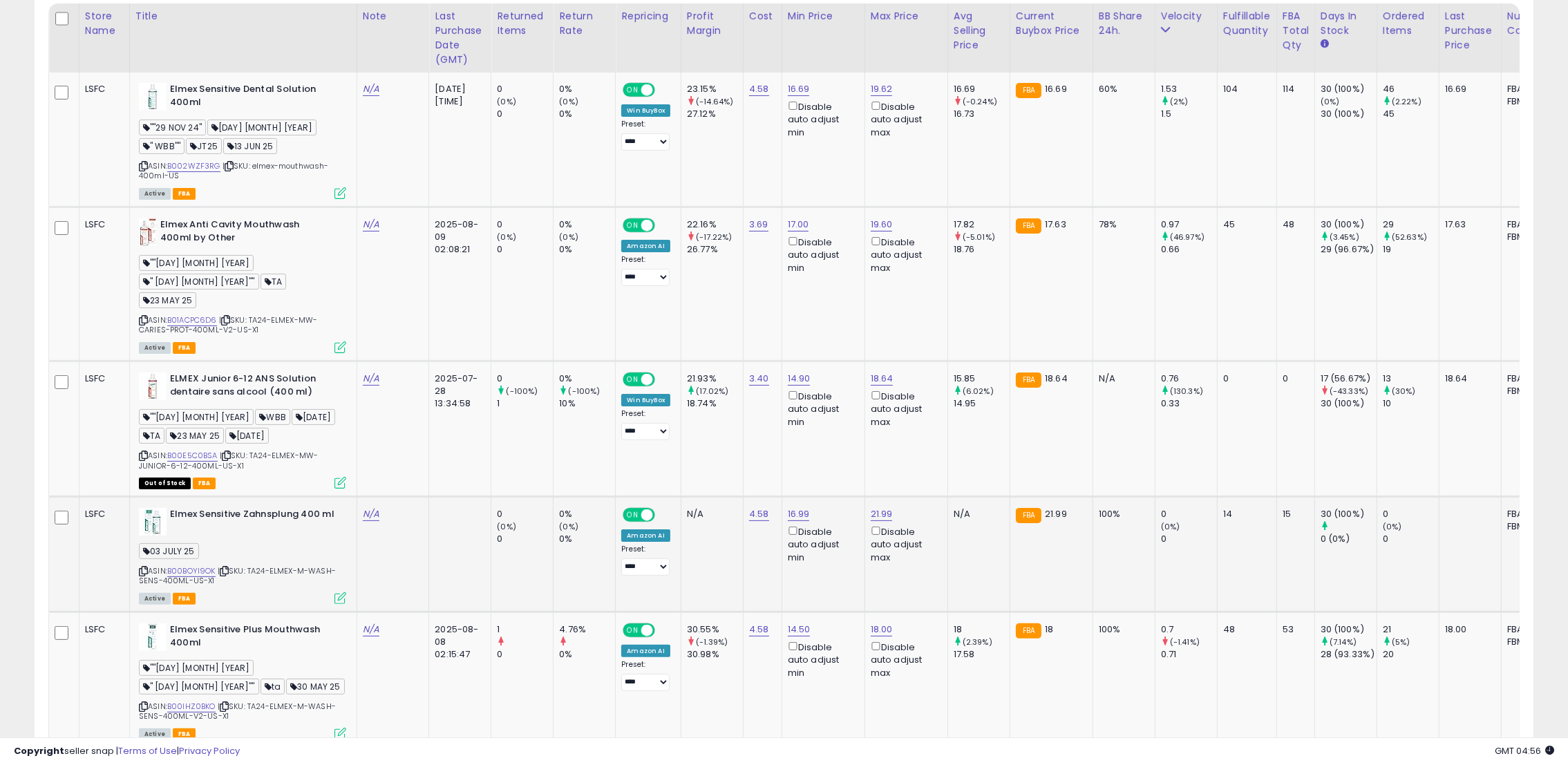 click at bounding box center (340, 598) 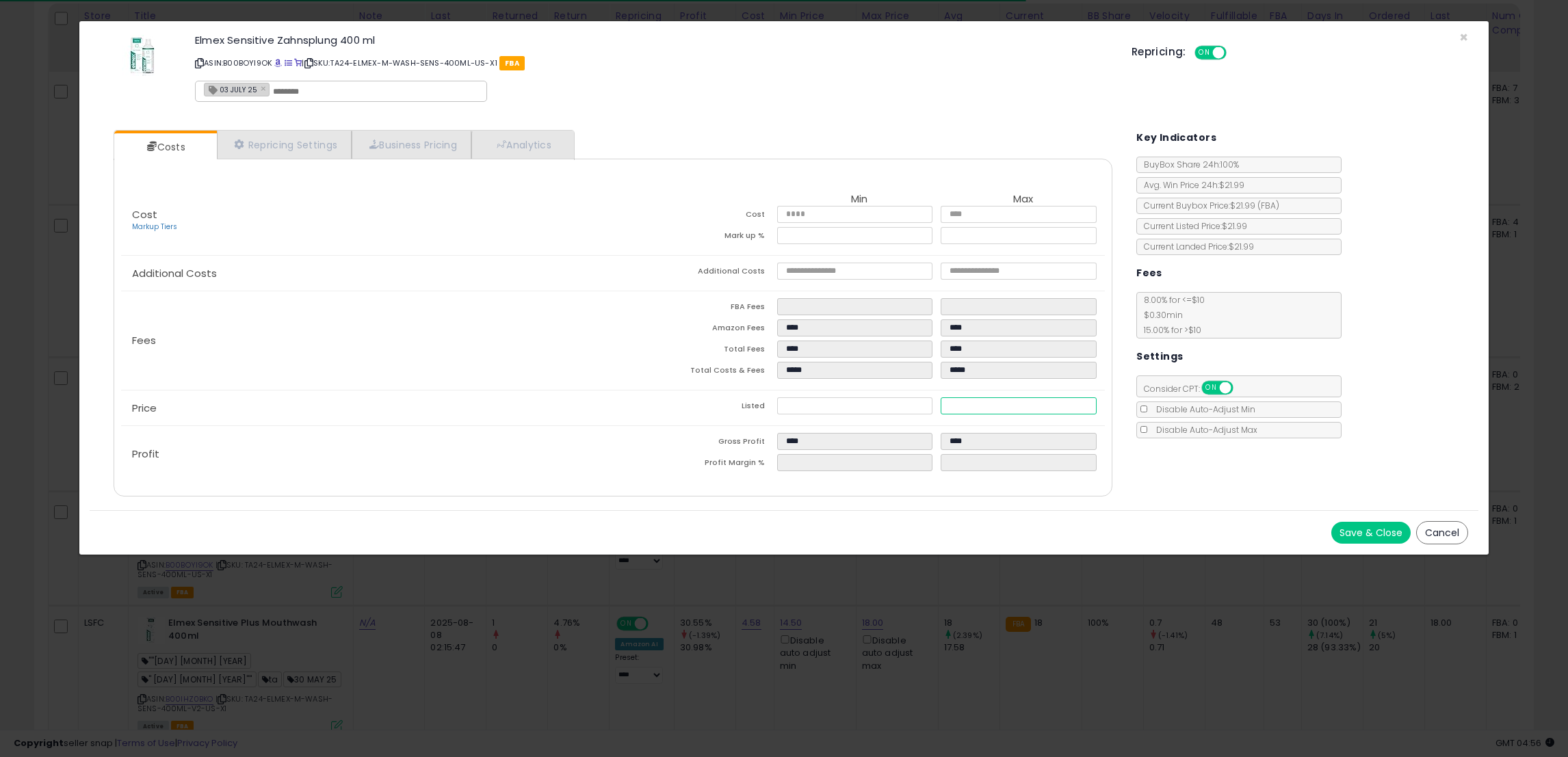 click on "Listed
*****
*****" at bounding box center [859, 408] 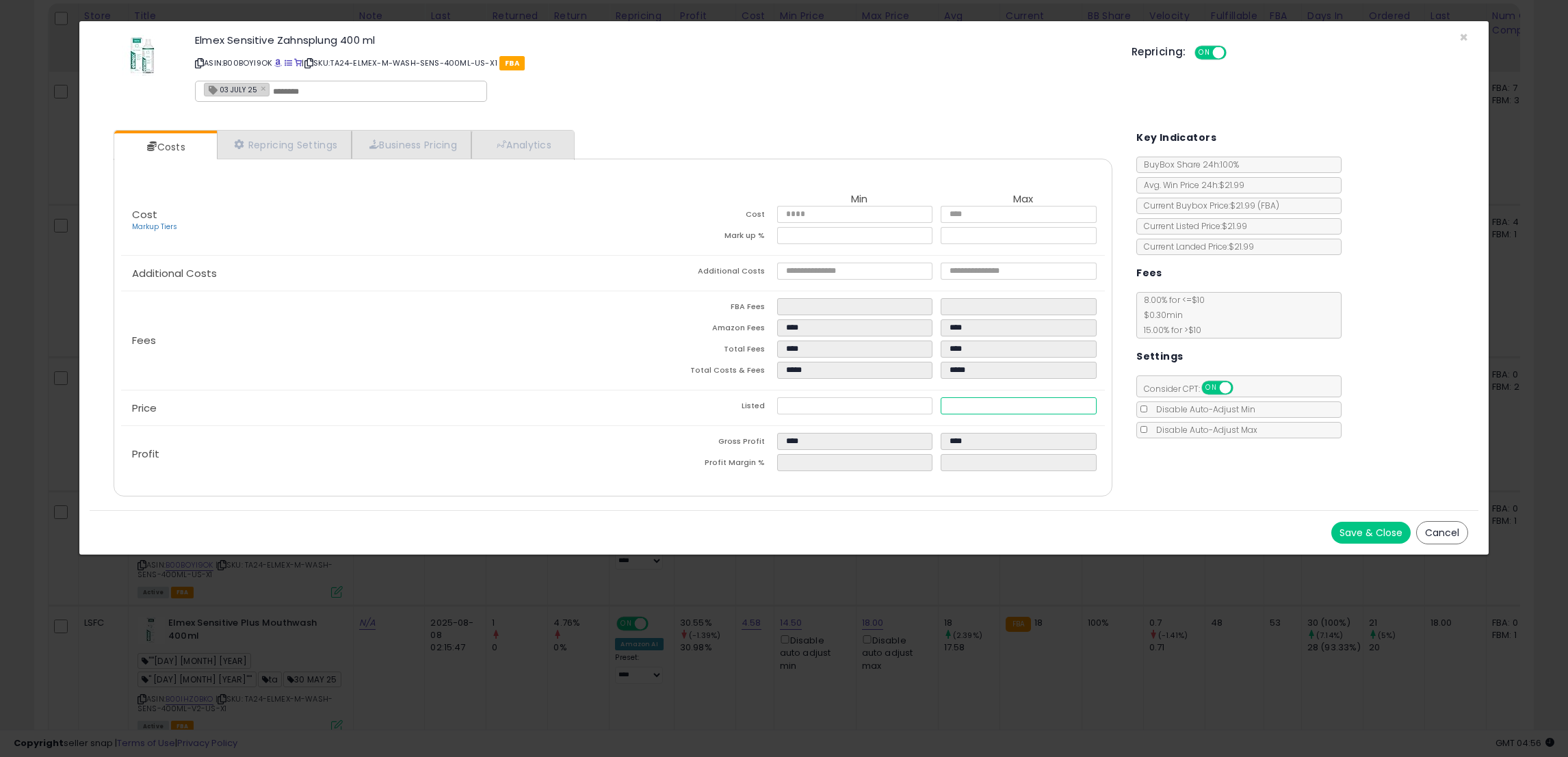 type on "****" 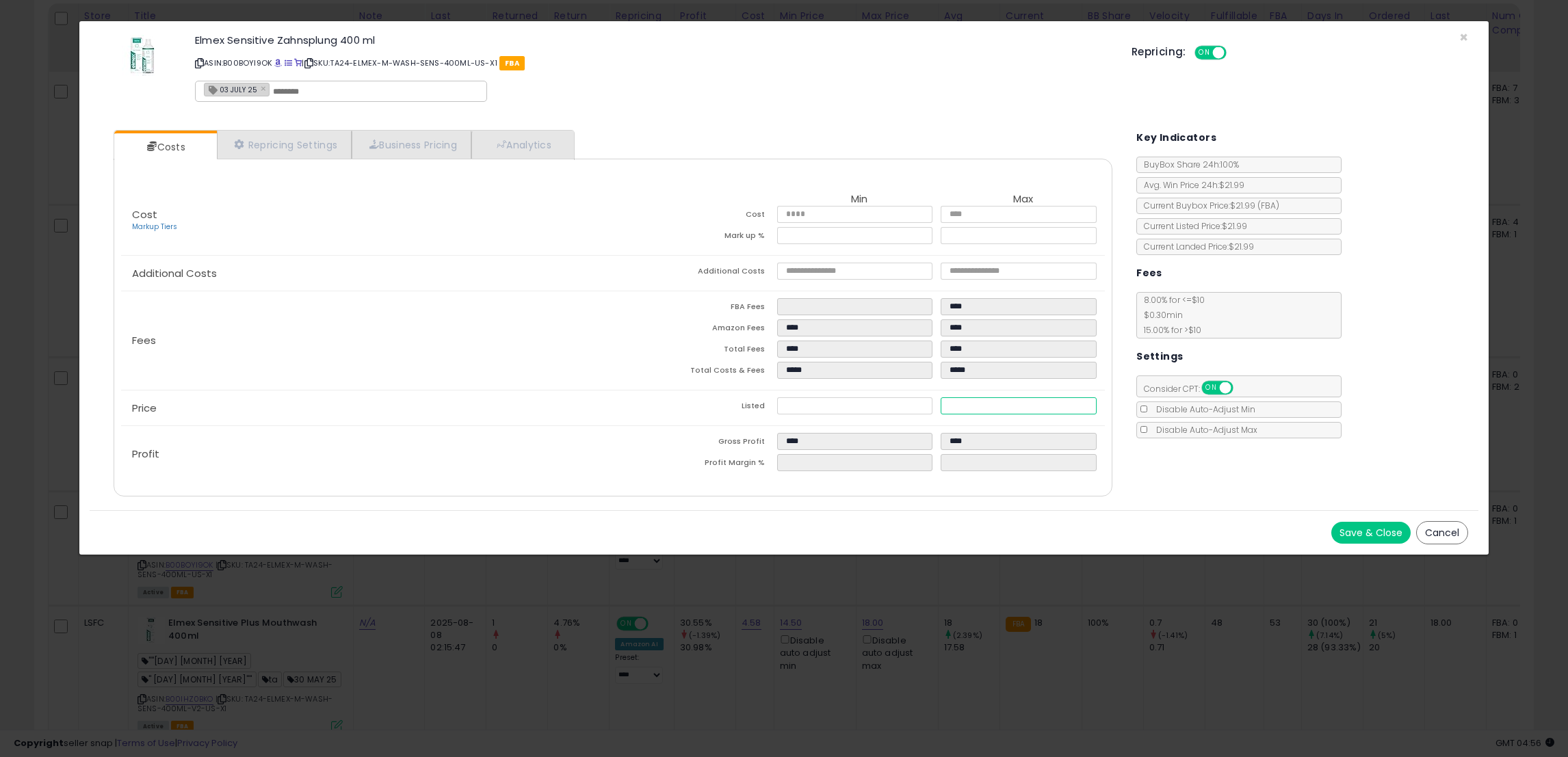 type on "****" 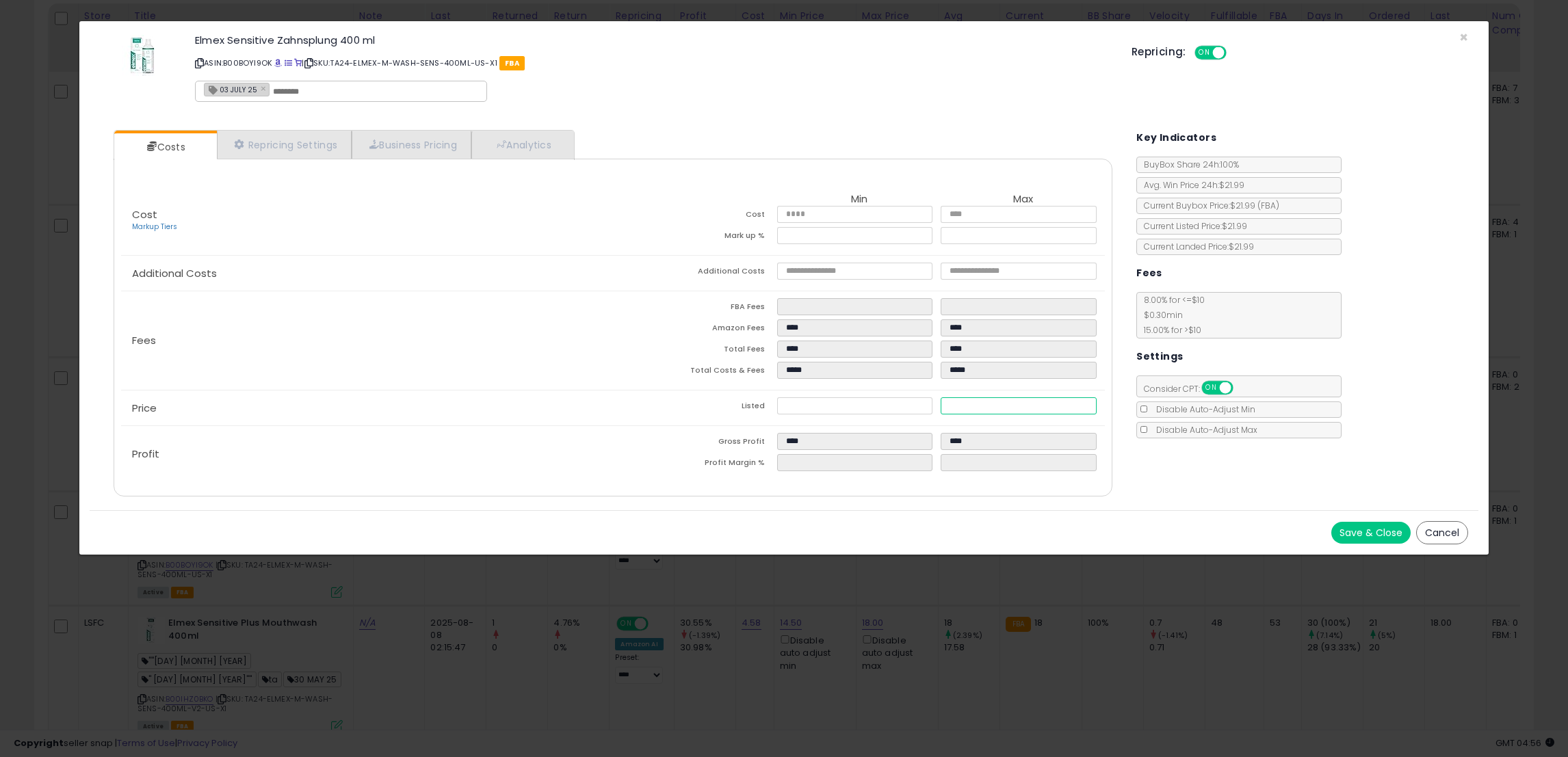 type on "****" 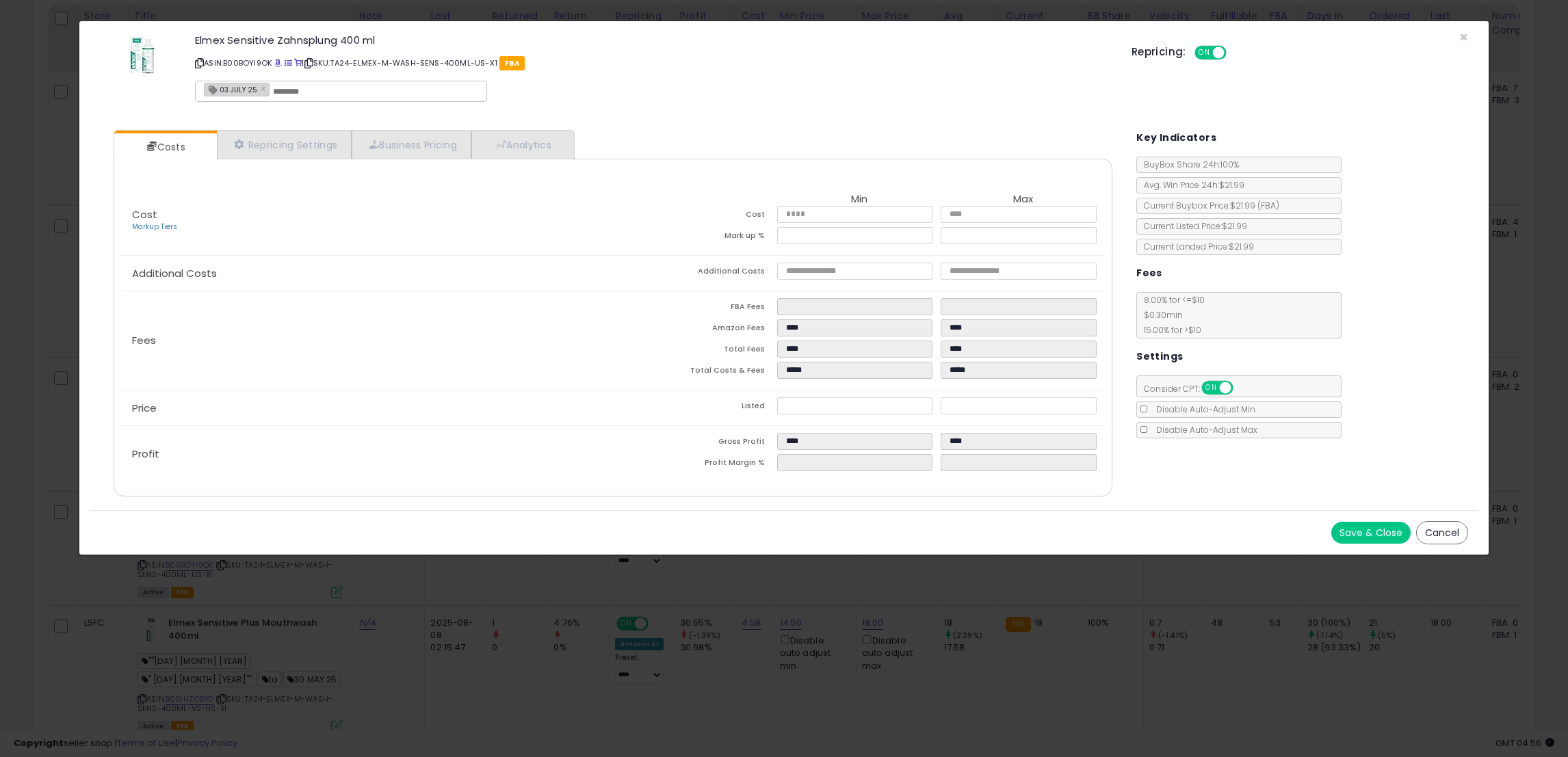 click on "TA24-[BRAND]-[BRAND]-M-WASH-SENS-400ML-US-X1" 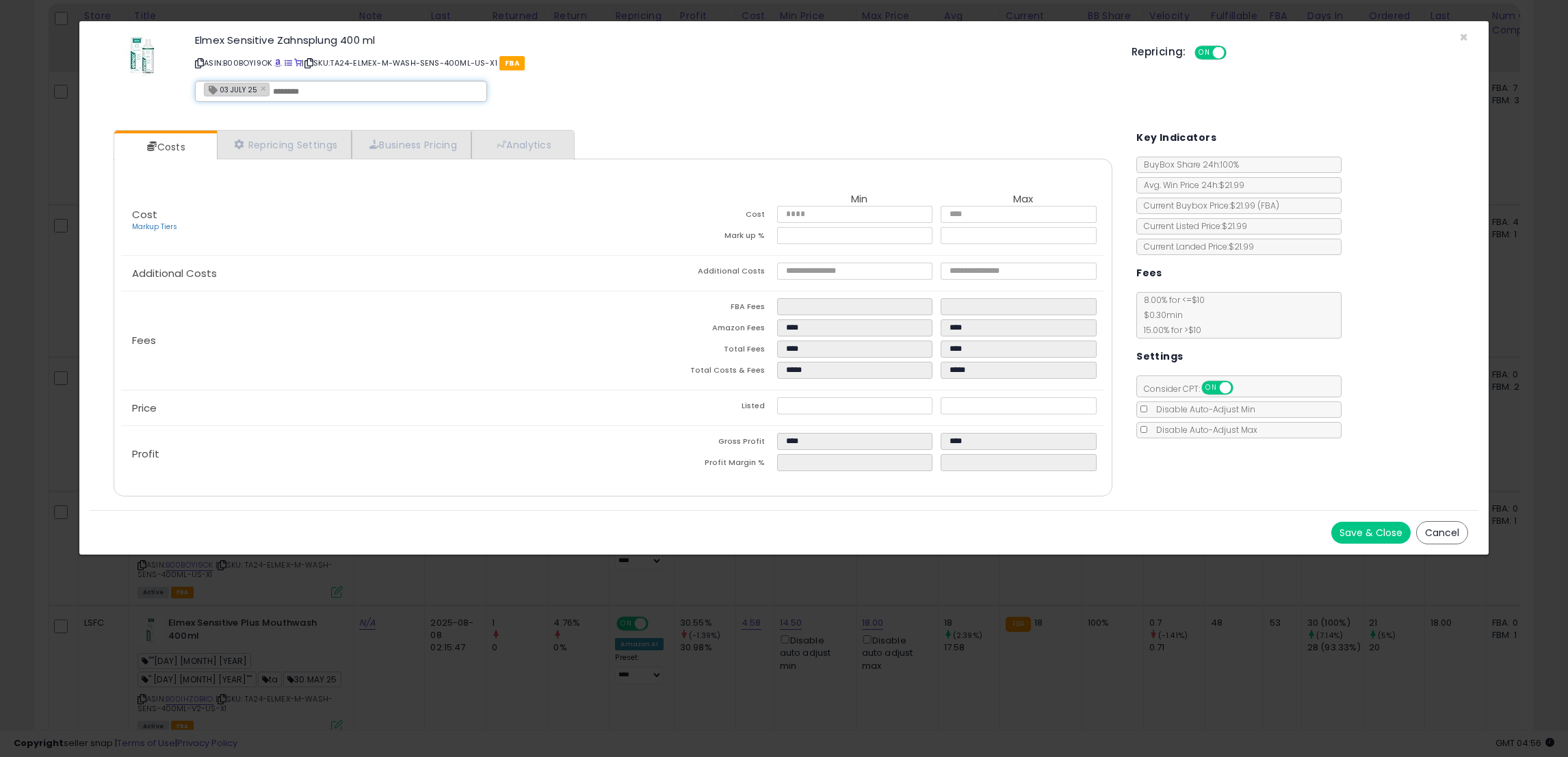 click at bounding box center [376, 92] 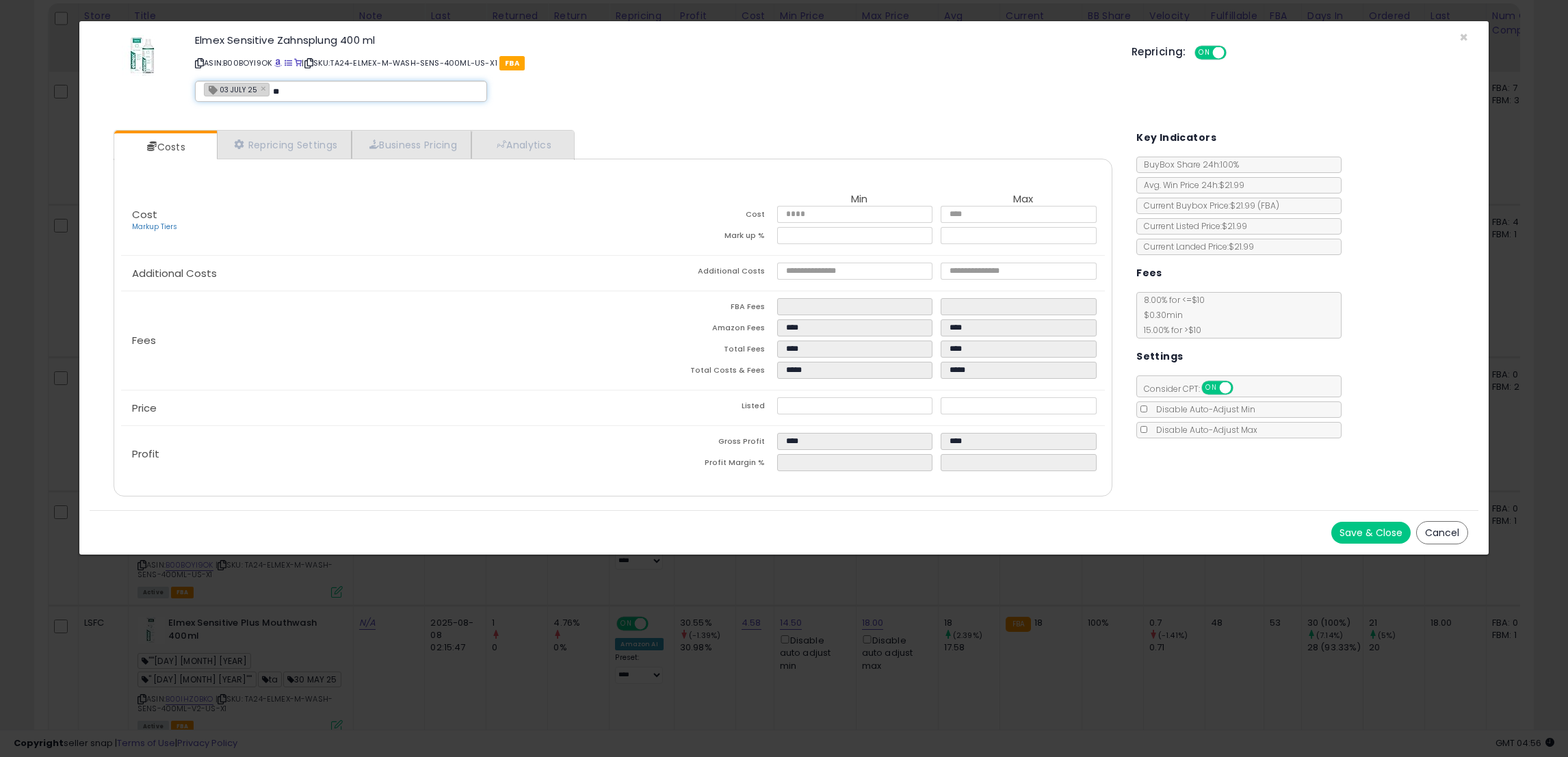 type on "*" 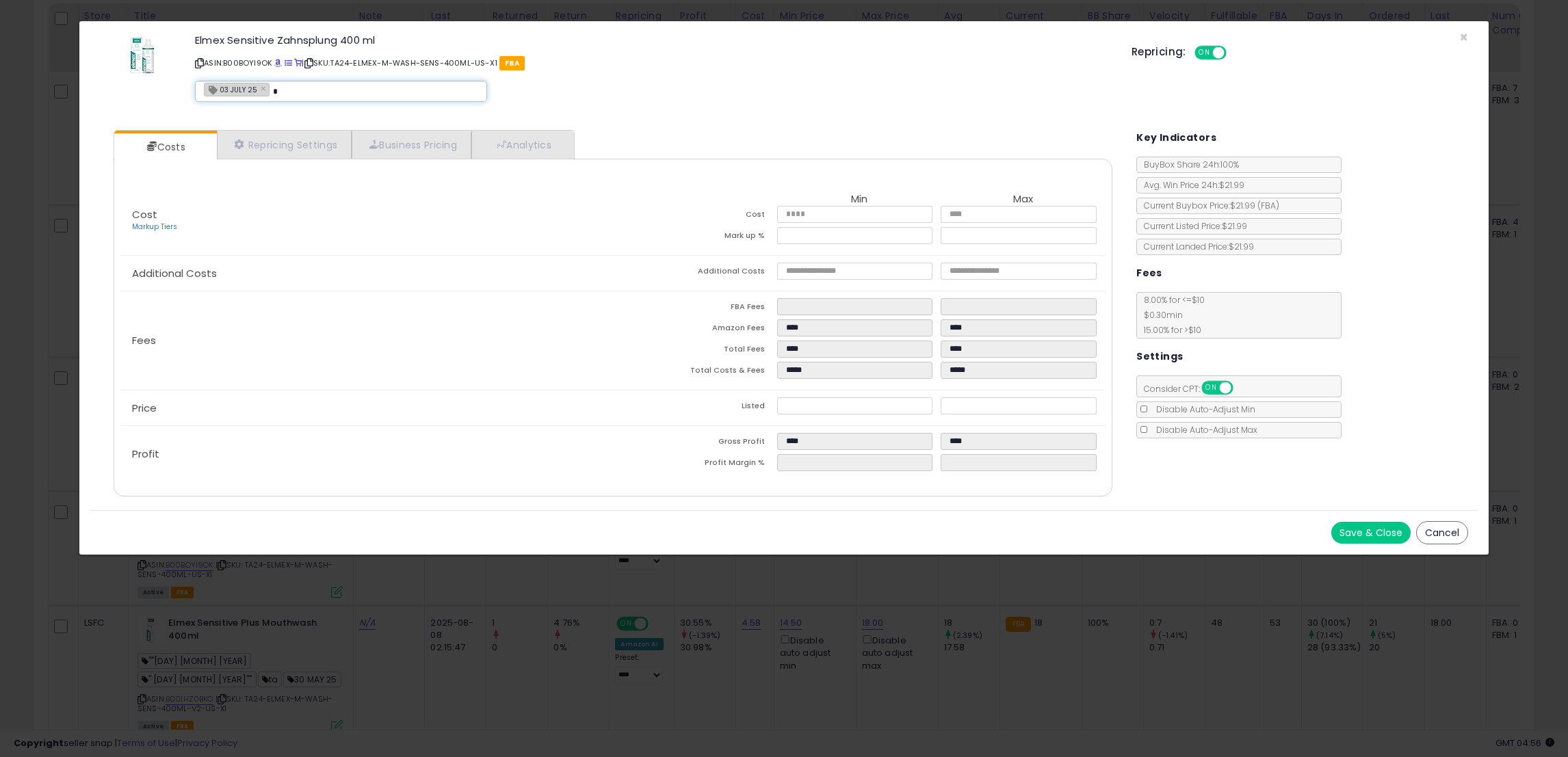 type on "**" 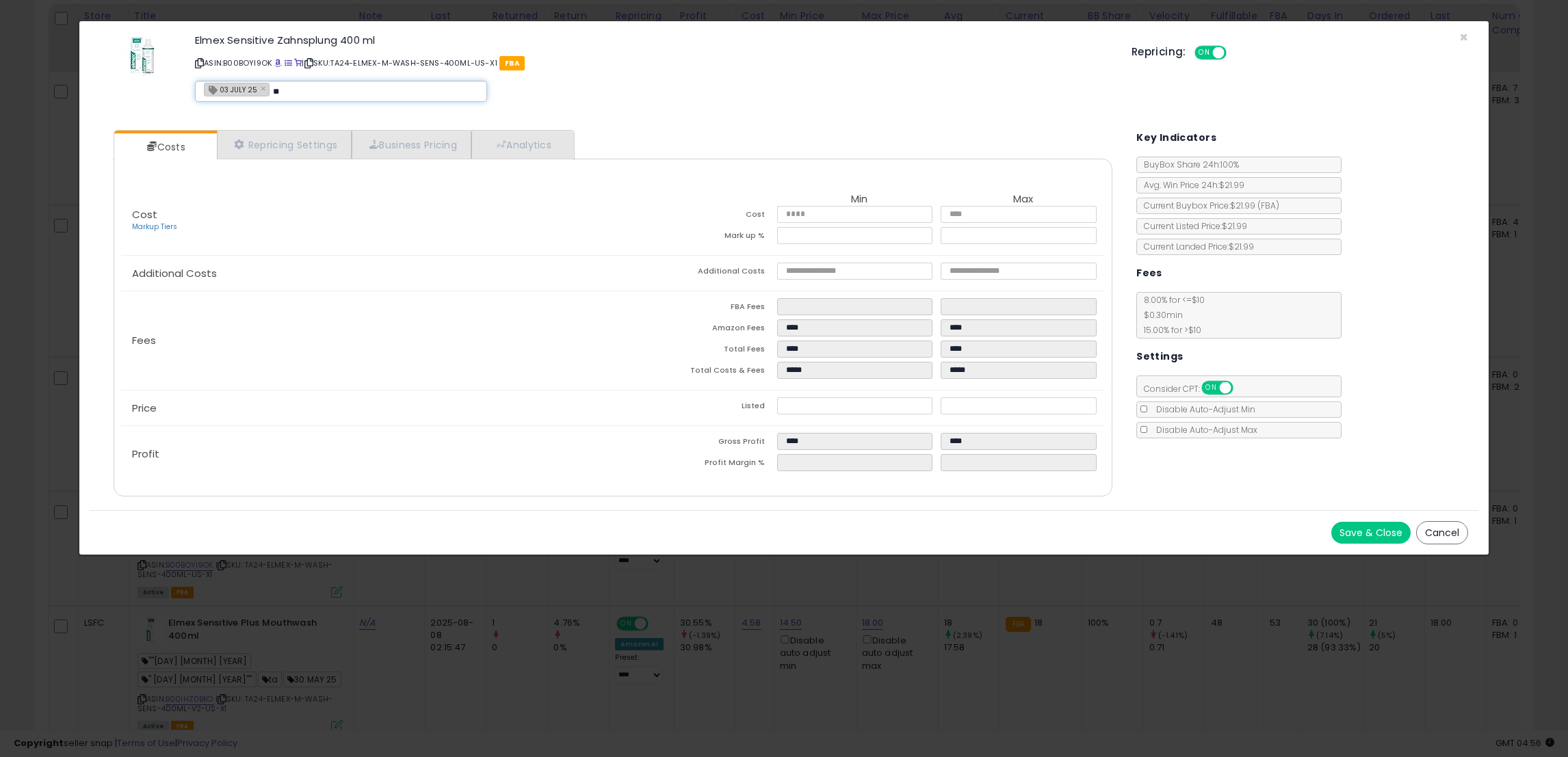 type on "**********" 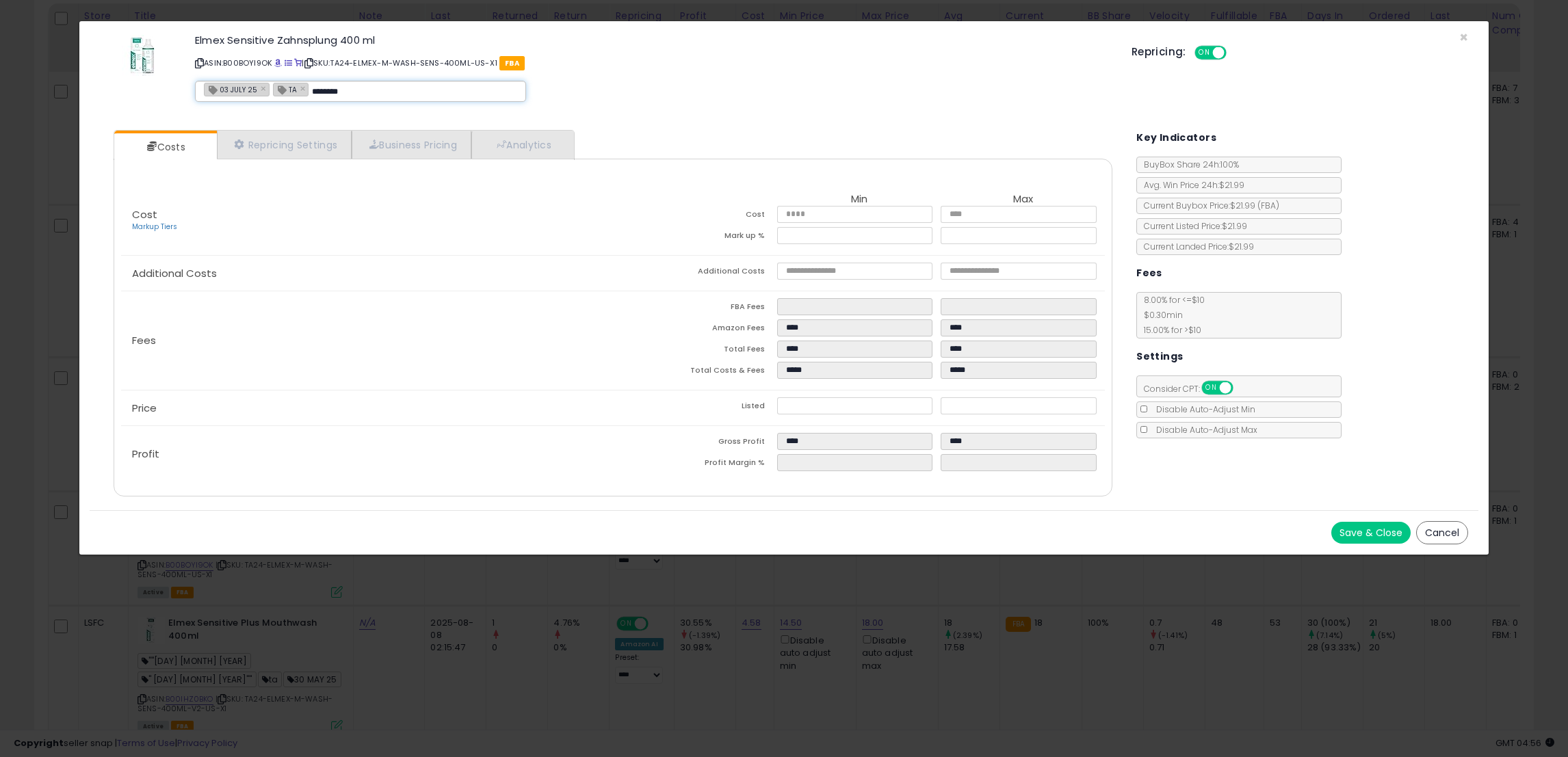 type on "*********" 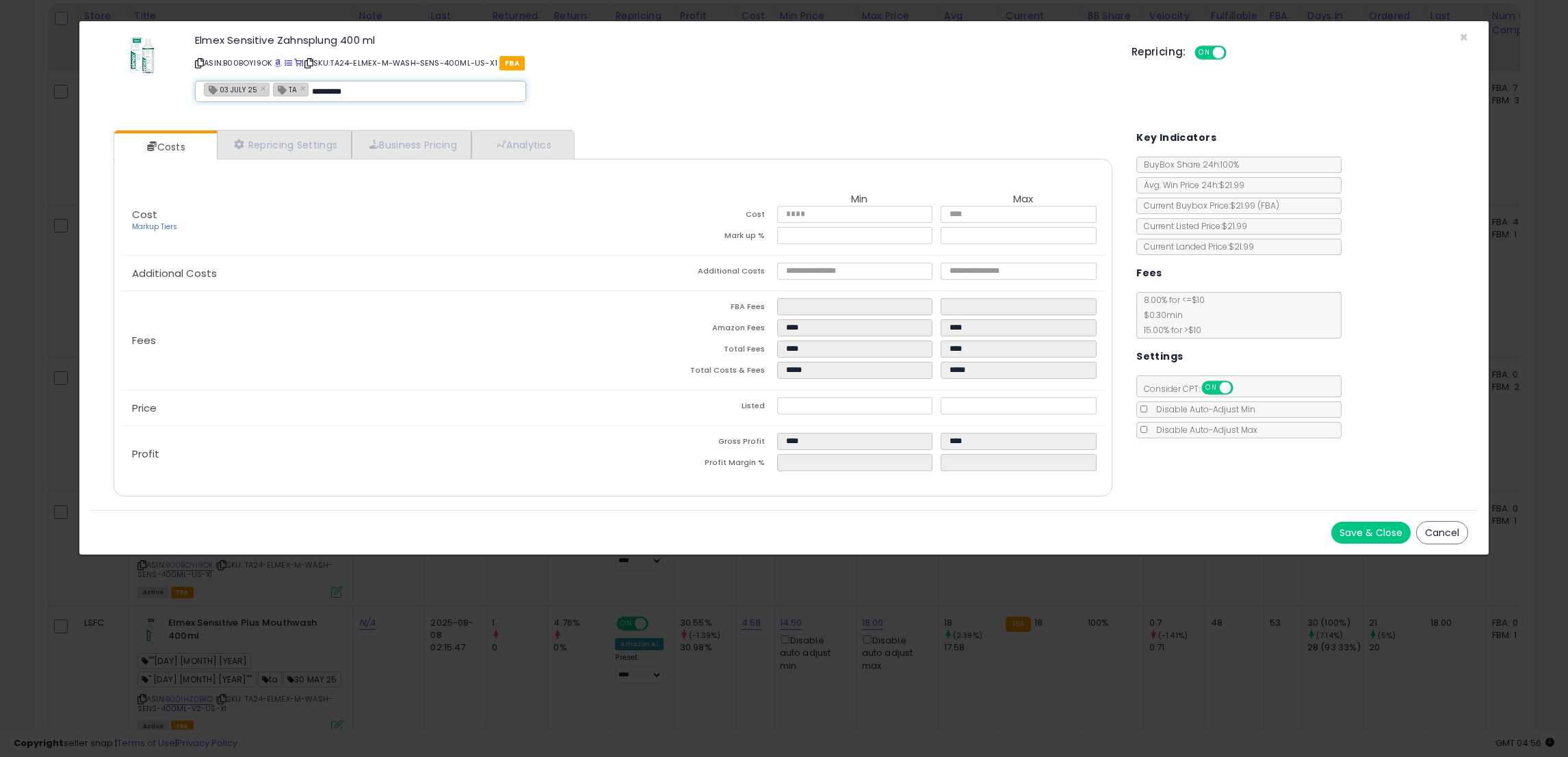 type on "**********" 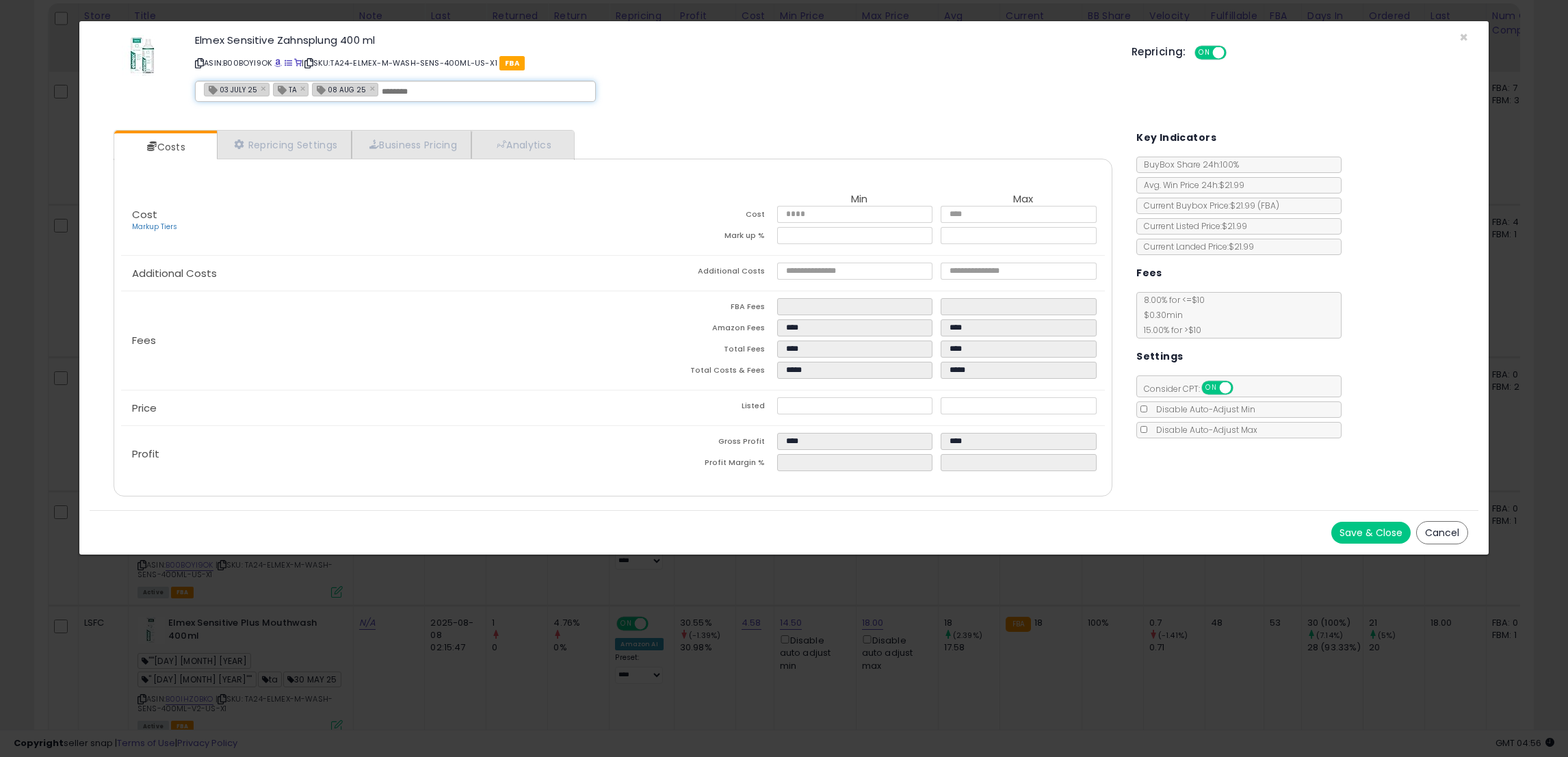 click on "Save & Close" at bounding box center [1371, 533] 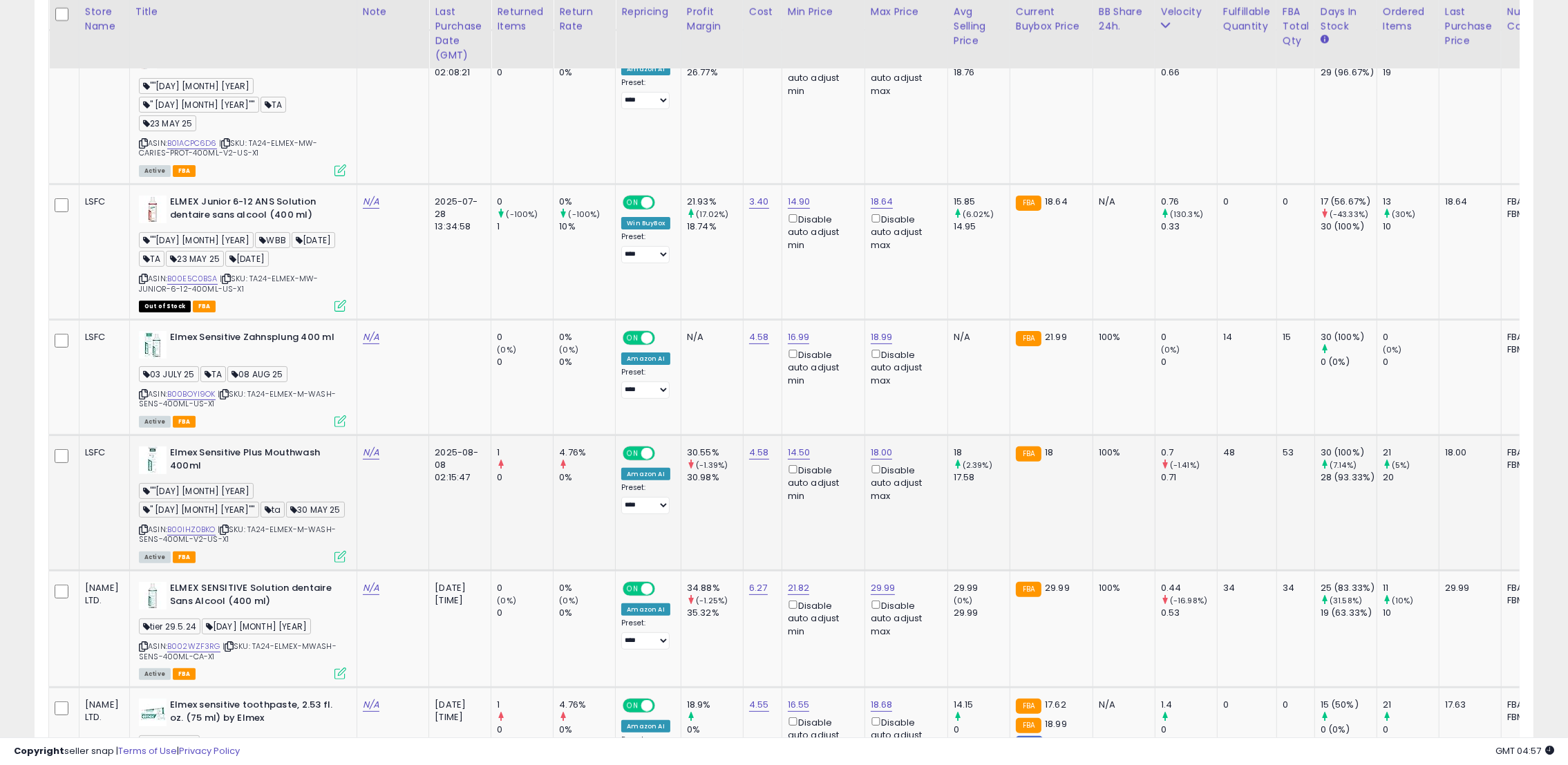 scroll, scrollTop: 621, scrollLeft: 0, axis: vertical 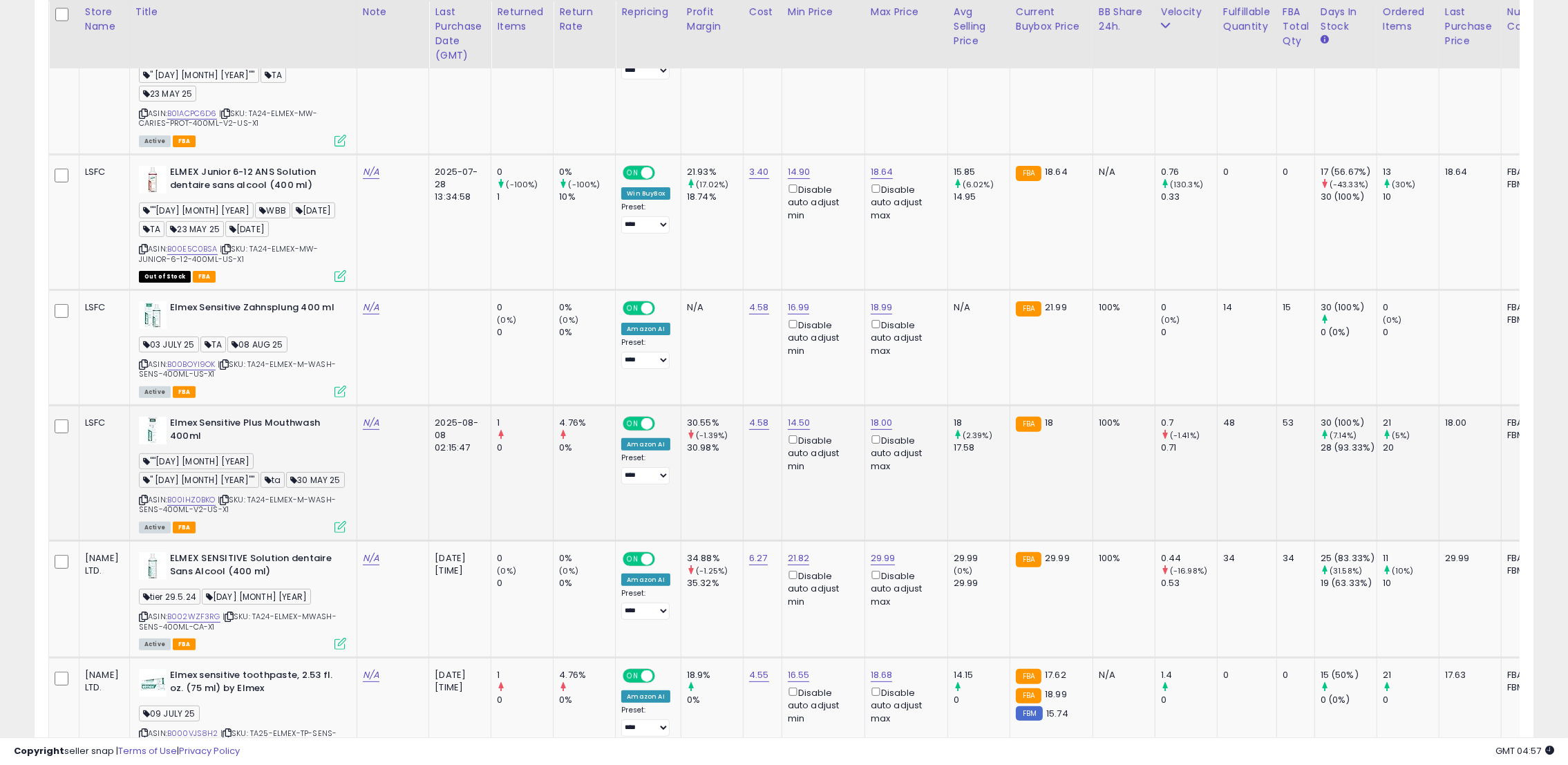 click on "ASIN:  B002WZF3RG    |   SKU: TA24-ELMEX-MWASH-SENS-400ML-CA-X1 Active FBA" at bounding box center (243, 600) 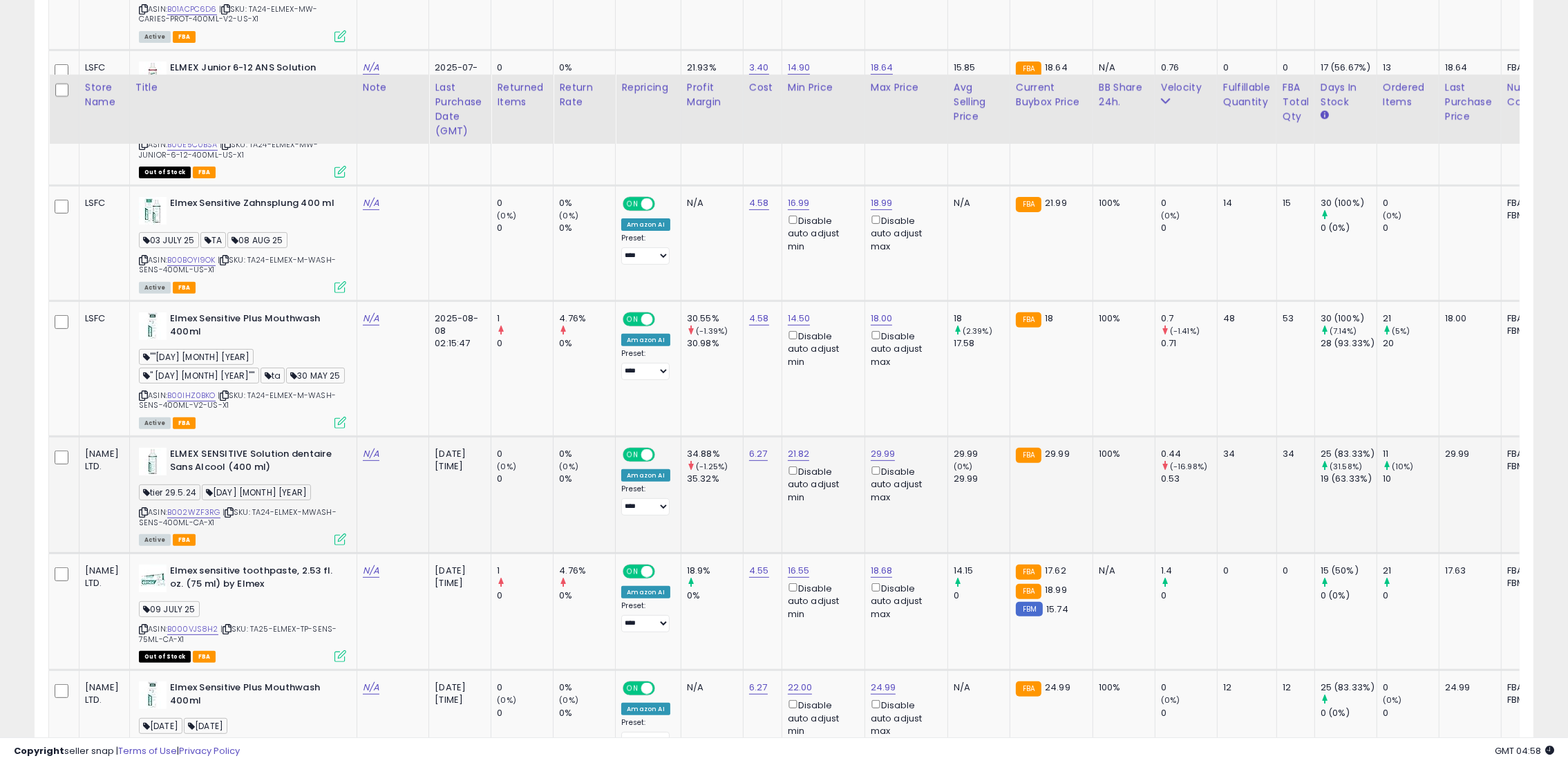 scroll, scrollTop: 829, scrollLeft: 0, axis: vertical 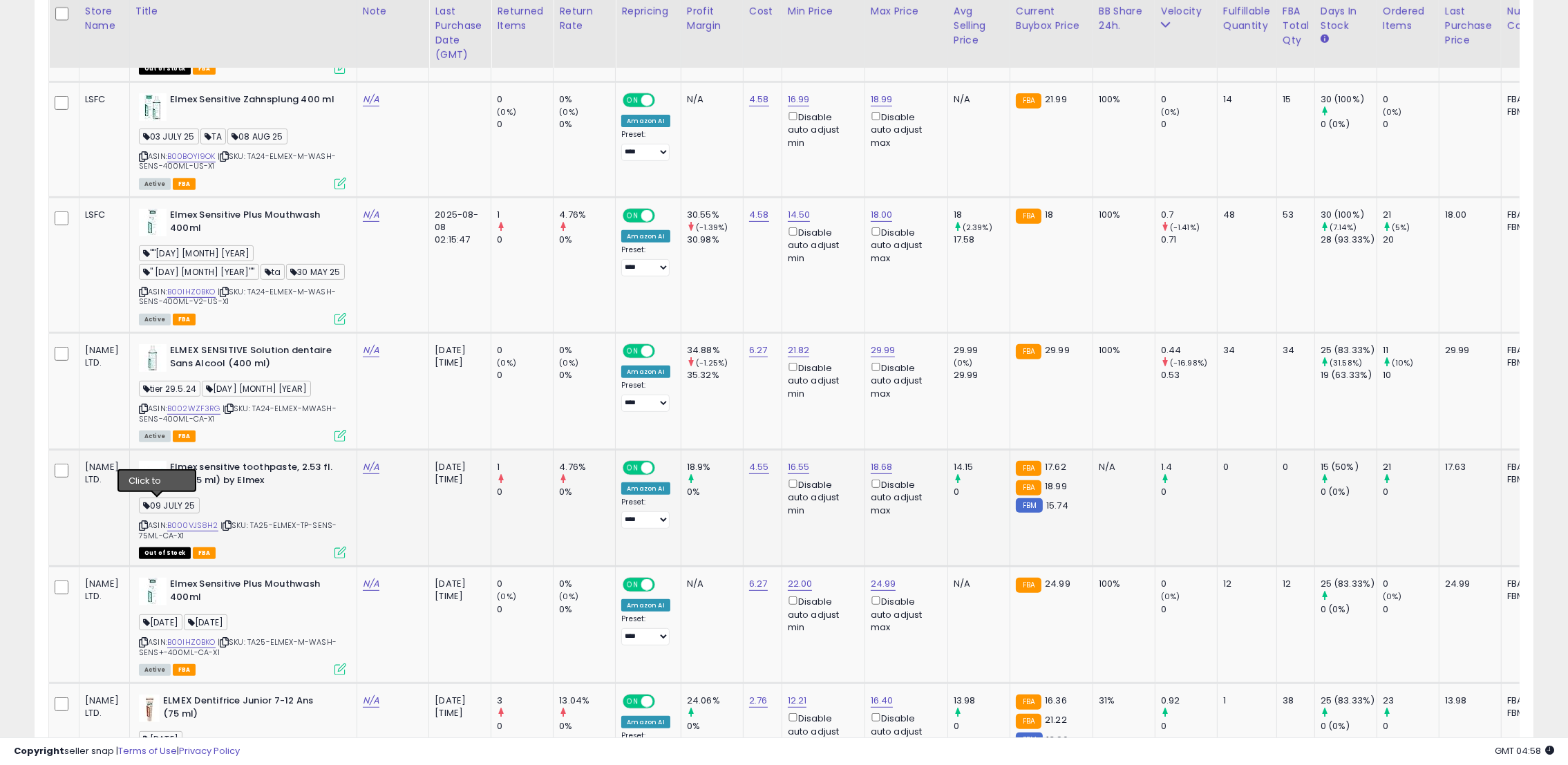 click at bounding box center [143, 525] 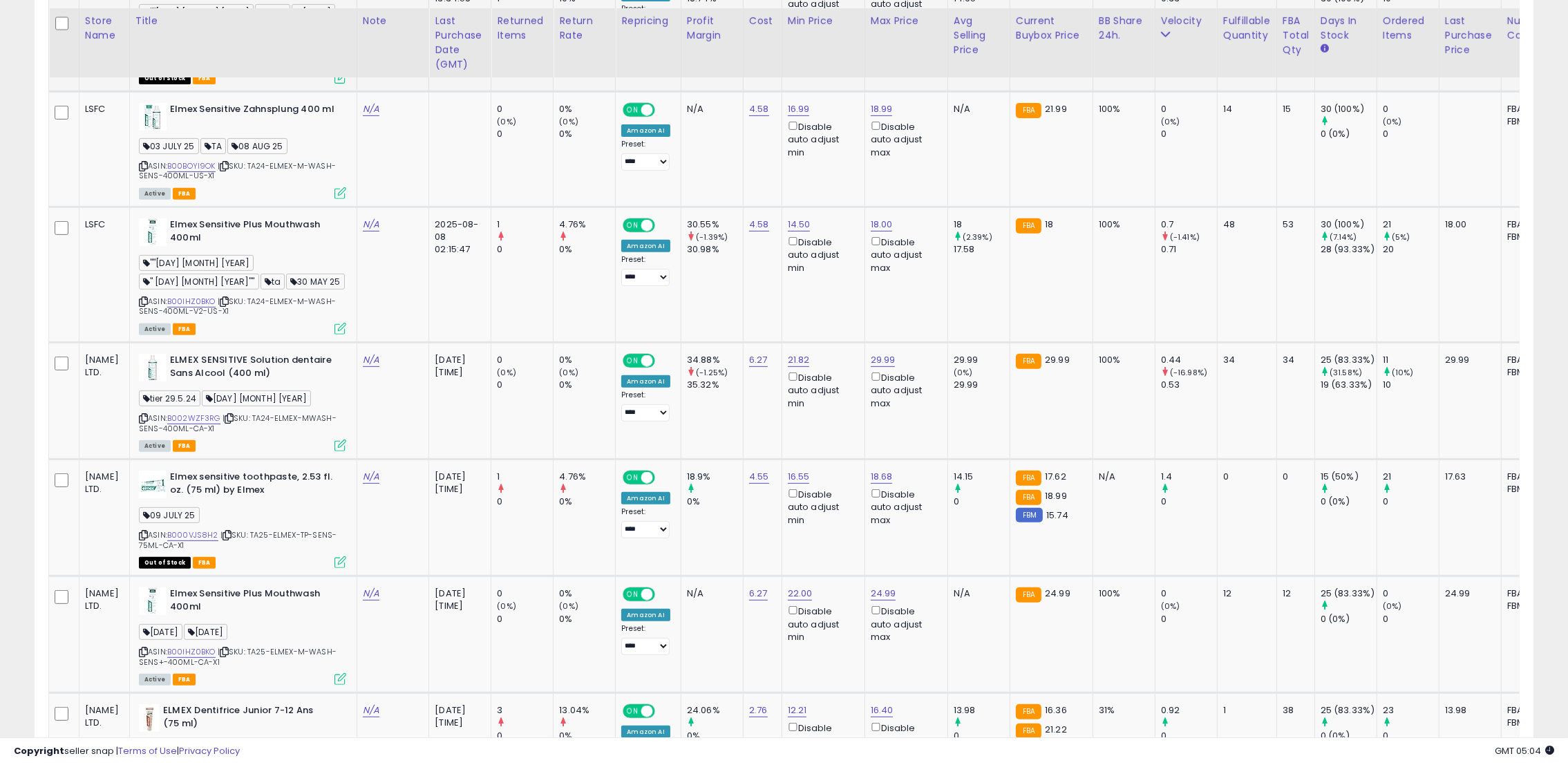 scroll, scrollTop: 829, scrollLeft: 0, axis: vertical 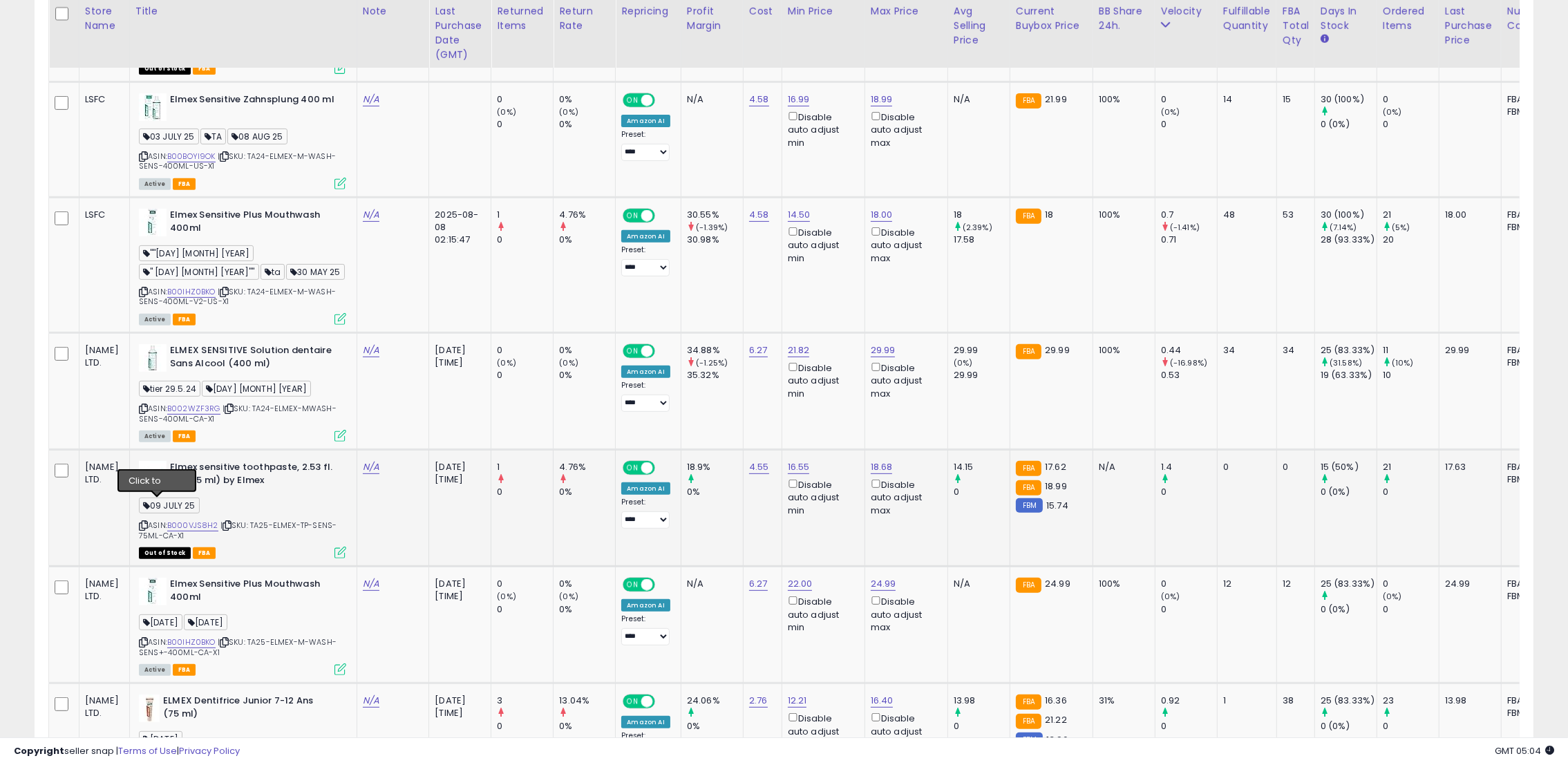 click at bounding box center (143, 525) 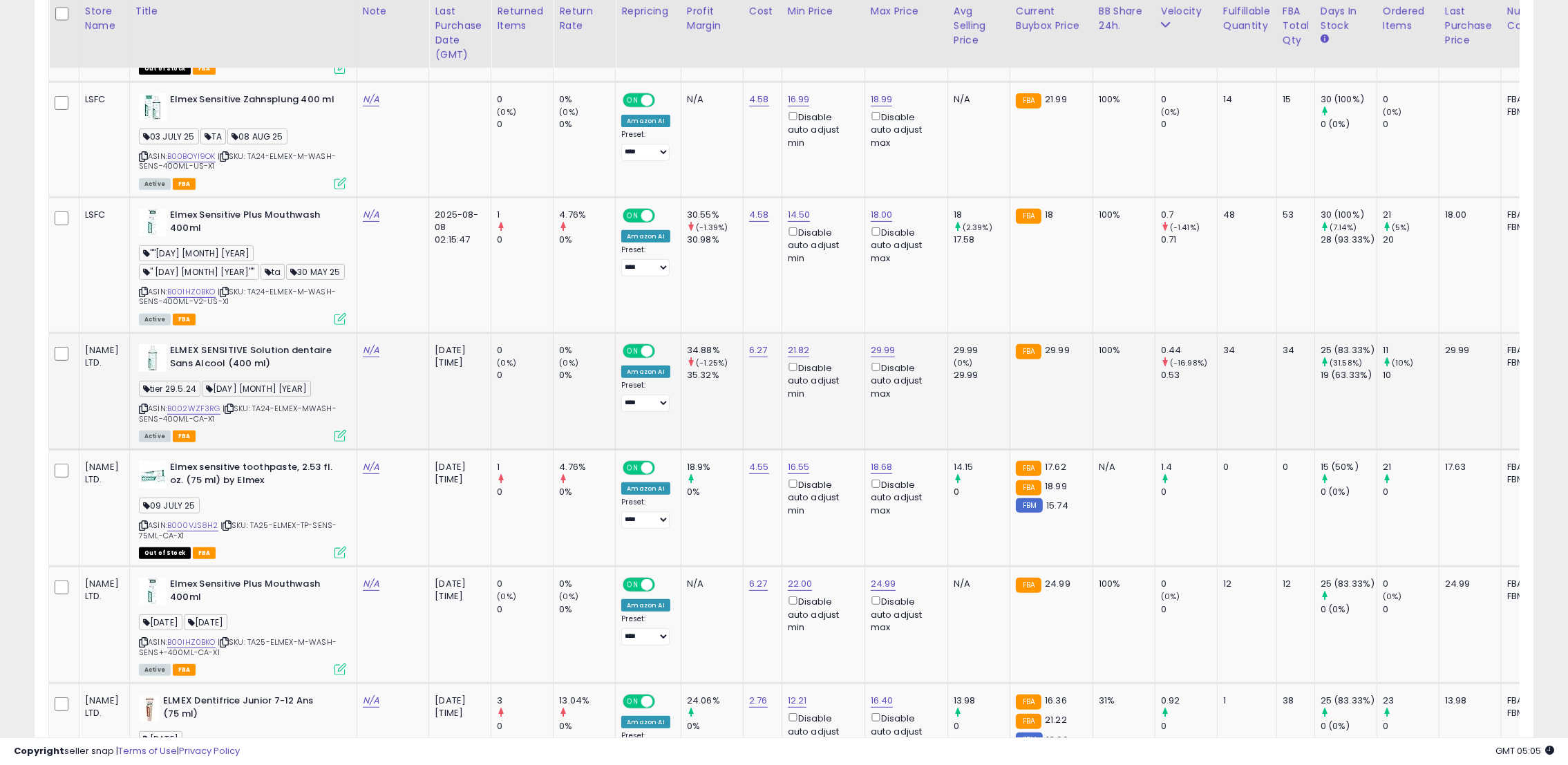 scroll, scrollTop: 0, scrollLeft: 0, axis: both 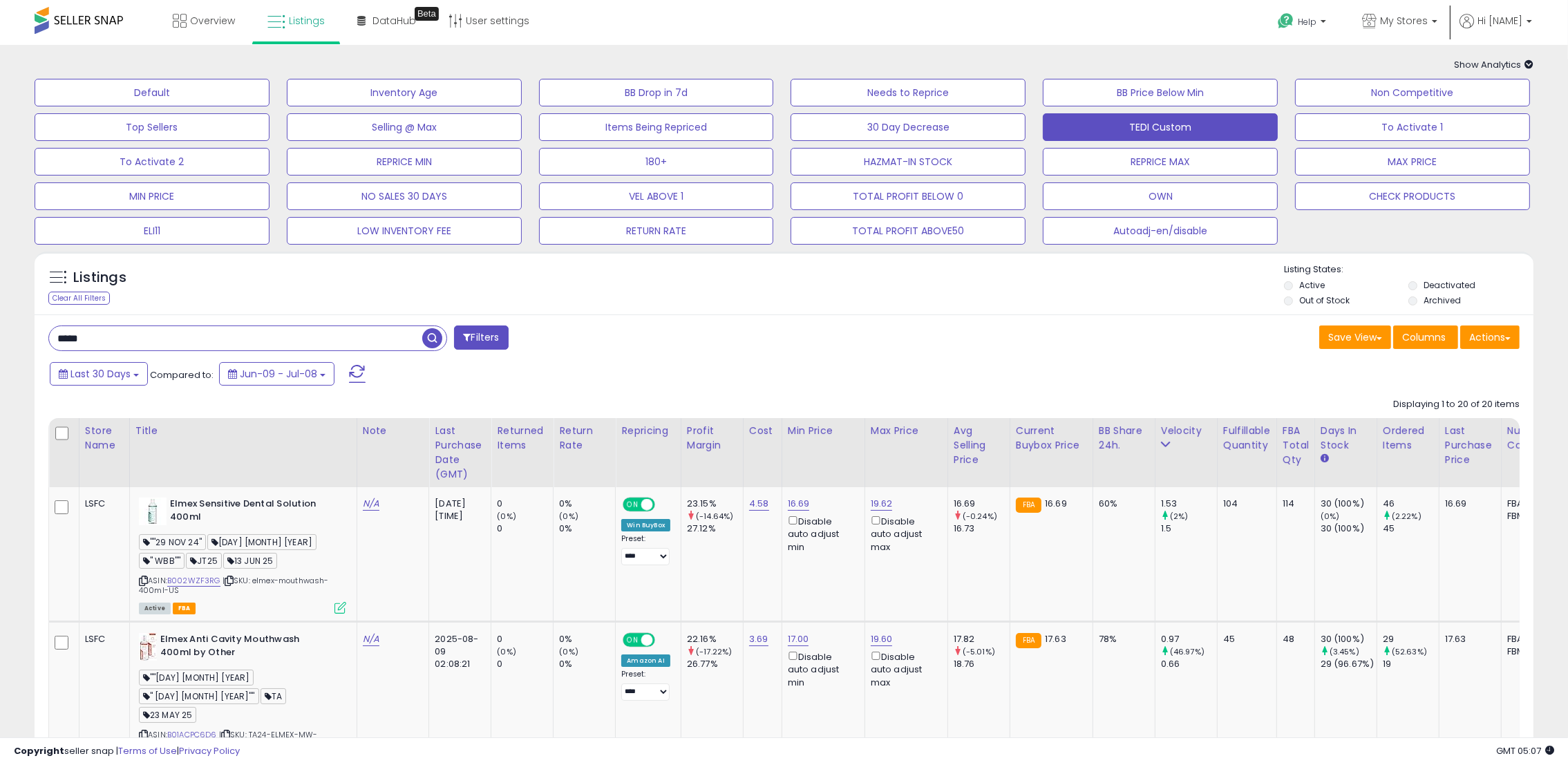 click on "*****
Filters" at bounding box center [411, 339] 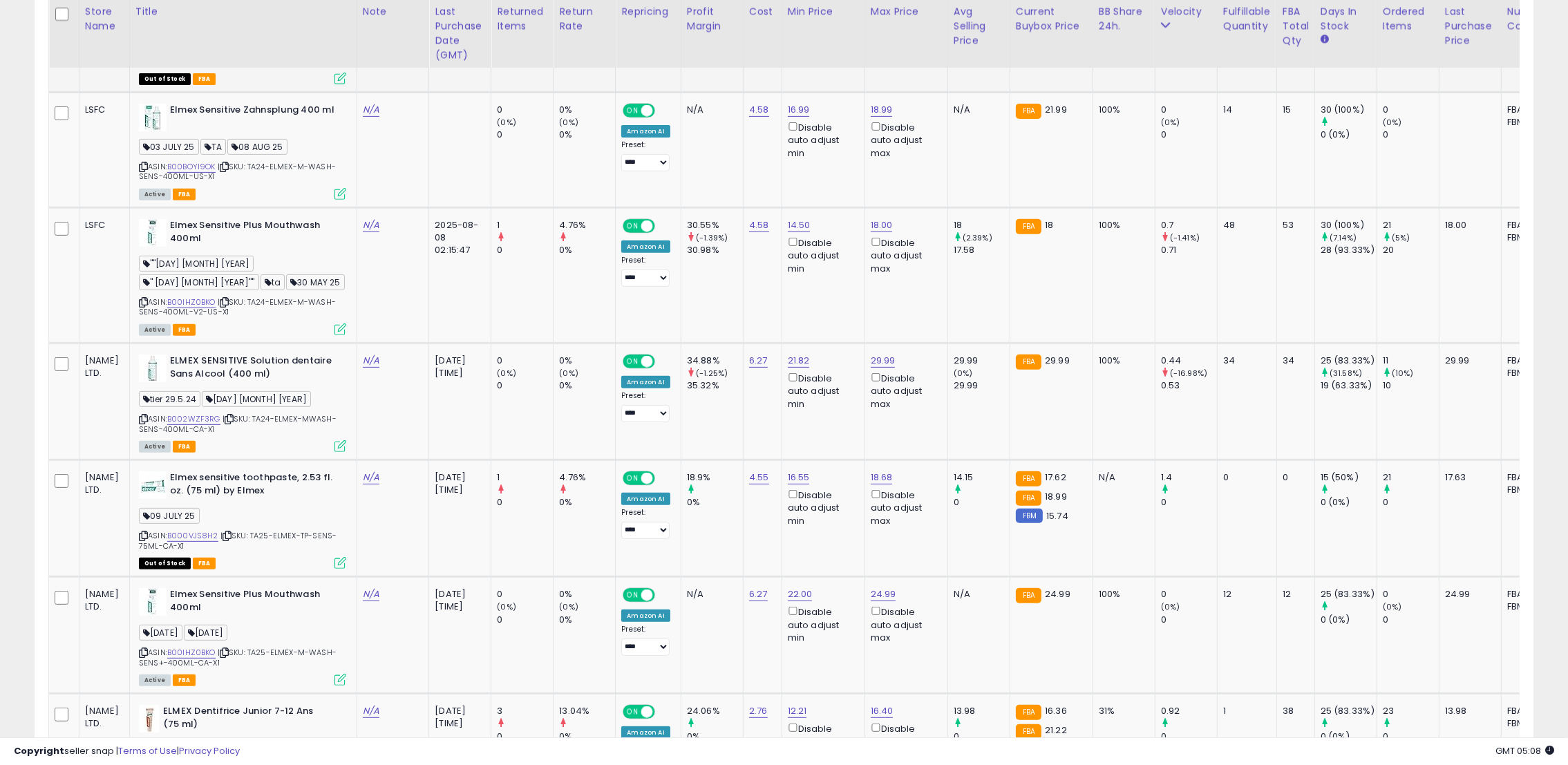 scroll, scrollTop: 829, scrollLeft: 0, axis: vertical 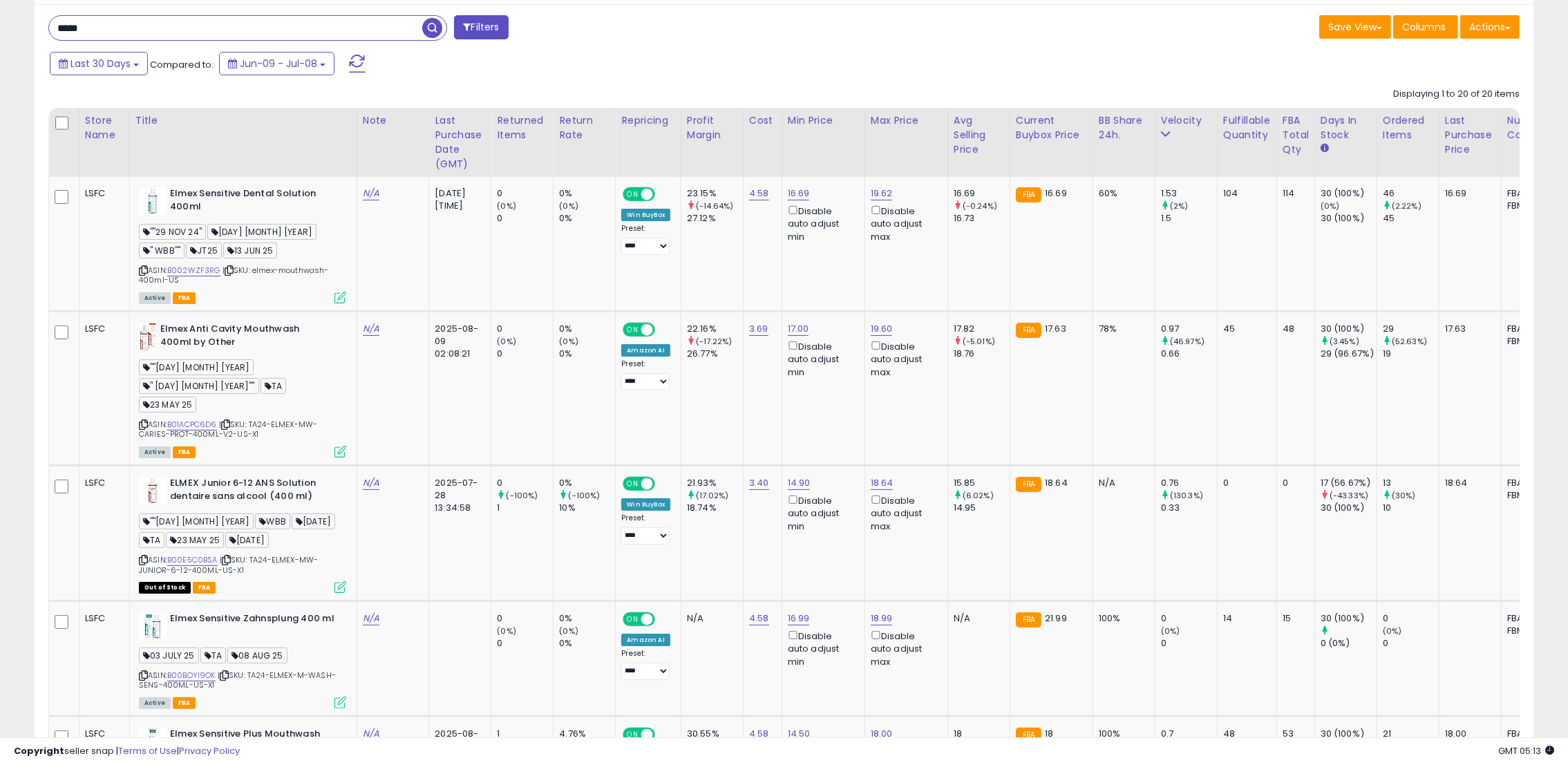 click on "*****" at bounding box center [247, 28] 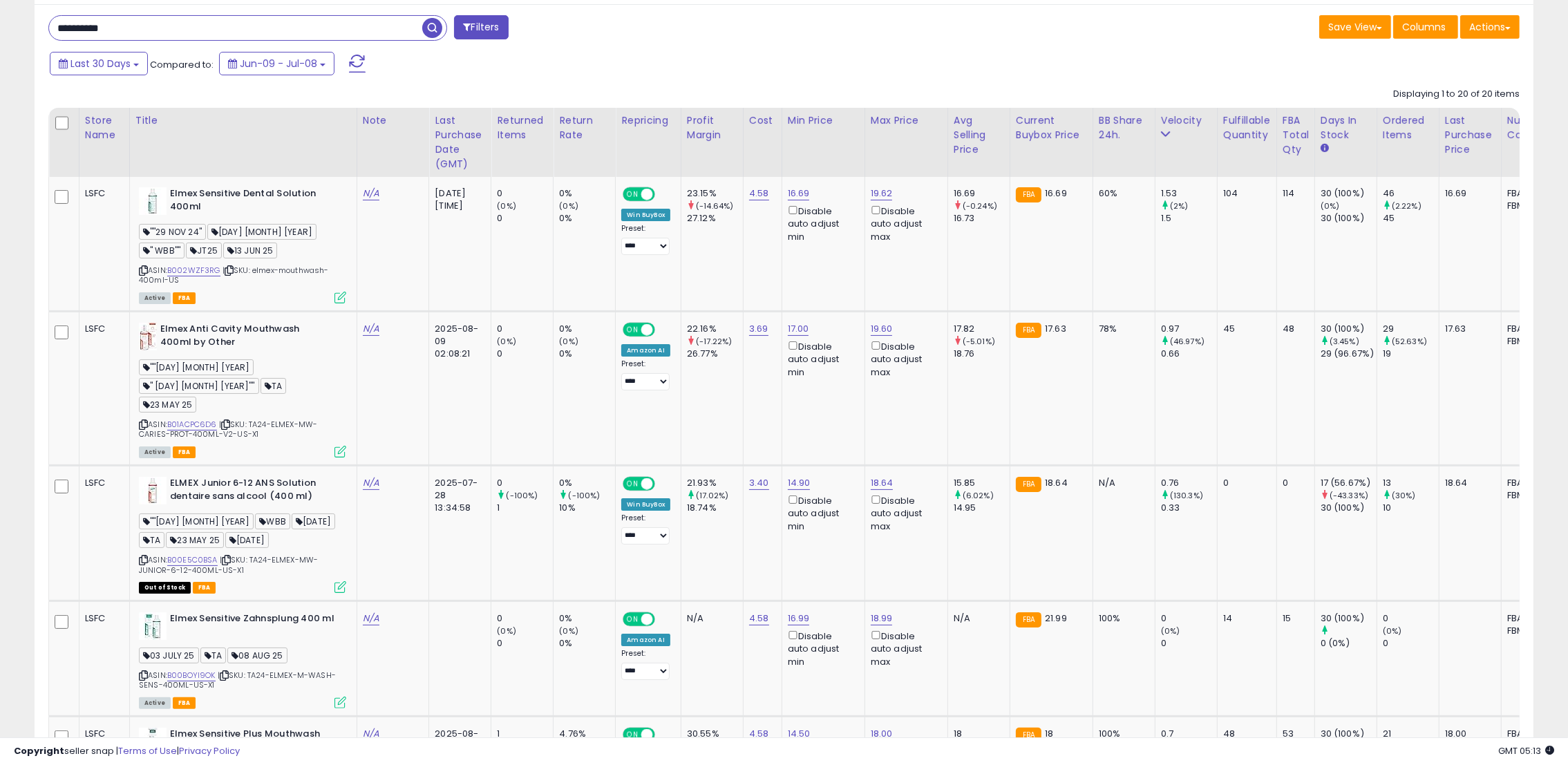 click on "**********" at bounding box center [236, 28] 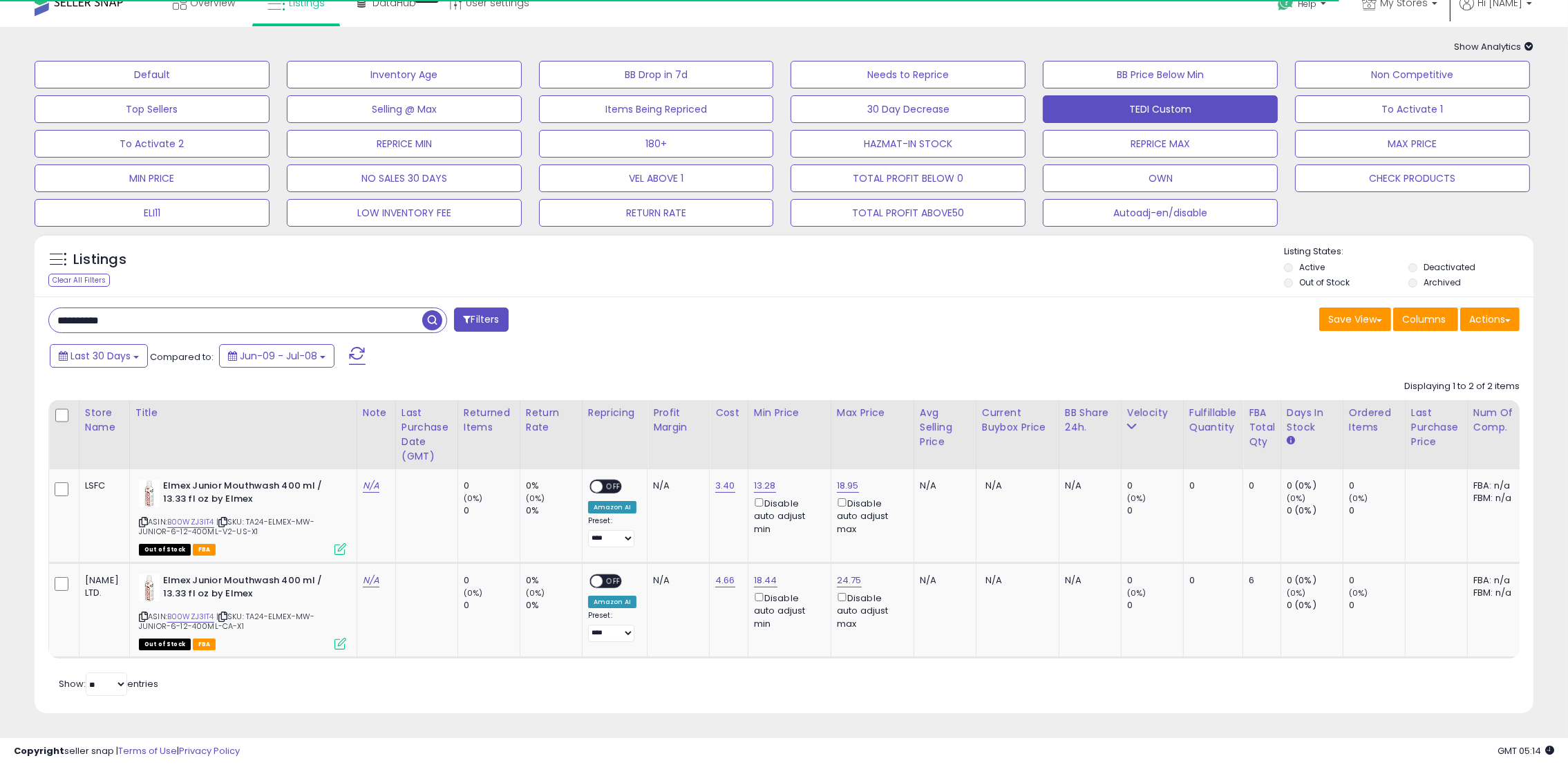 scroll, scrollTop: 34, scrollLeft: 0, axis: vertical 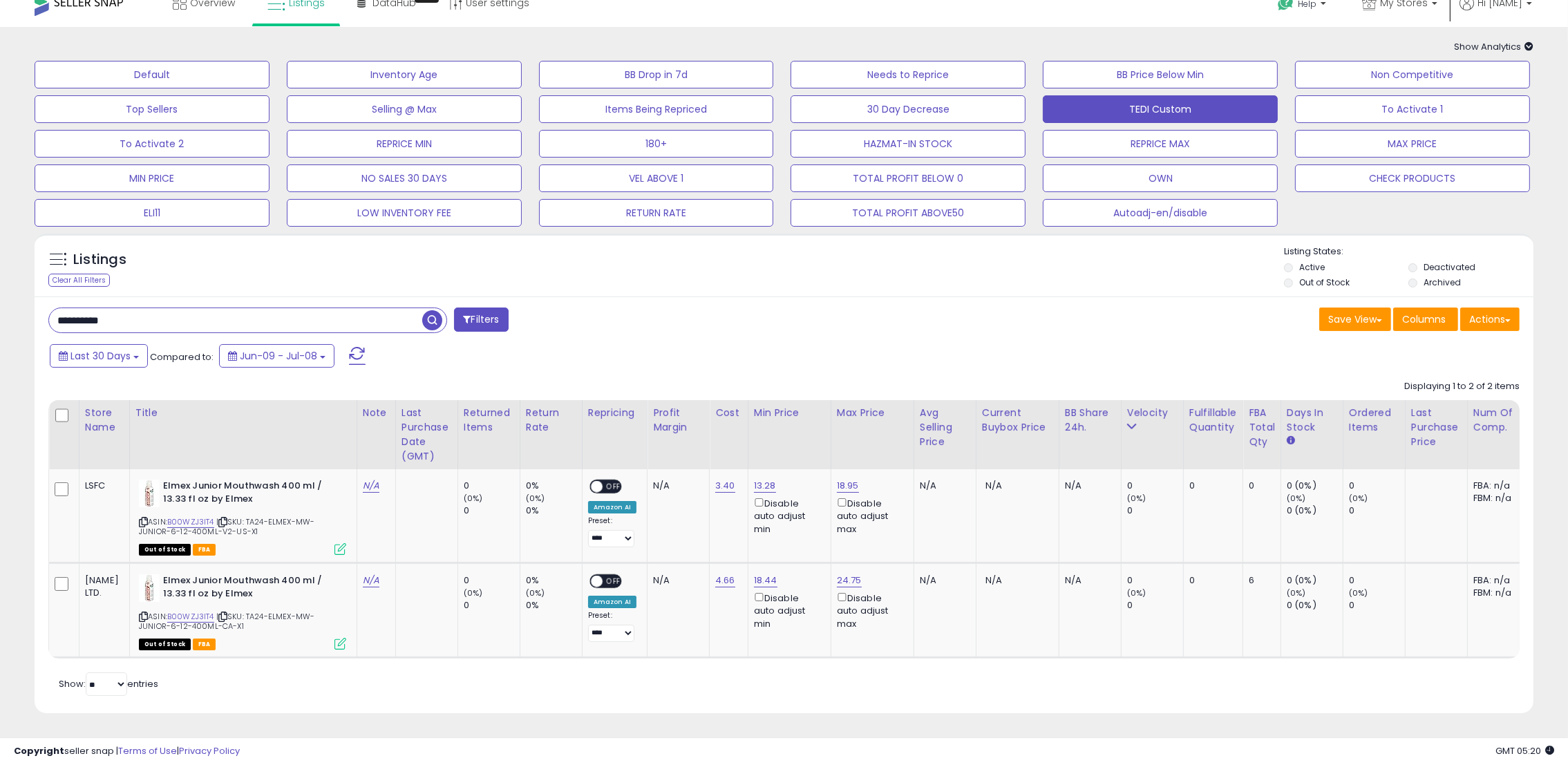 click on "**********" at bounding box center (236, 320) 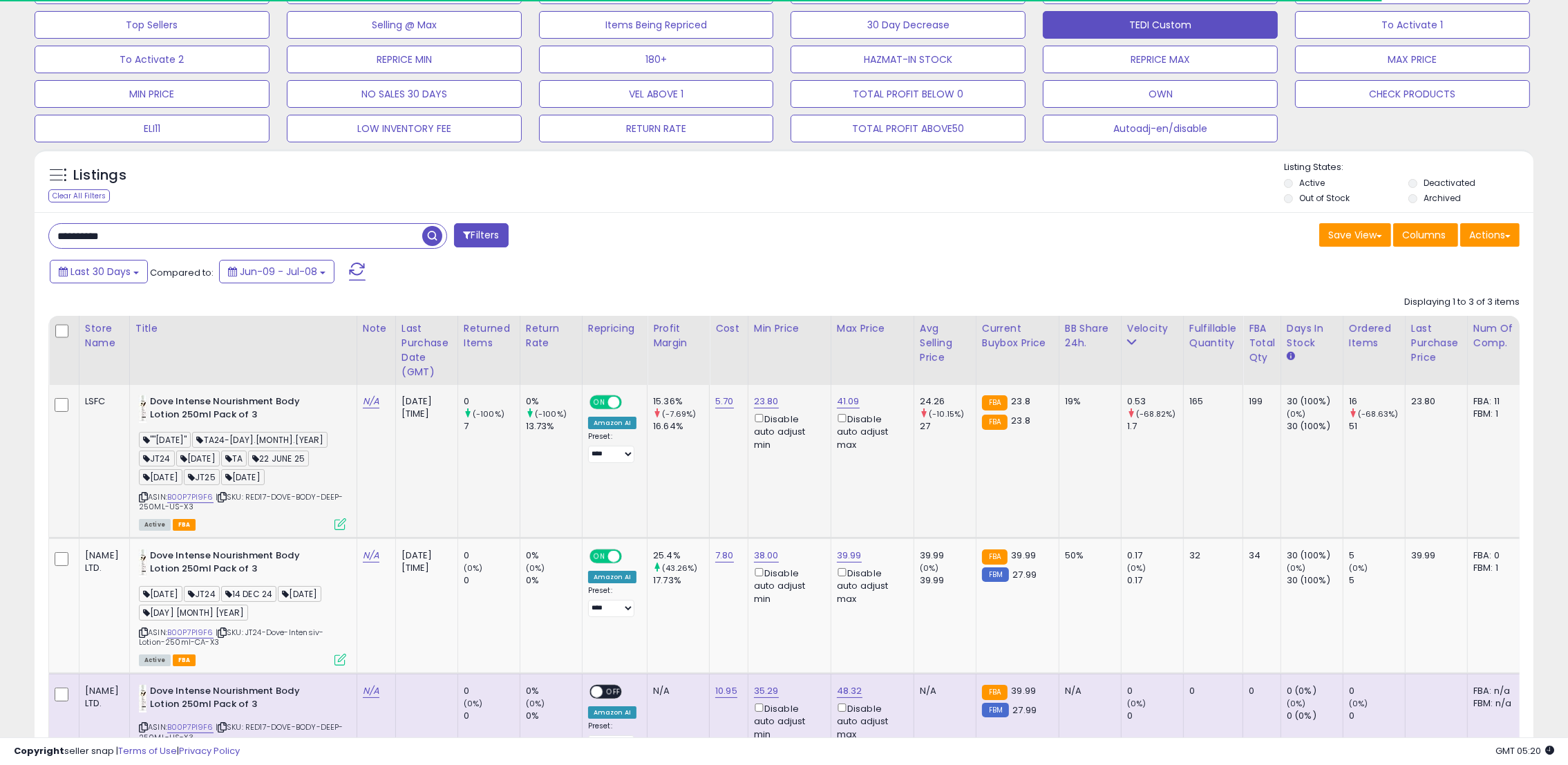 scroll, scrollTop: 104, scrollLeft: 0, axis: vertical 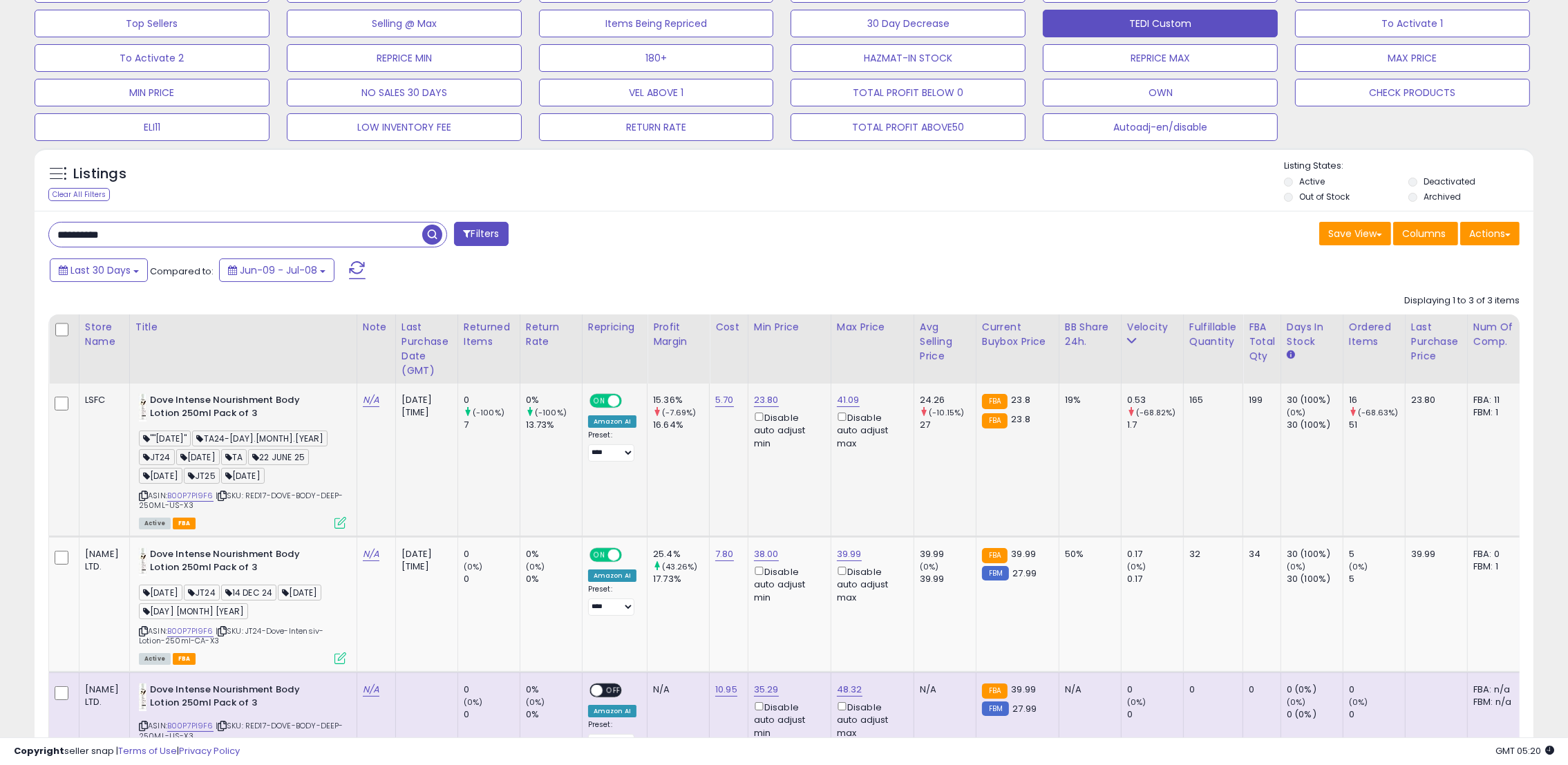 click at bounding box center (340, 522) 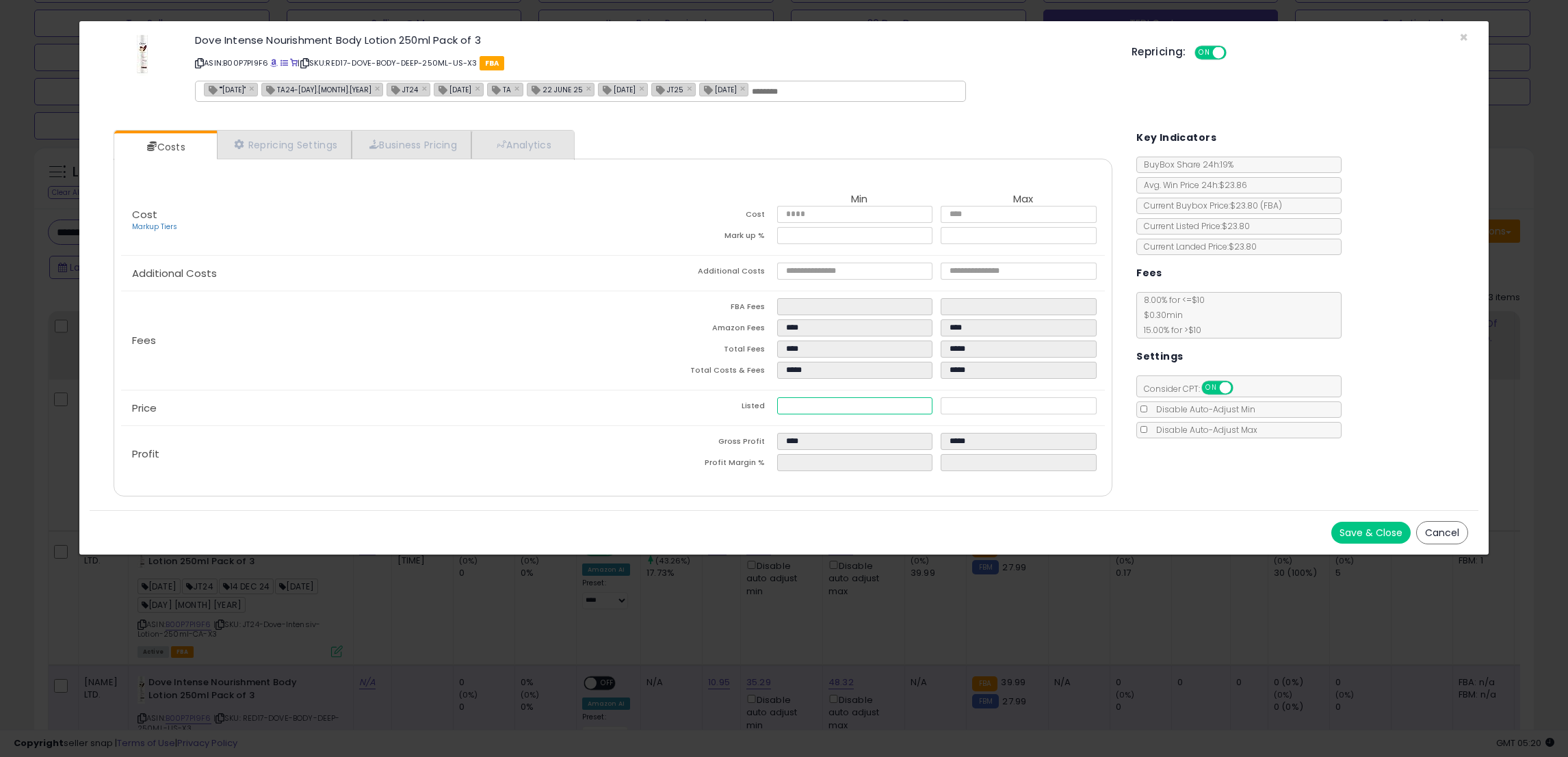 drag, startPoint x: 799, startPoint y: 403, endPoint x: 820, endPoint y: 401, distance: 21.095023 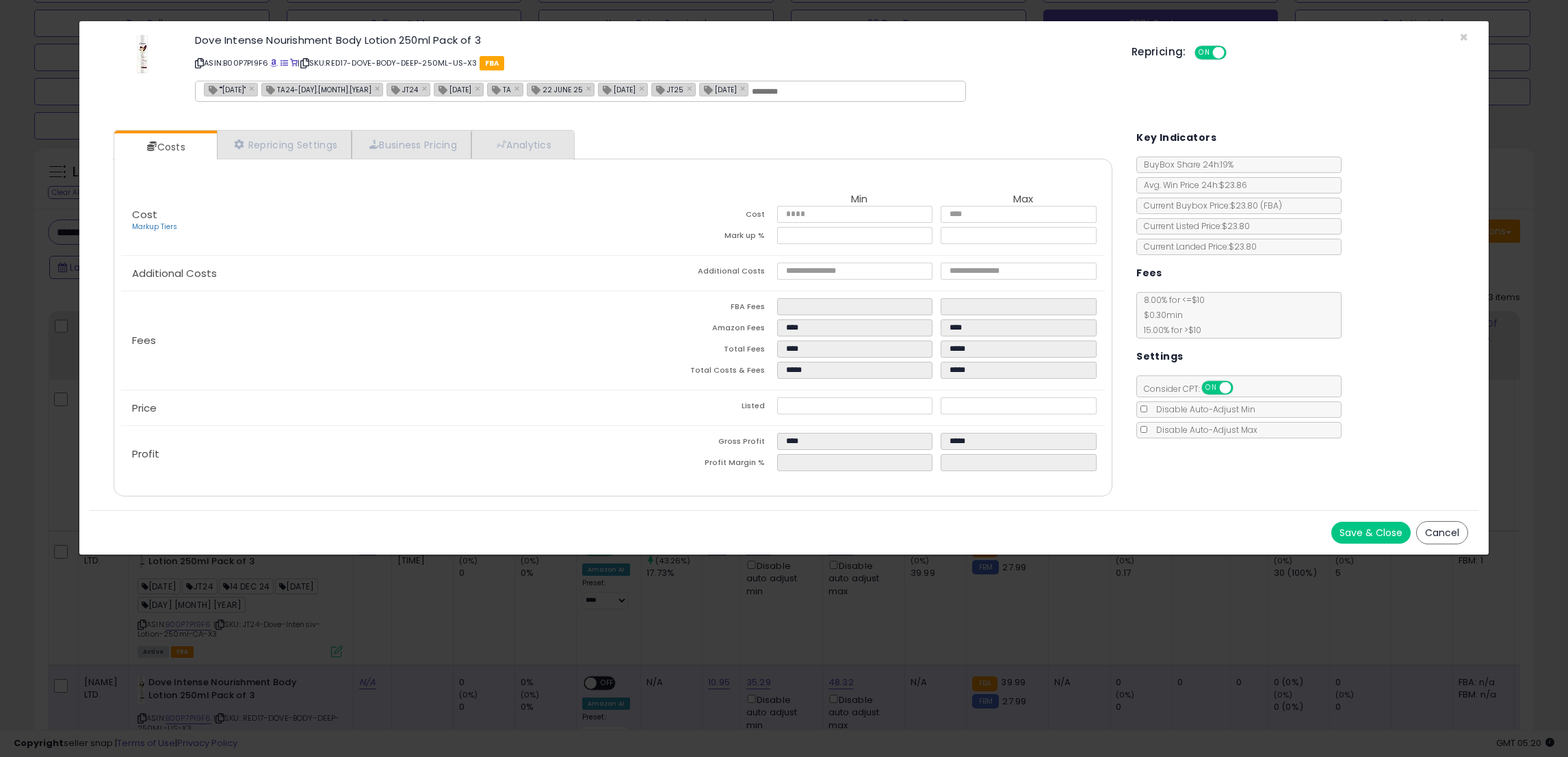click on "Save & Close" at bounding box center [1371, 533] 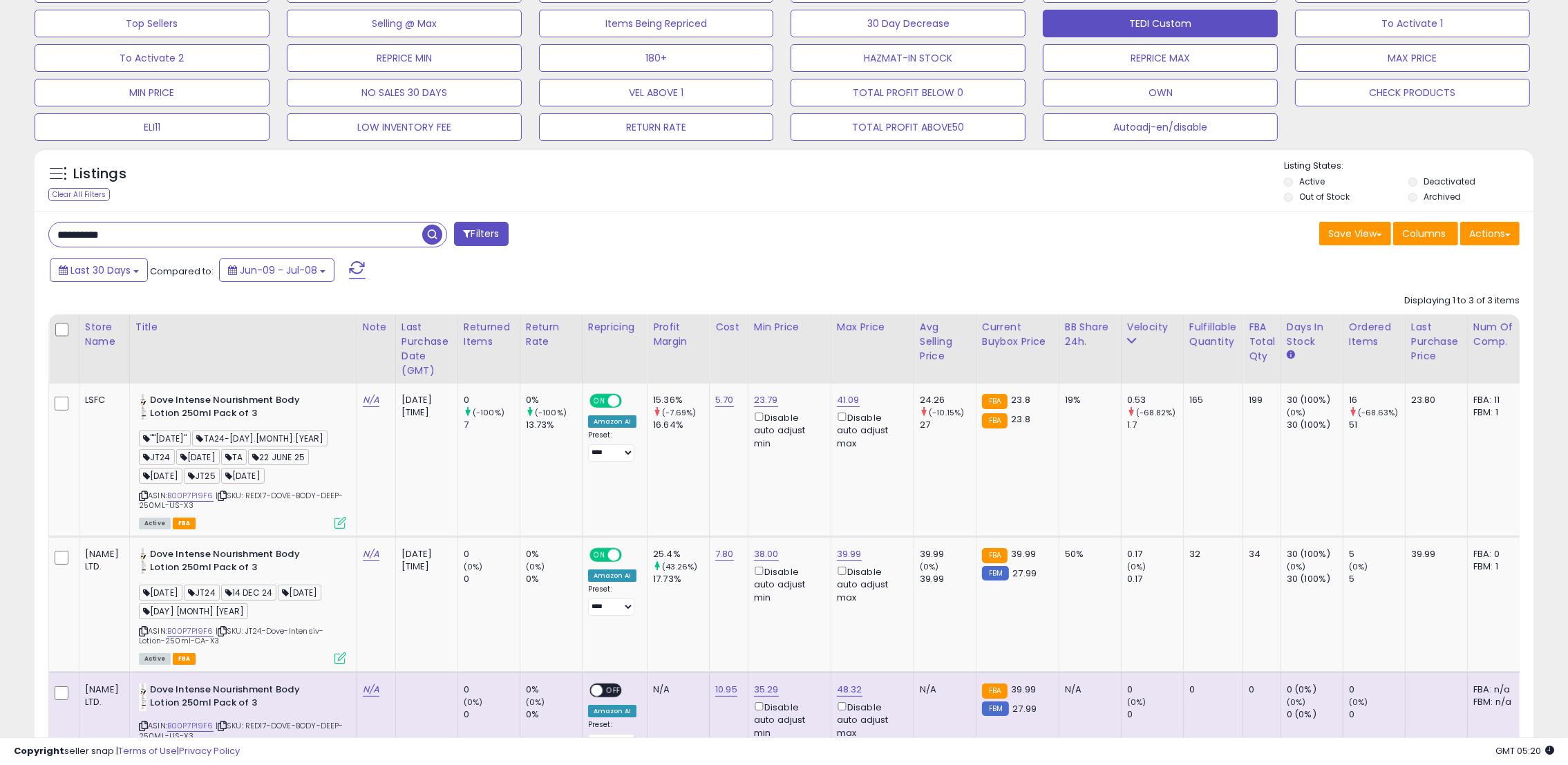 click on "**********" at bounding box center (236, 234) 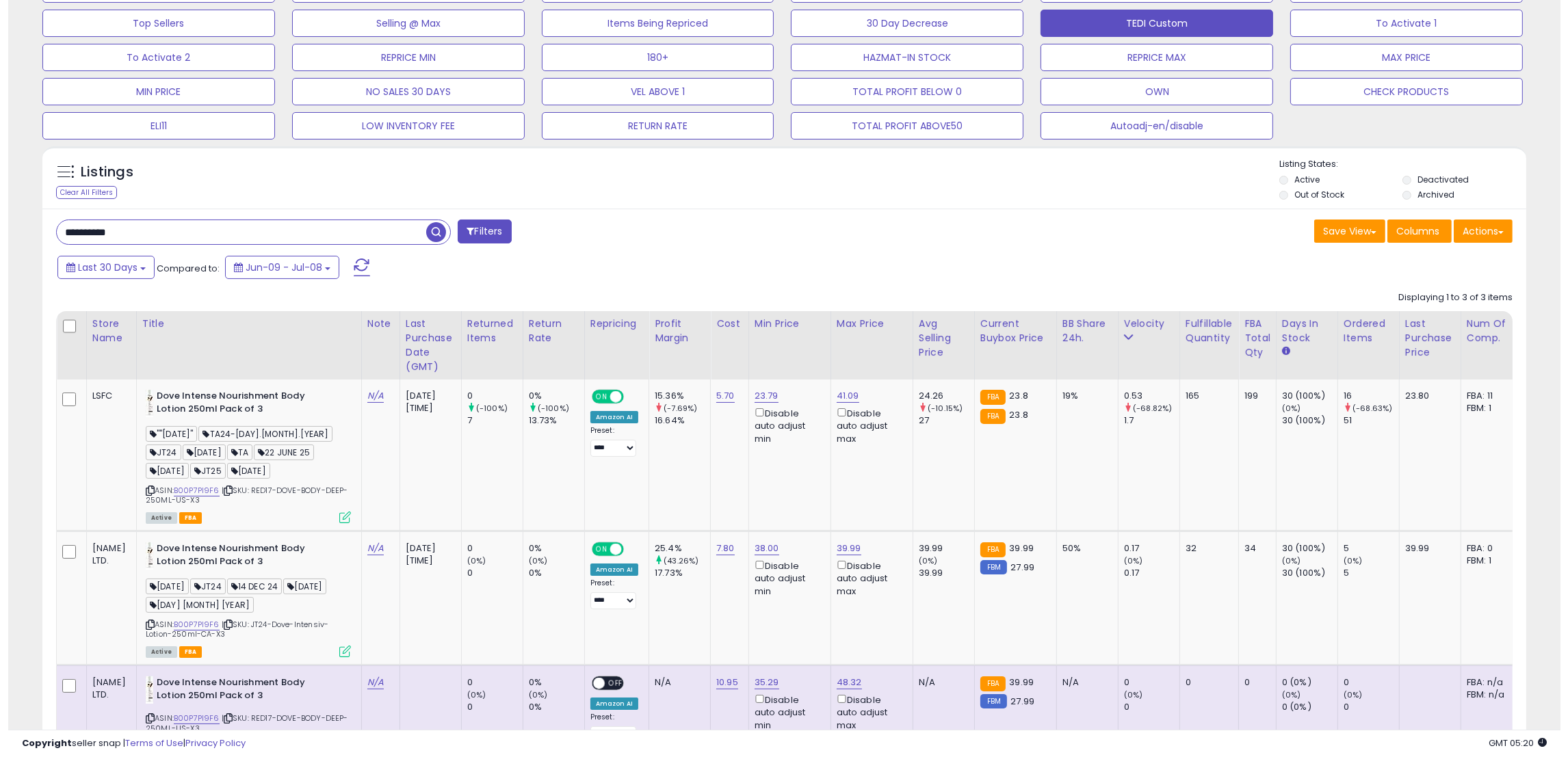 scroll, scrollTop: 0, scrollLeft: 0, axis: both 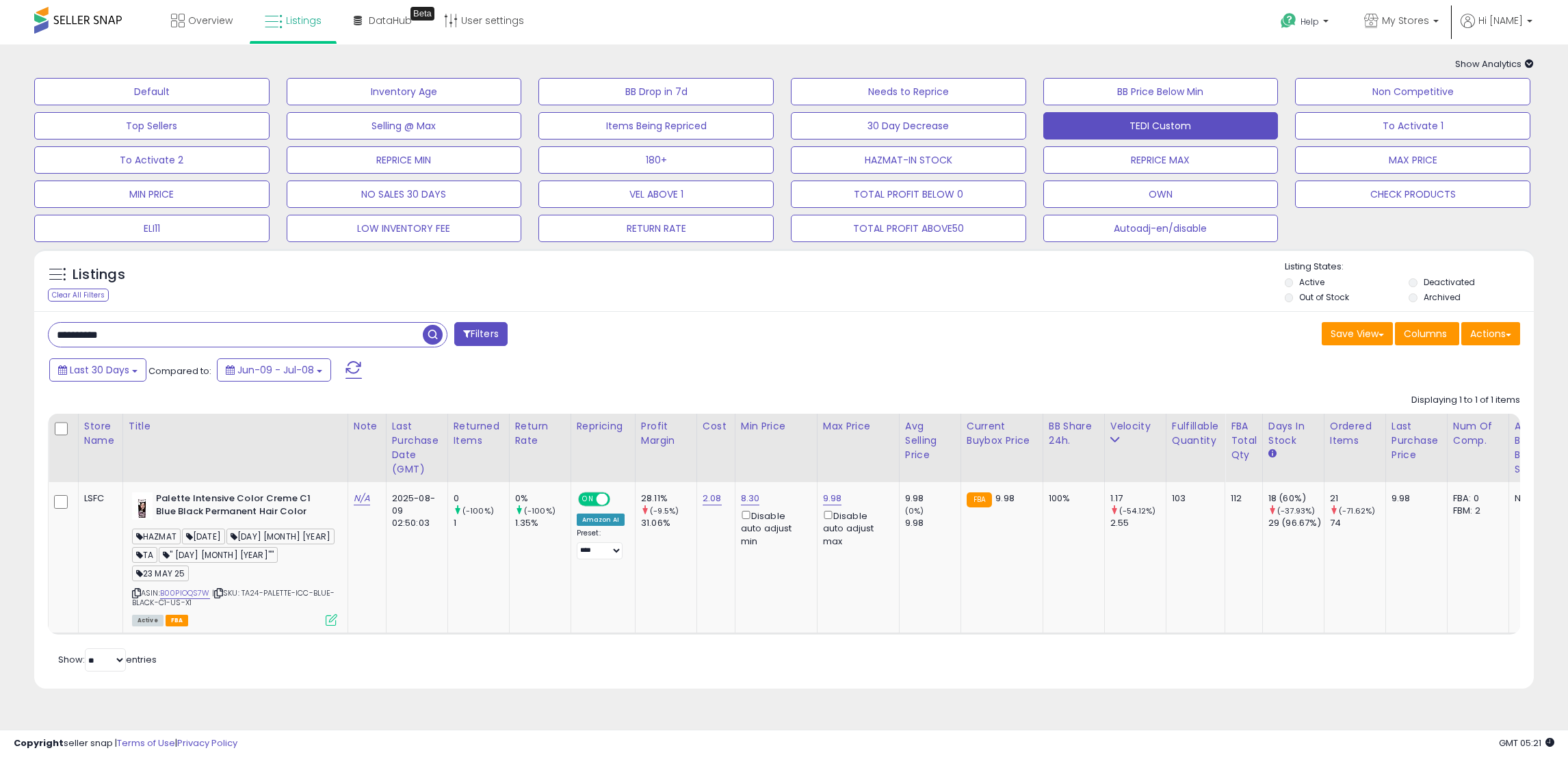 click on "**********" at bounding box center (235, 334) 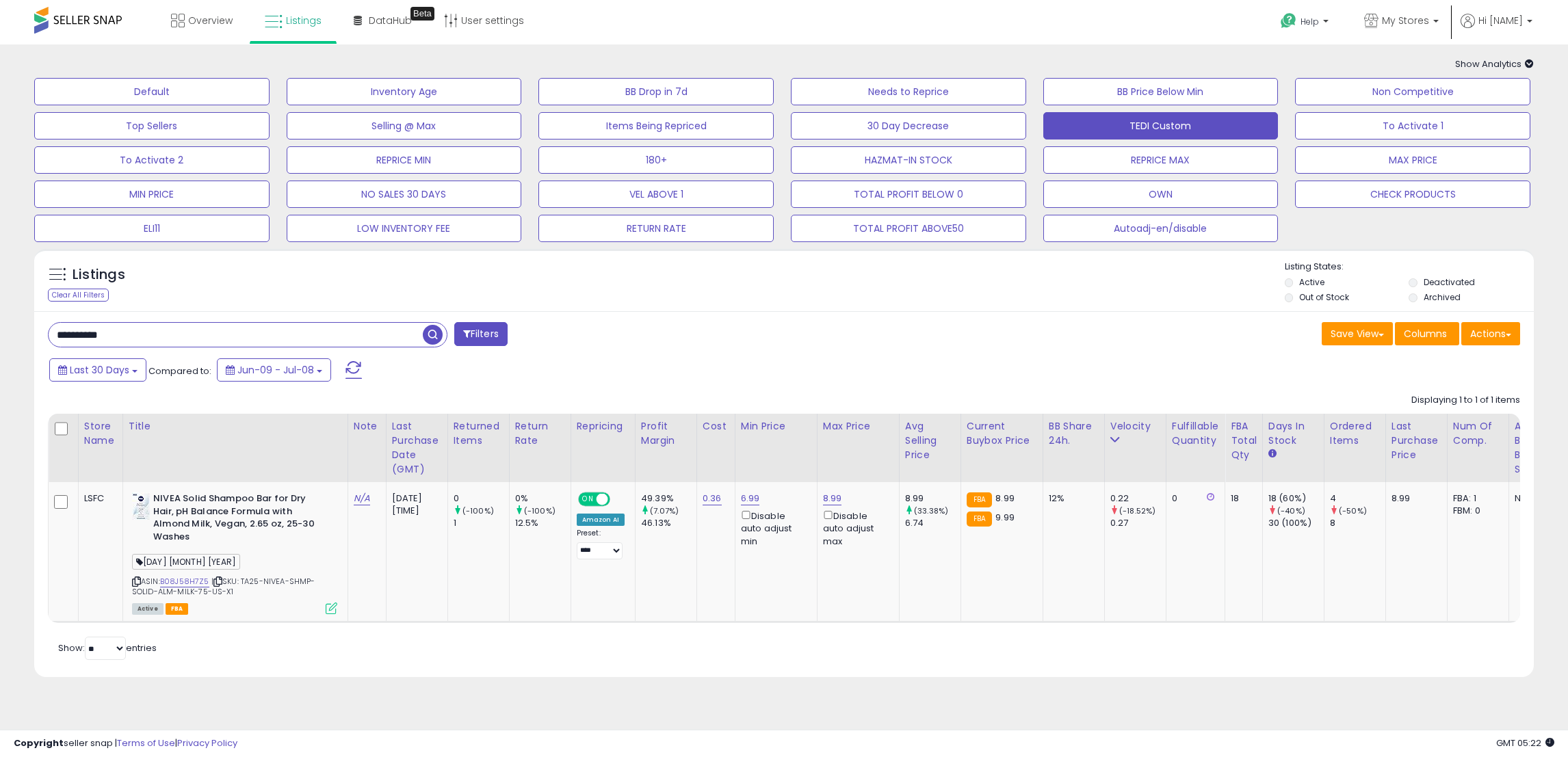 scroll, scrollTop: 0, scrollLeft: 18, axis: horizontal 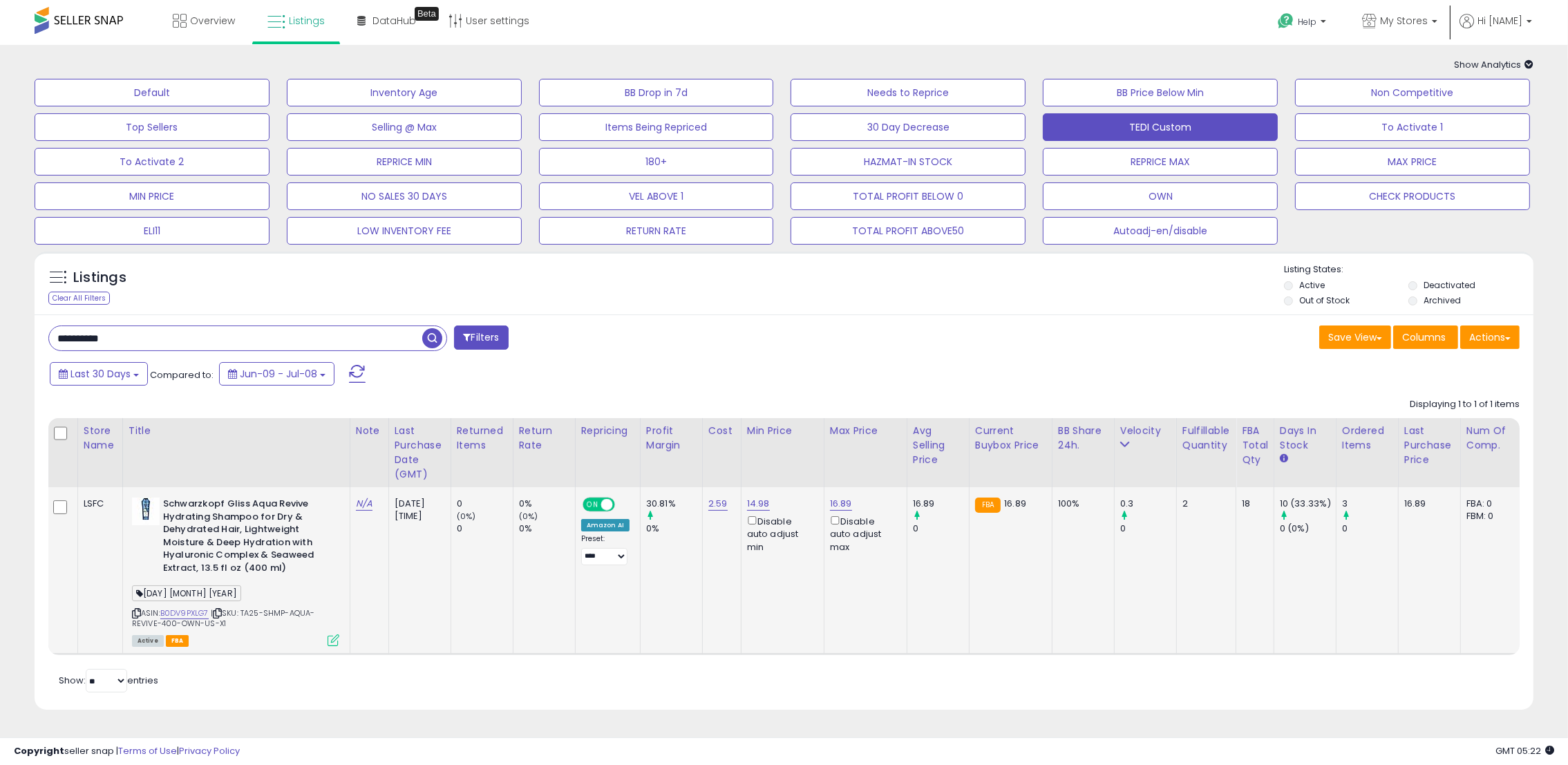 click at bounding box center (333, 640) 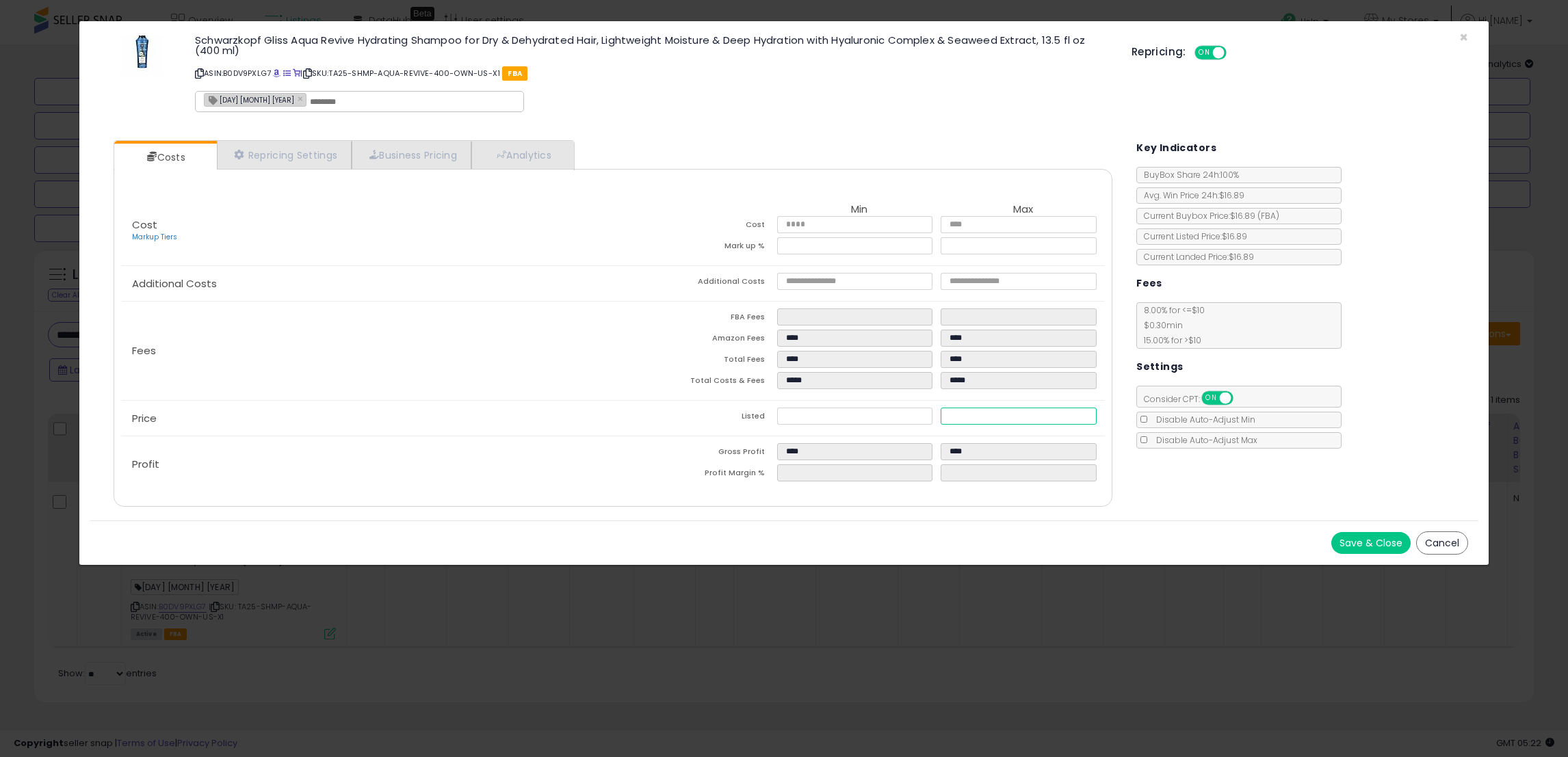 drag, startPoint x: 995, startPoint y: 416, endPoint x: 900, endPoint y: 423, distance: 95.25755 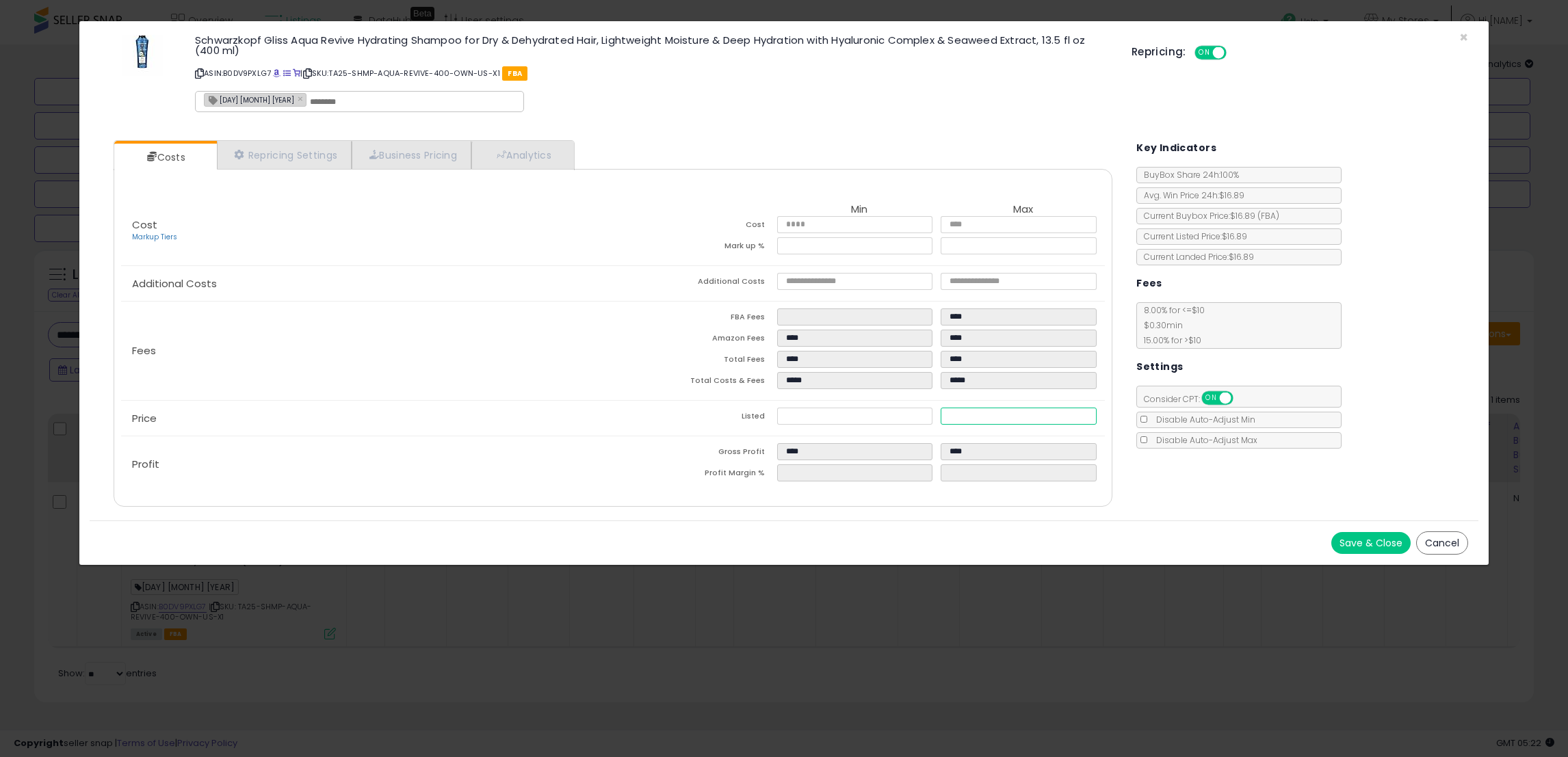 type on "****" 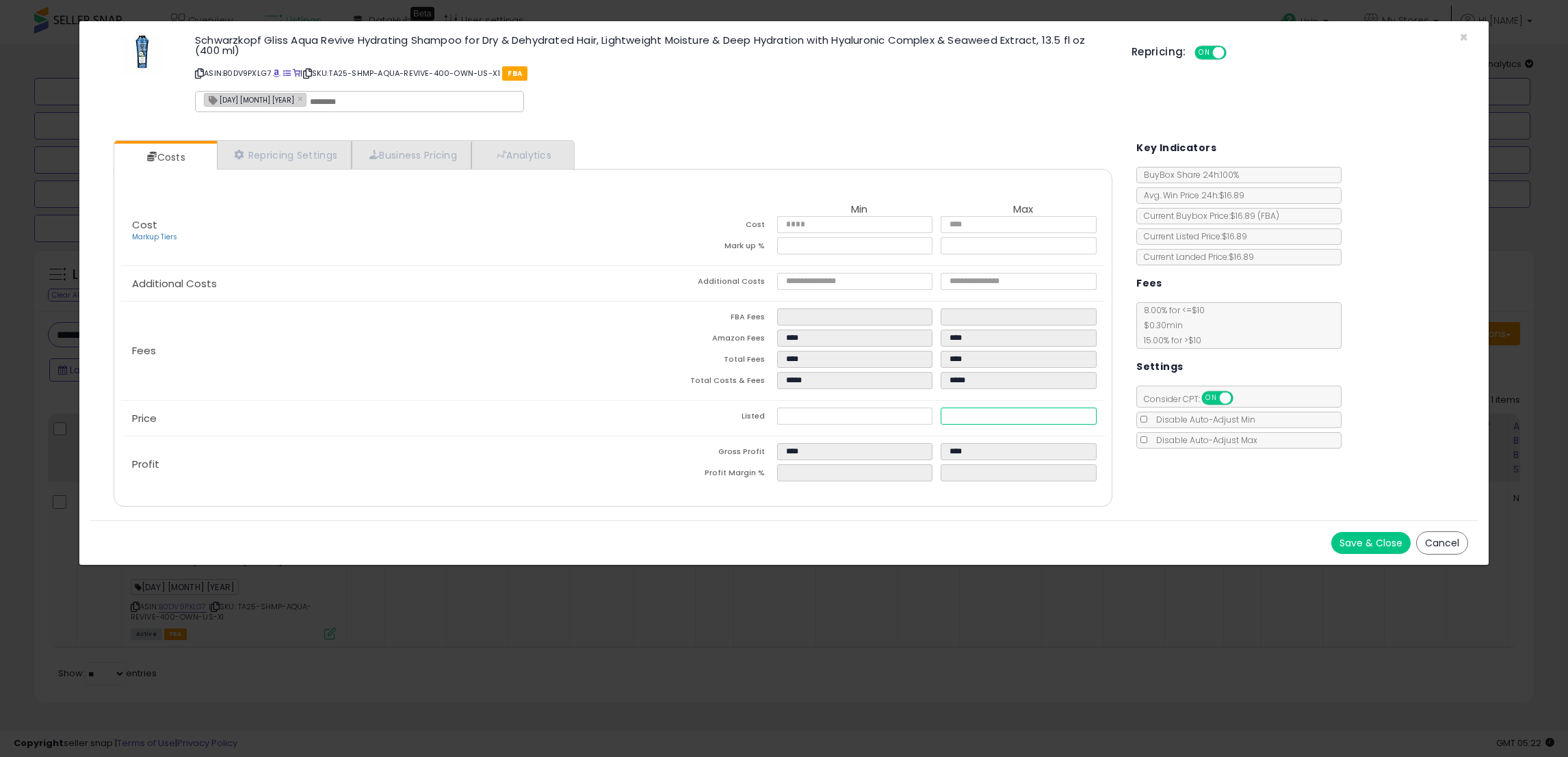 type on "****" 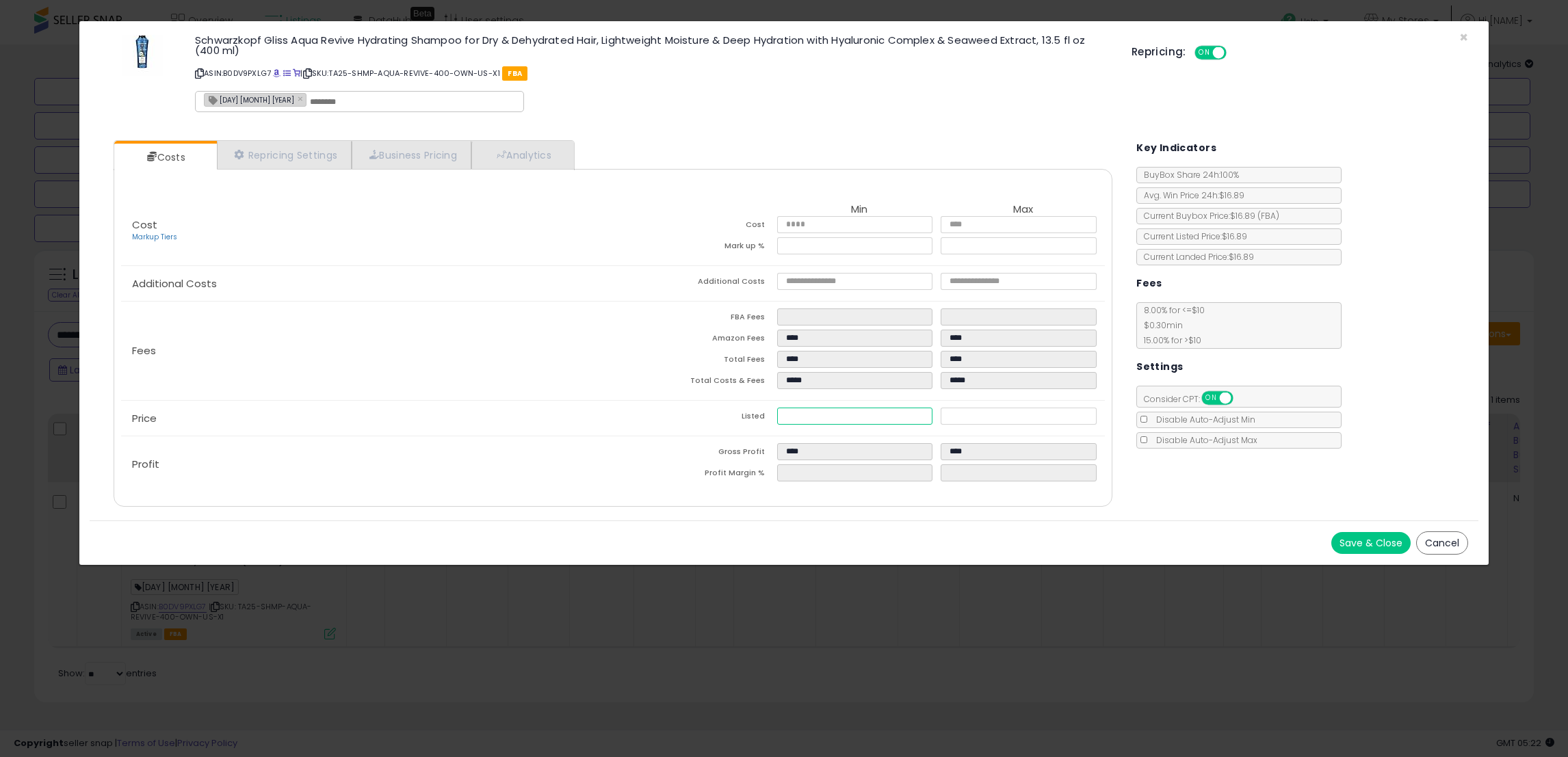 drag, startPoint x: 884, startPoint y: 415, endPoint x: 423, endPoint y: 367, distance: 463.4922 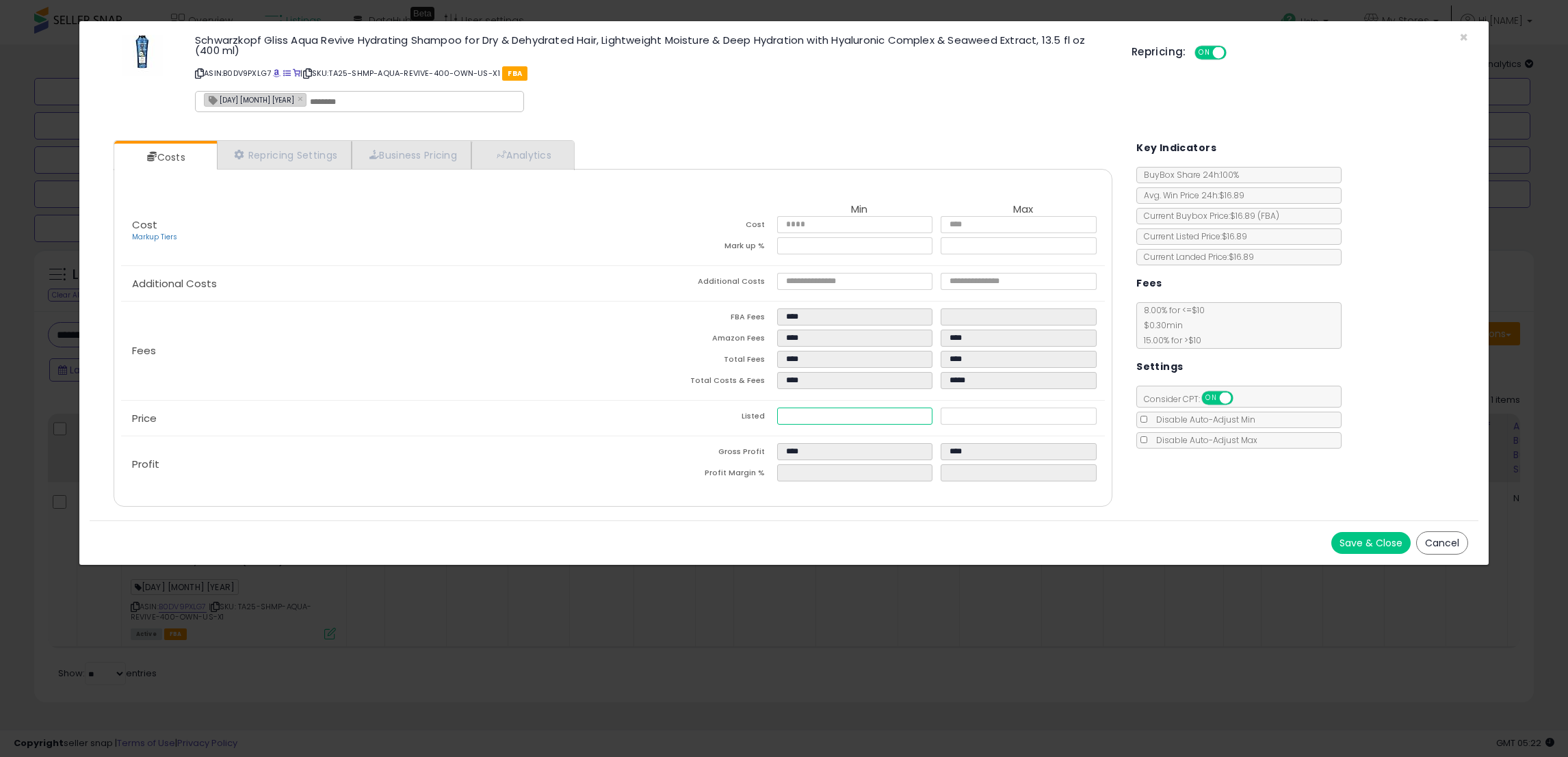 type on "****" 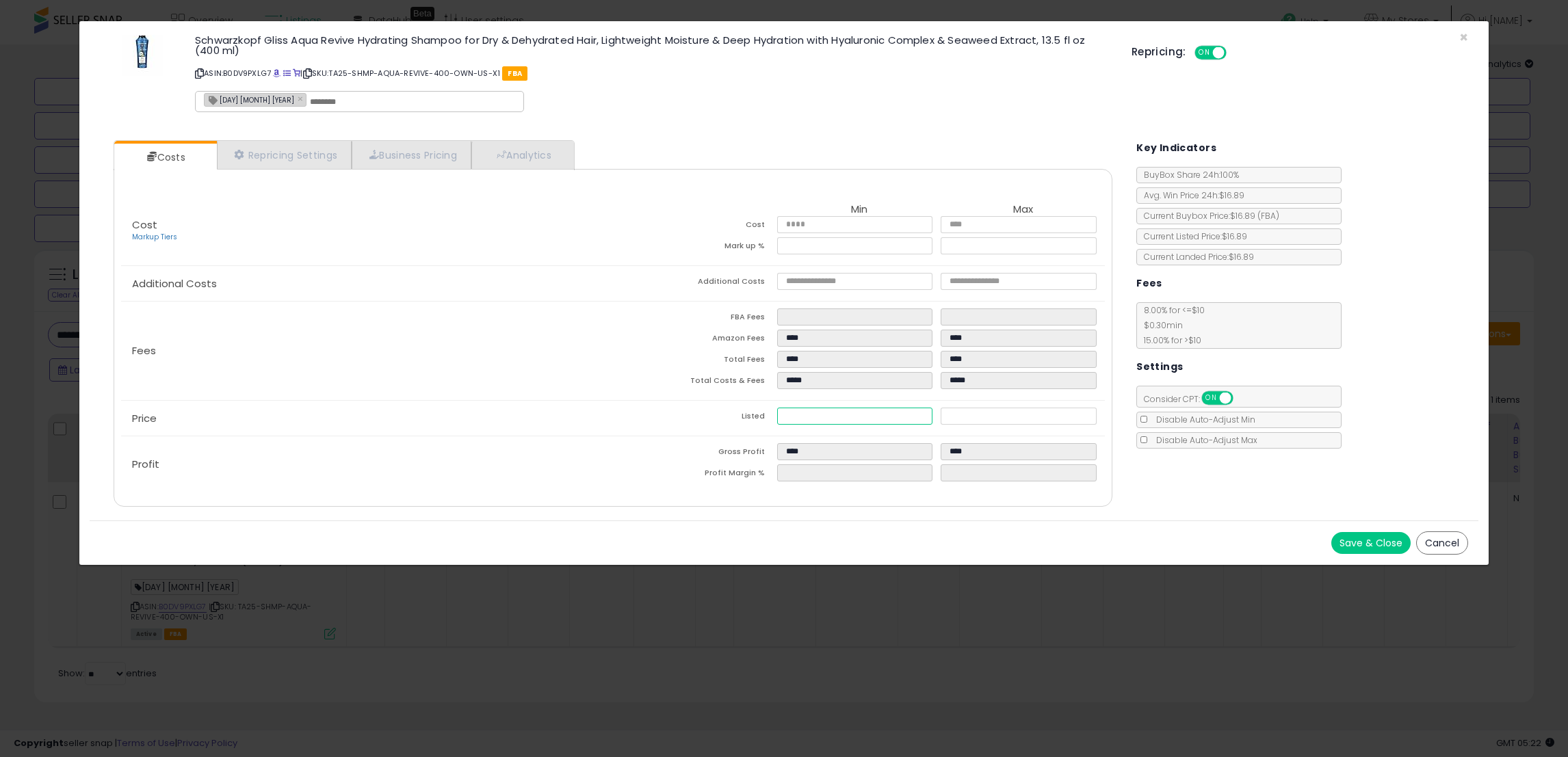 type on "**" 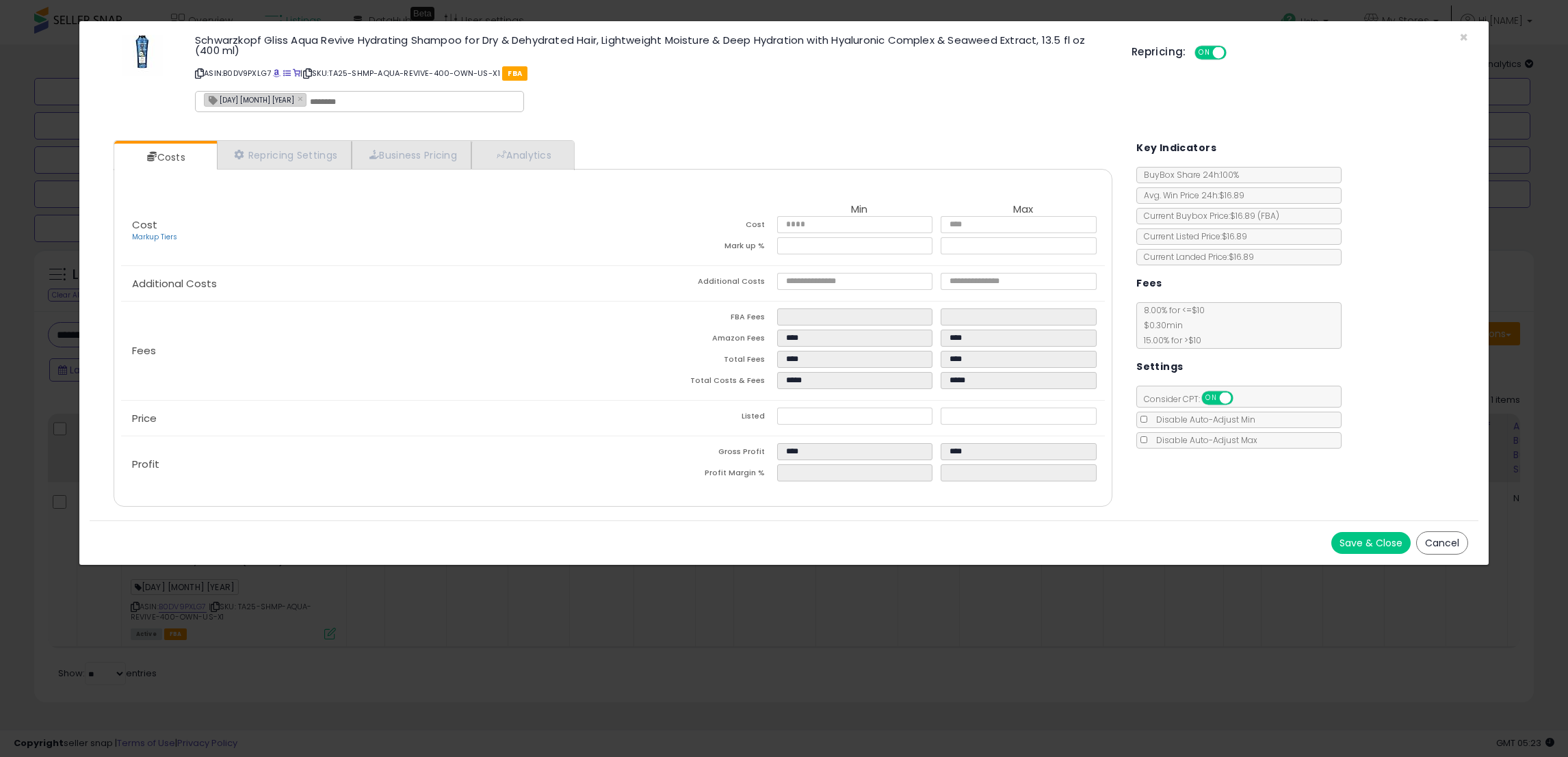 type on "*****" 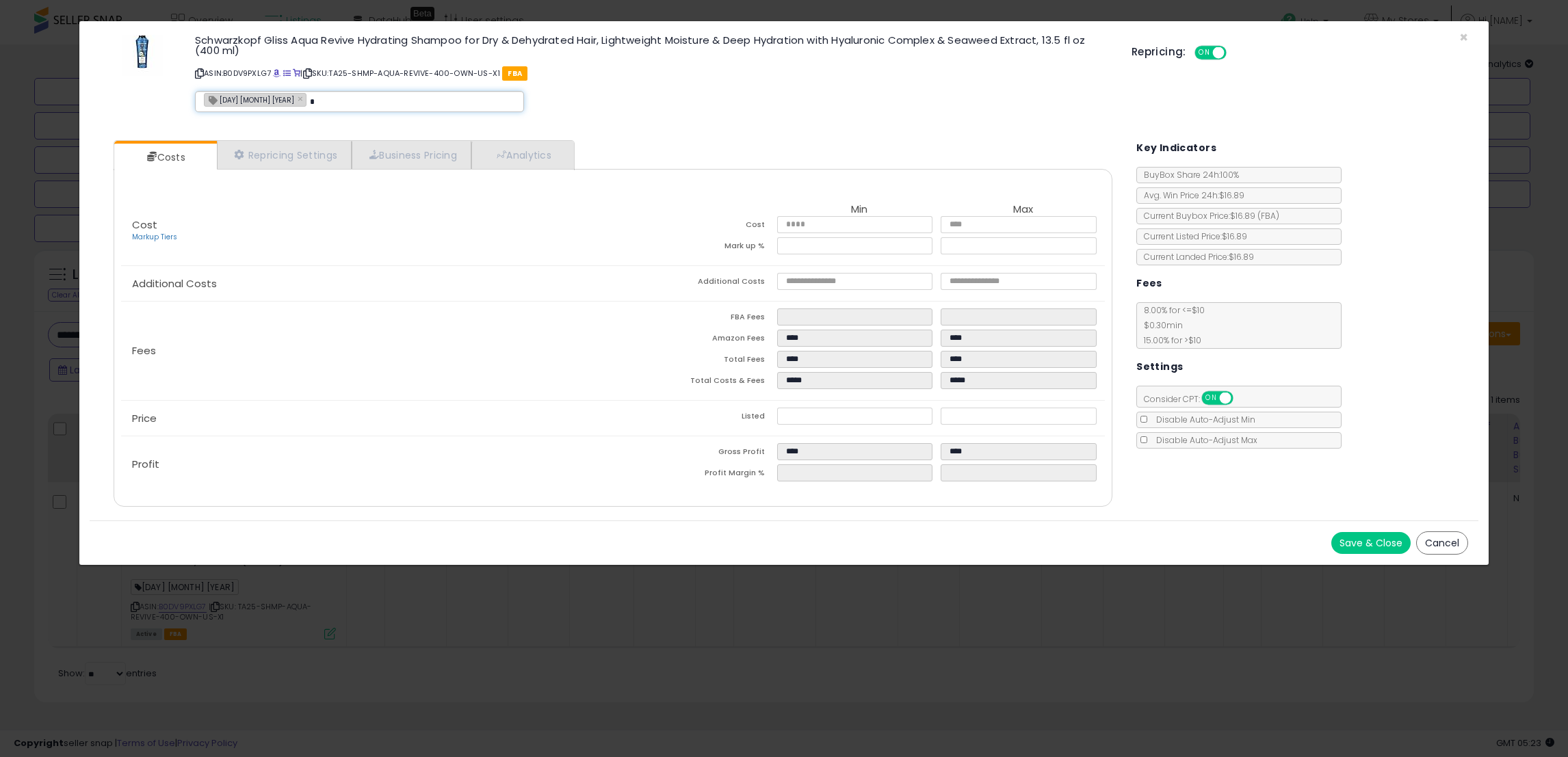 type on "**" 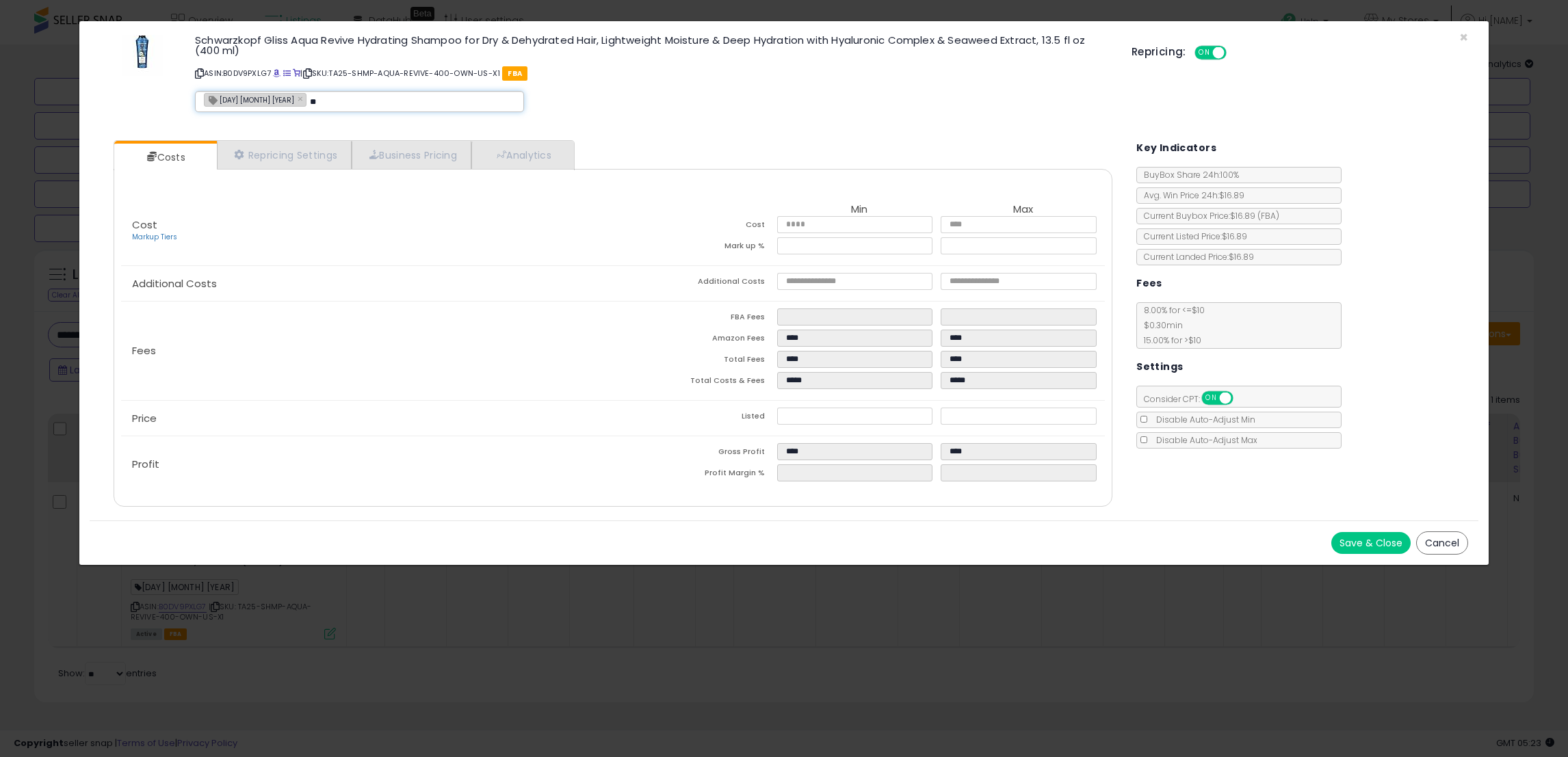 type on "**********" 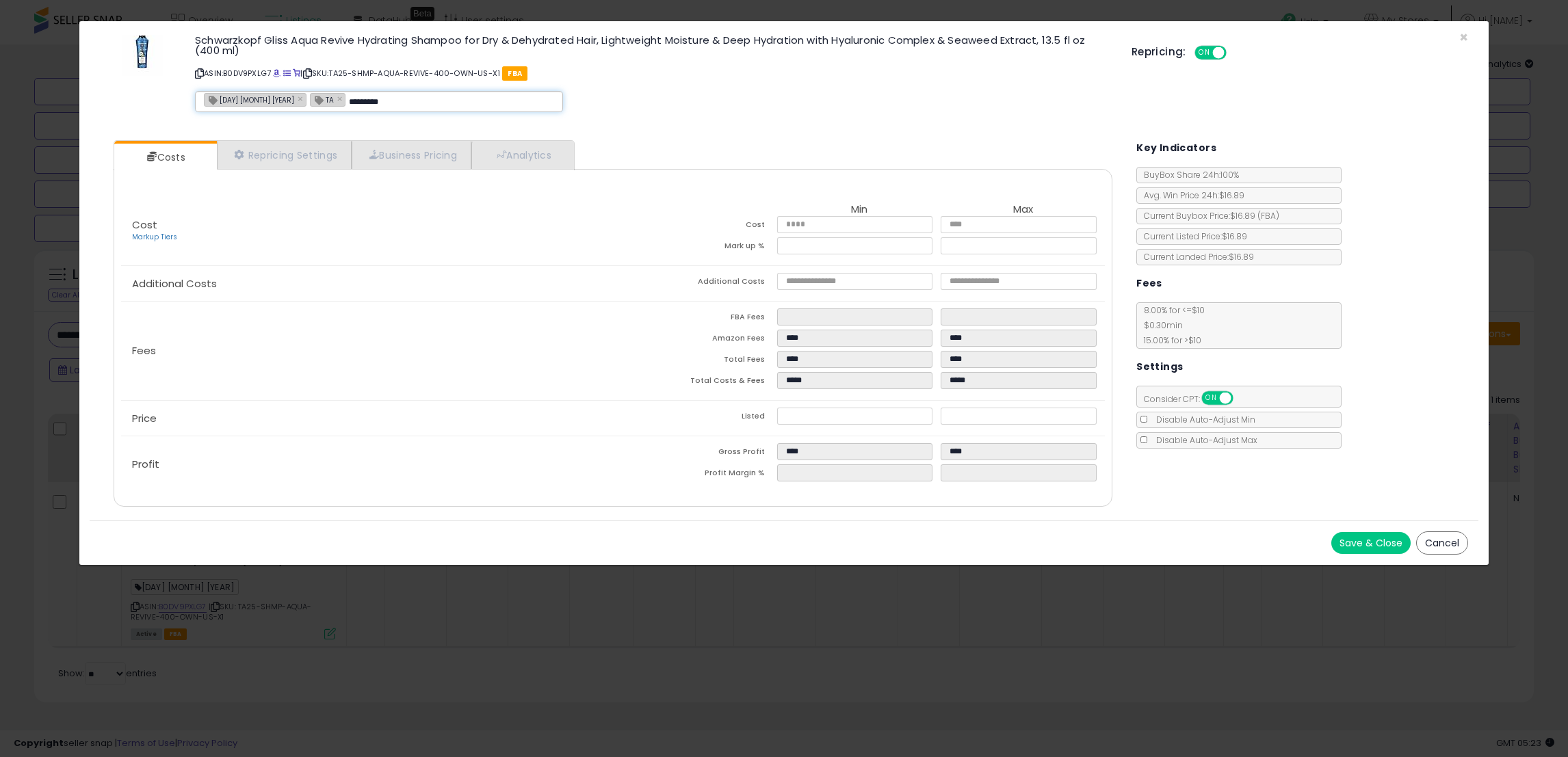 type on "*********" 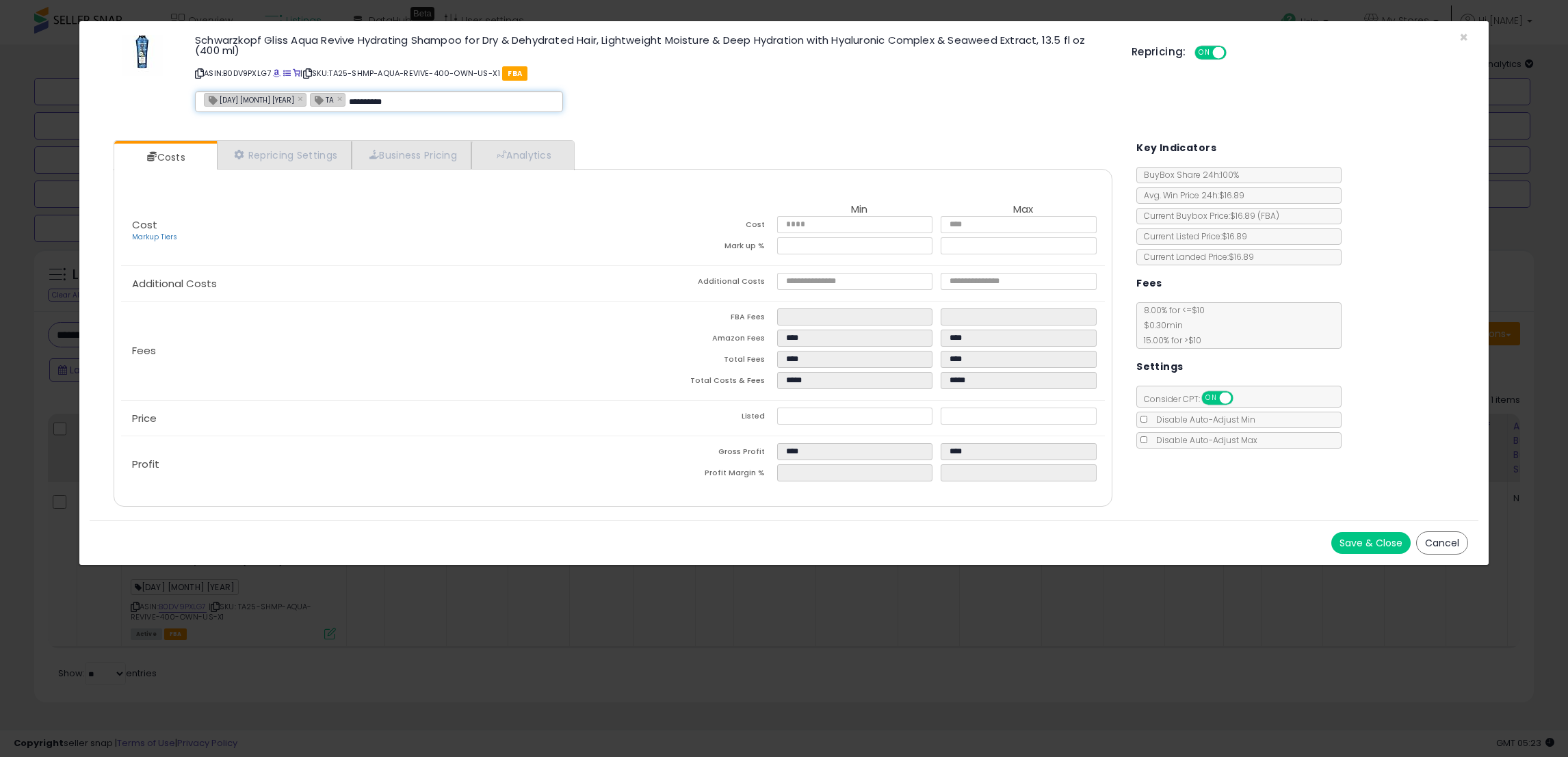 type on "**********" 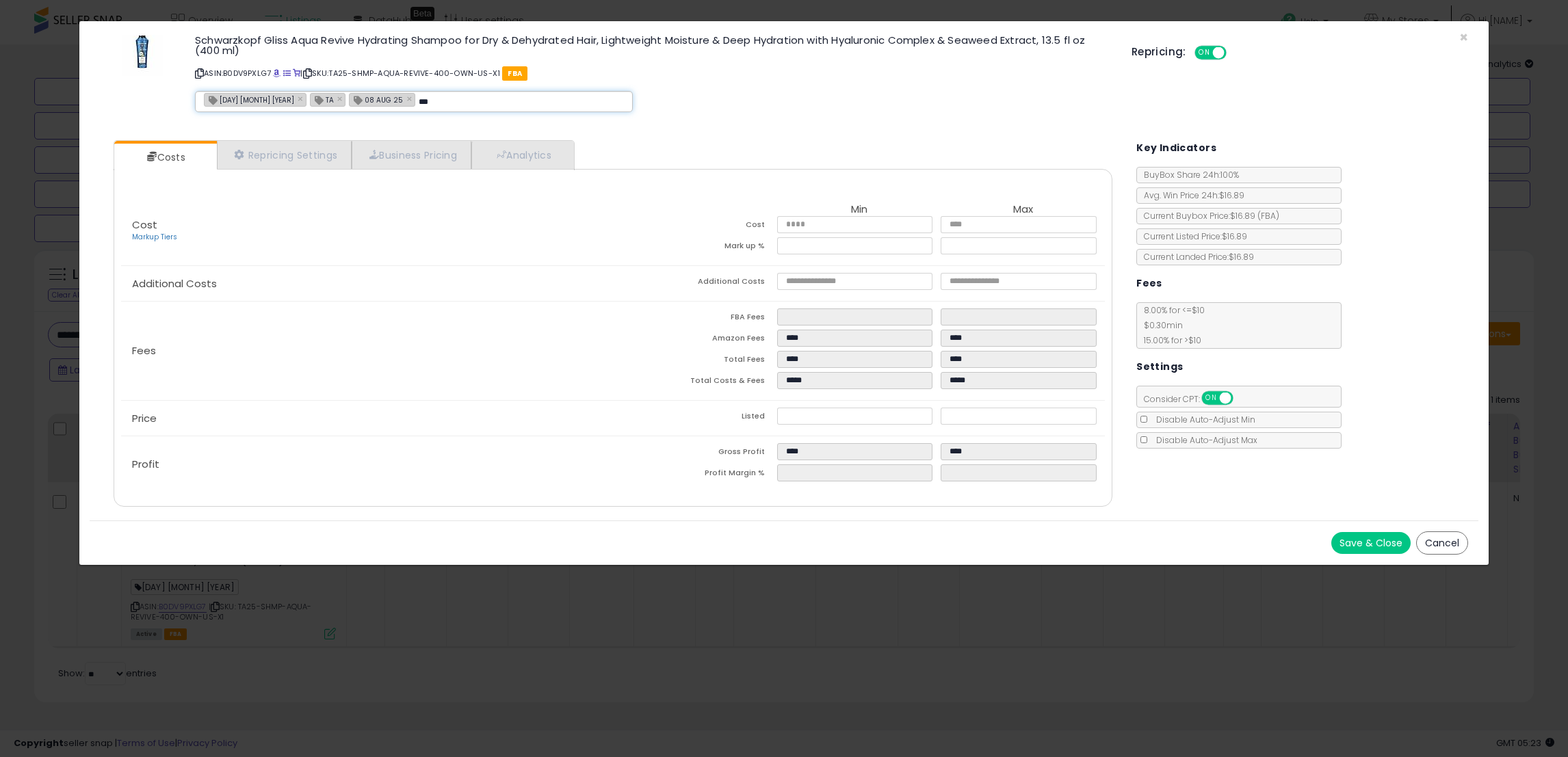 type on "***" 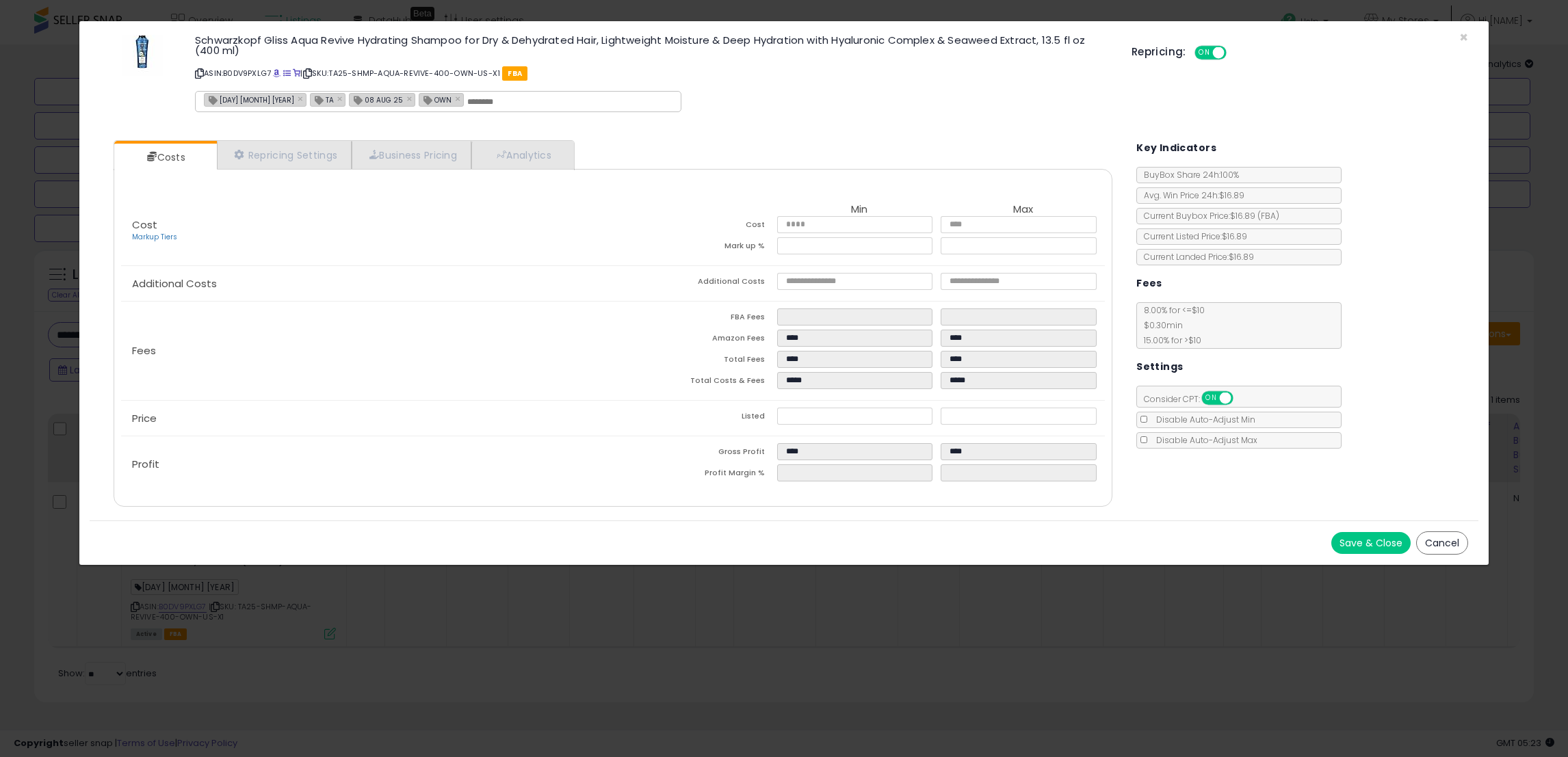 click on "Save & Close" at bounding box center (1371, 543) 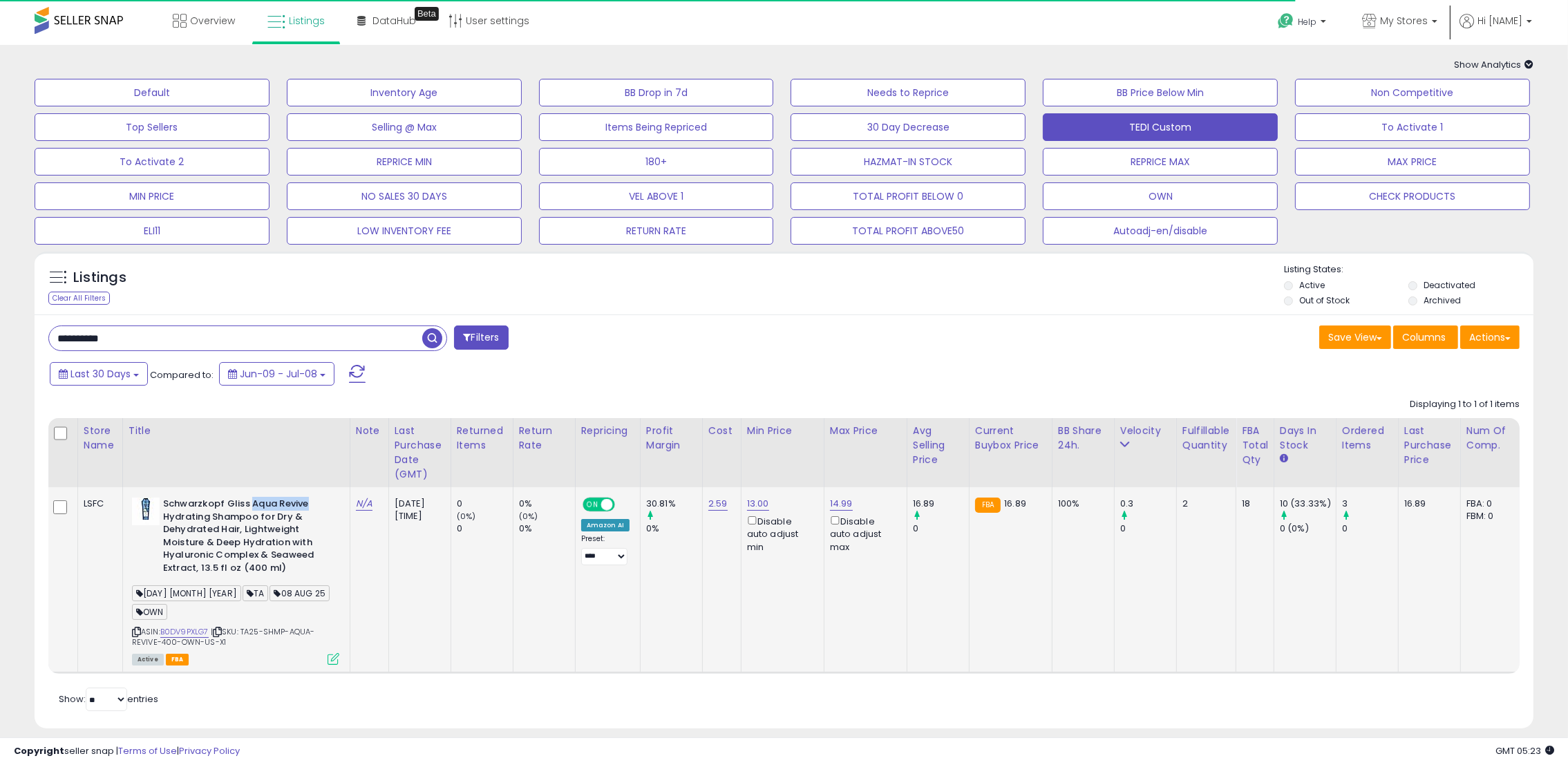drag, startPoint x: 308, startPoint y: 505, endPoint x: 249, endPoint y: 503, distance: 59.033889 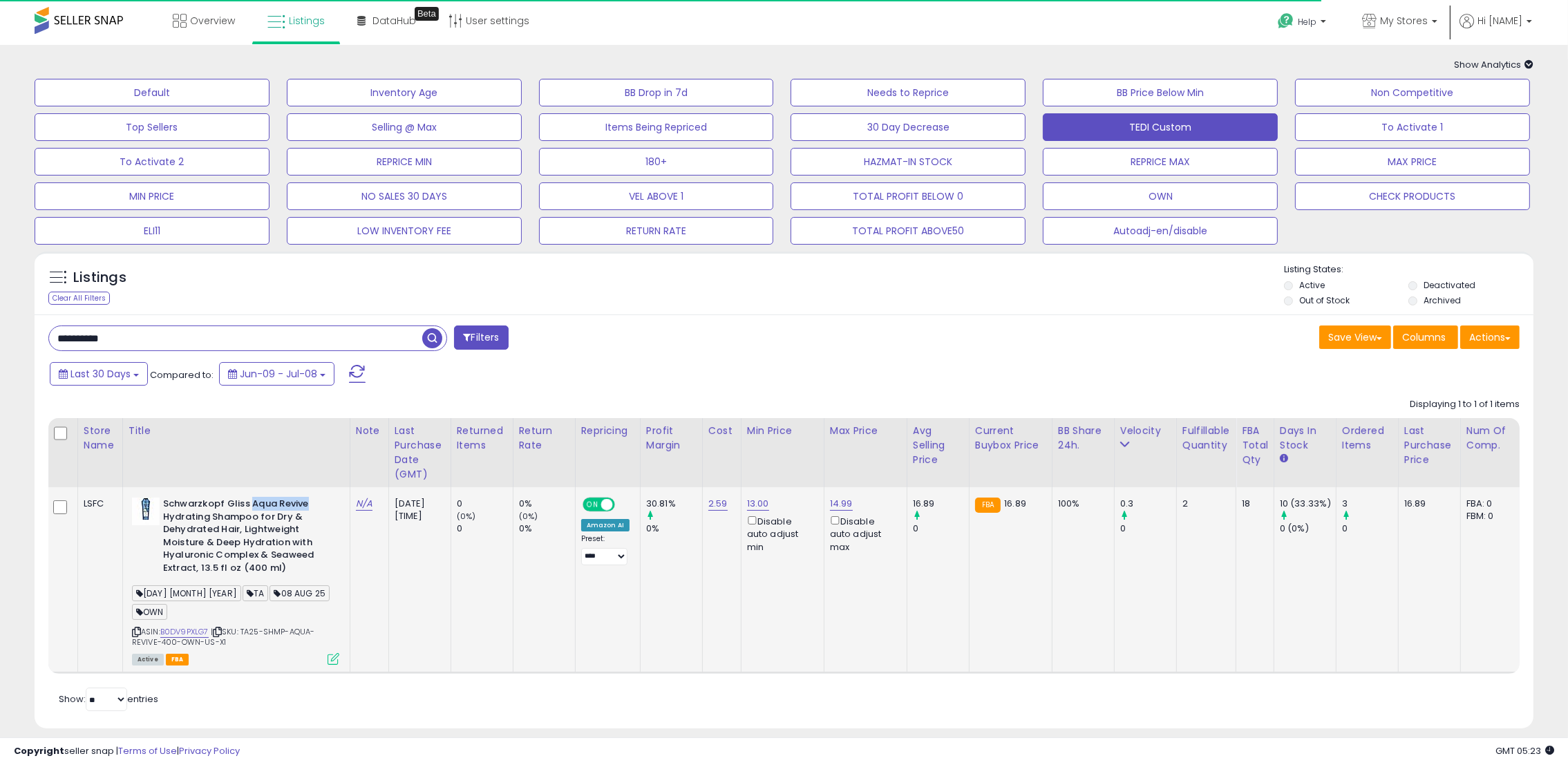 drag, startPoint x: 249, startPoint y: 503, endPoint x: 258, endPoint y: 501, distance: 9.219544 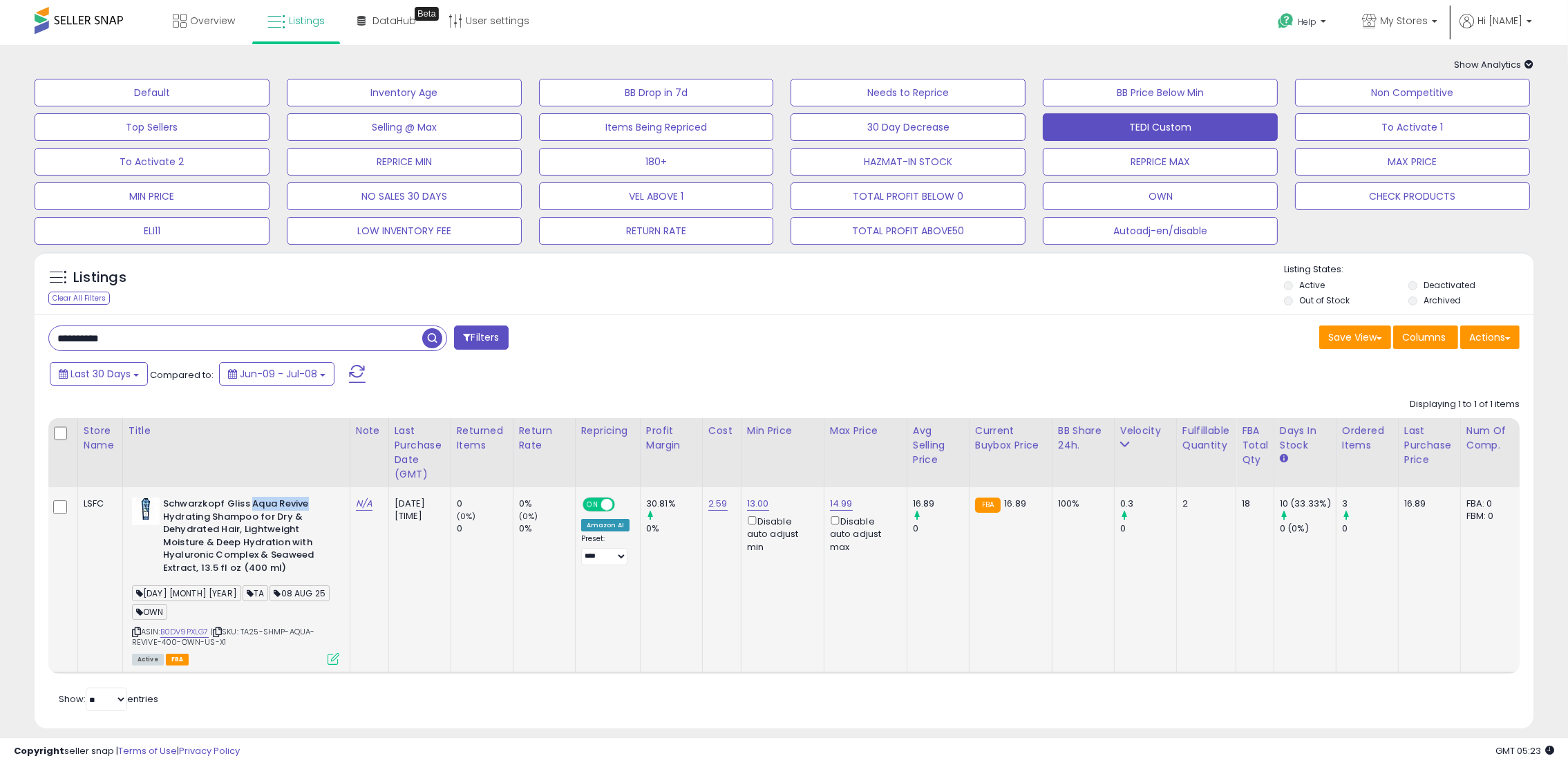 copy on "Aqua Revive" 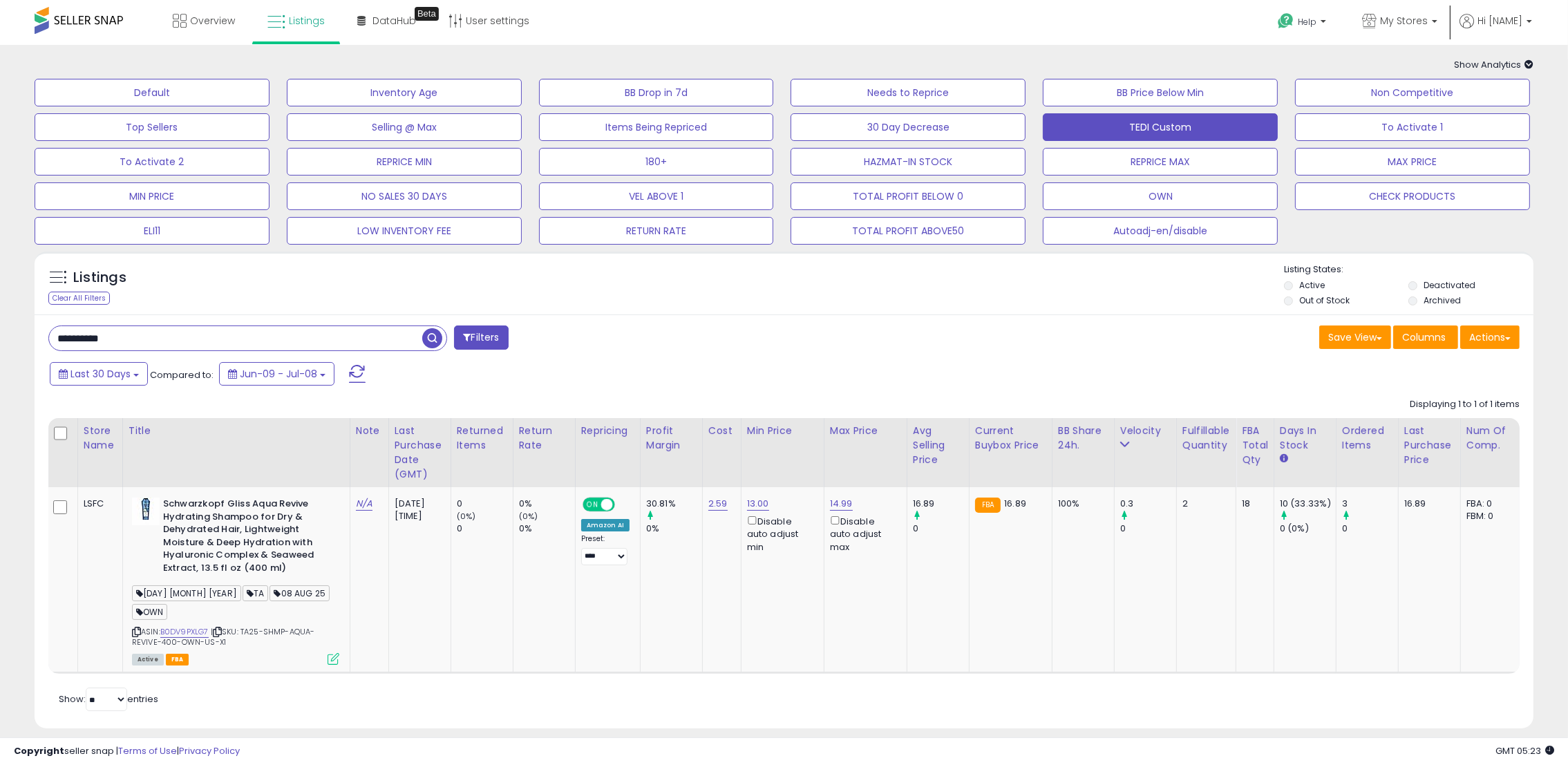 click on "**********" at bounding box center [236, 338] 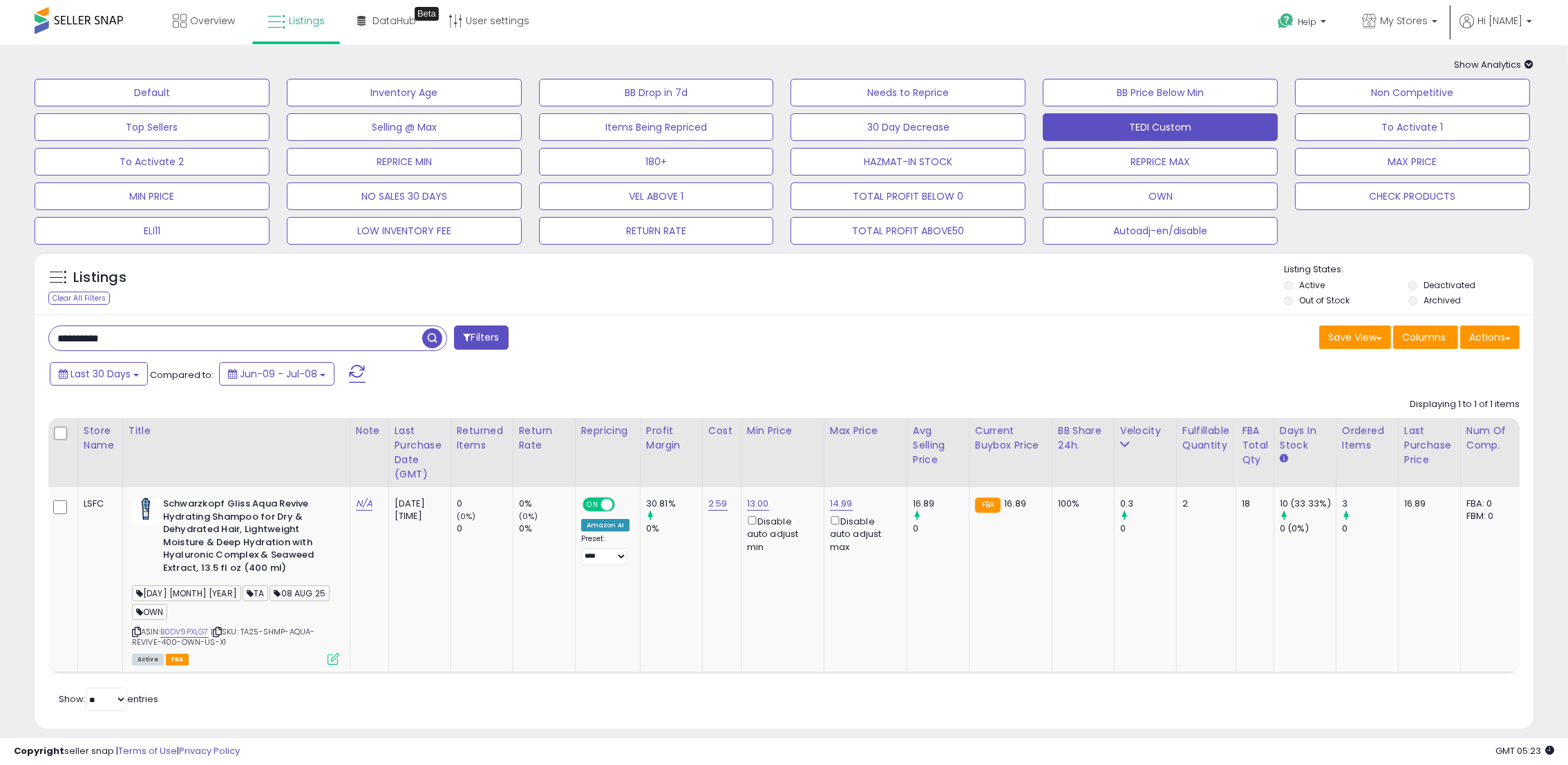 paste on "*" 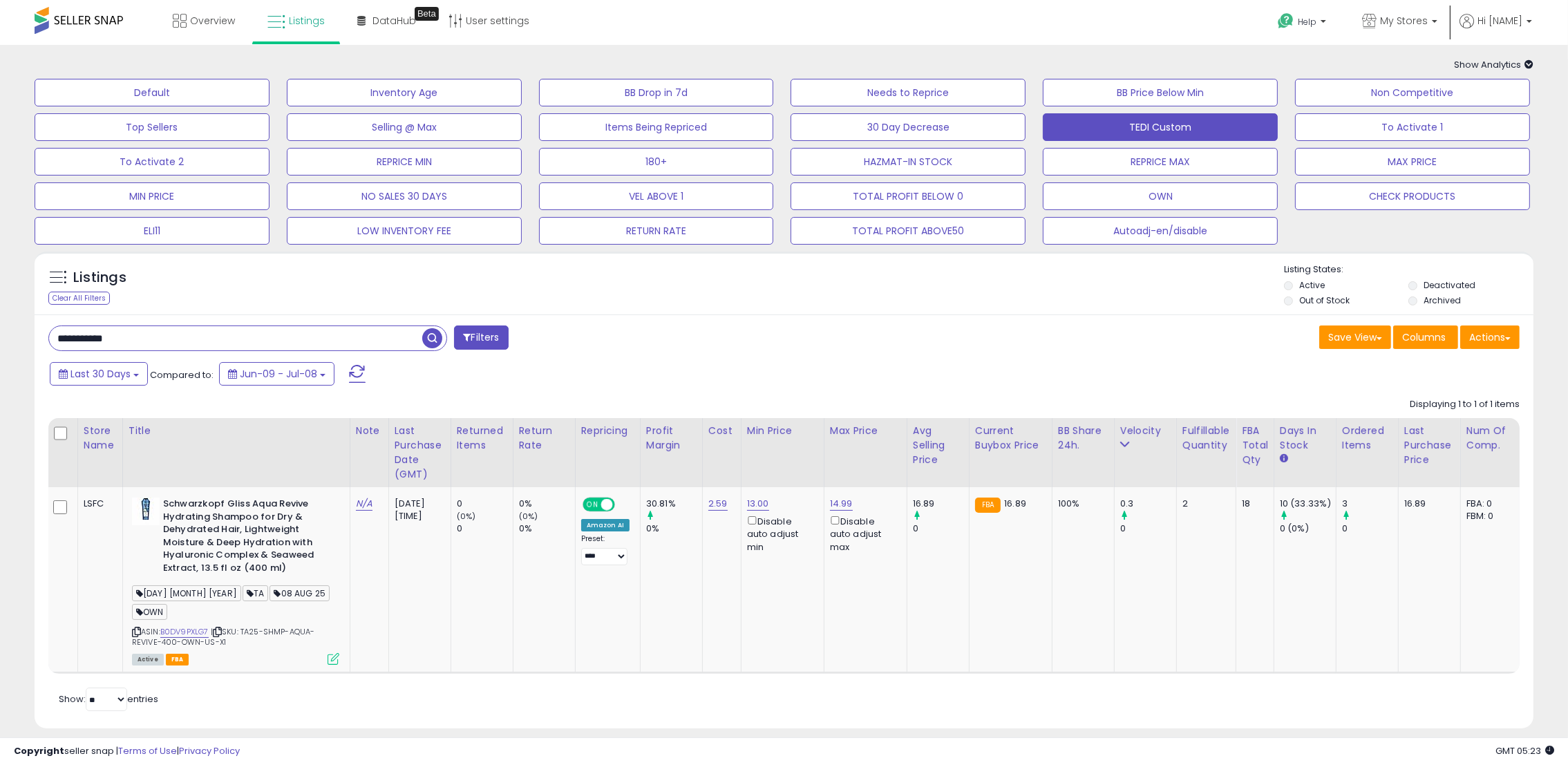 type on "**********" 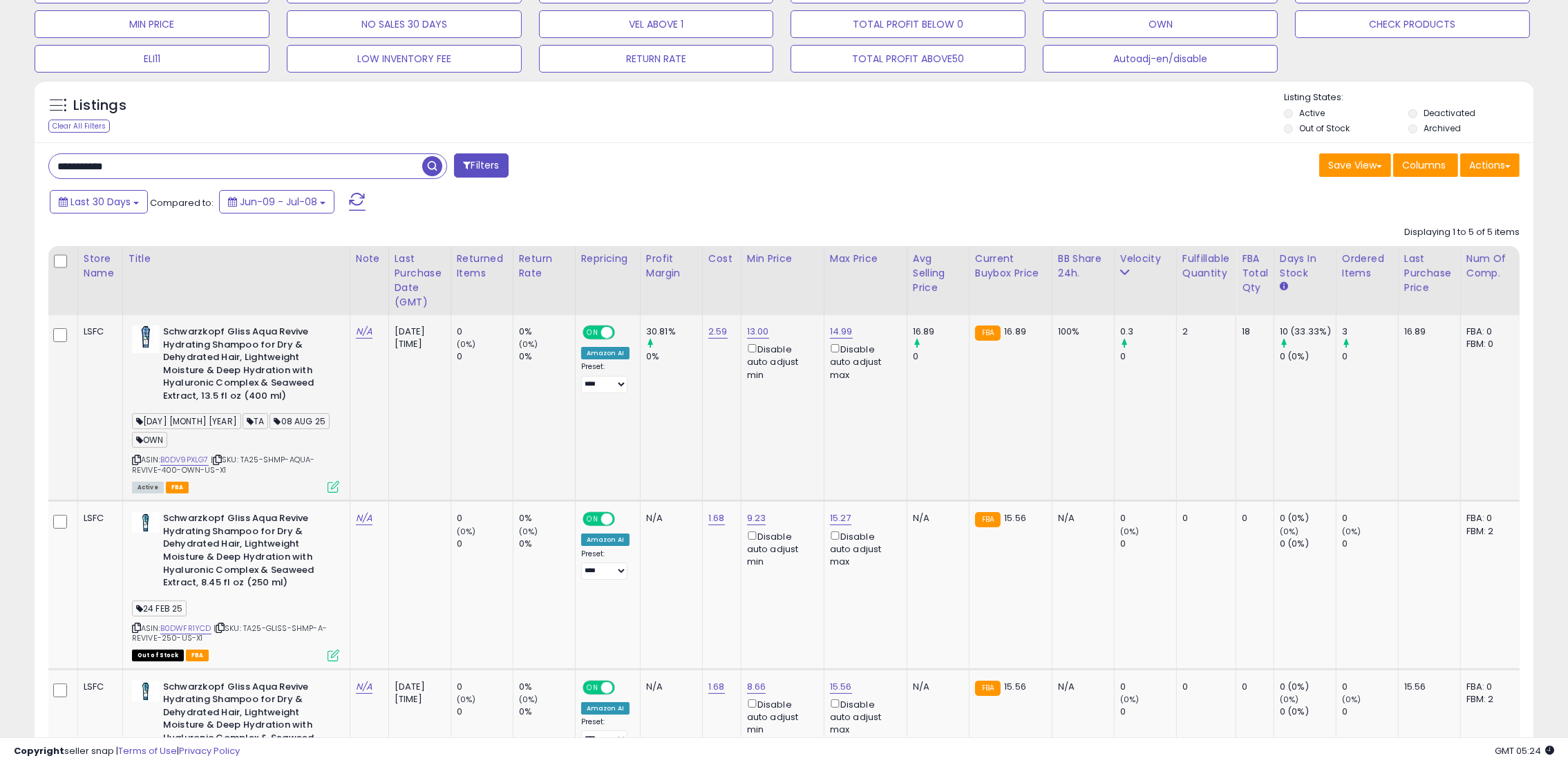 scroll, scrollTop: 207, scrollLeft: 0, axis: vertical 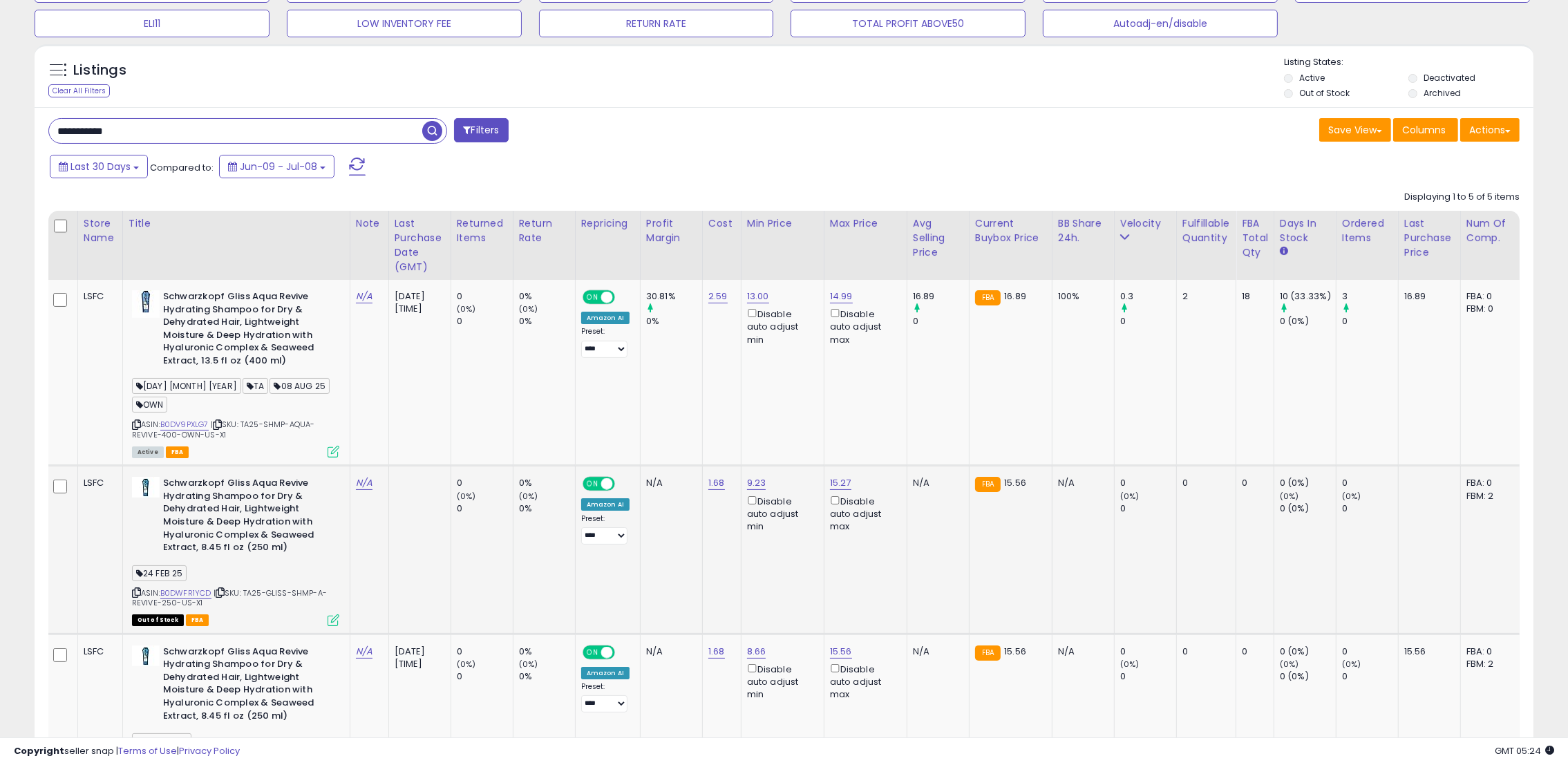 click at bounding box center (333, 620) 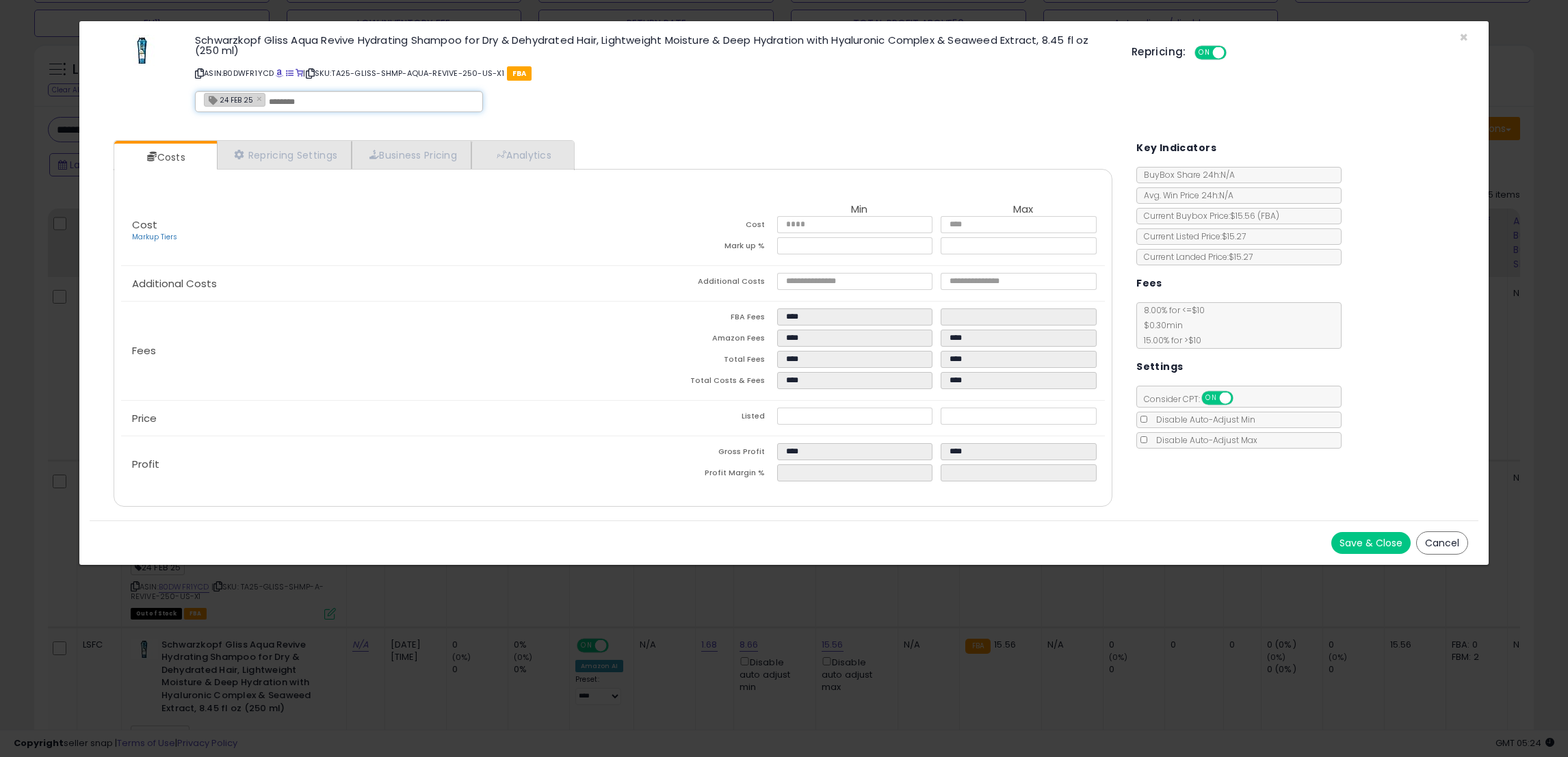 click at bounding box center [371, 102] 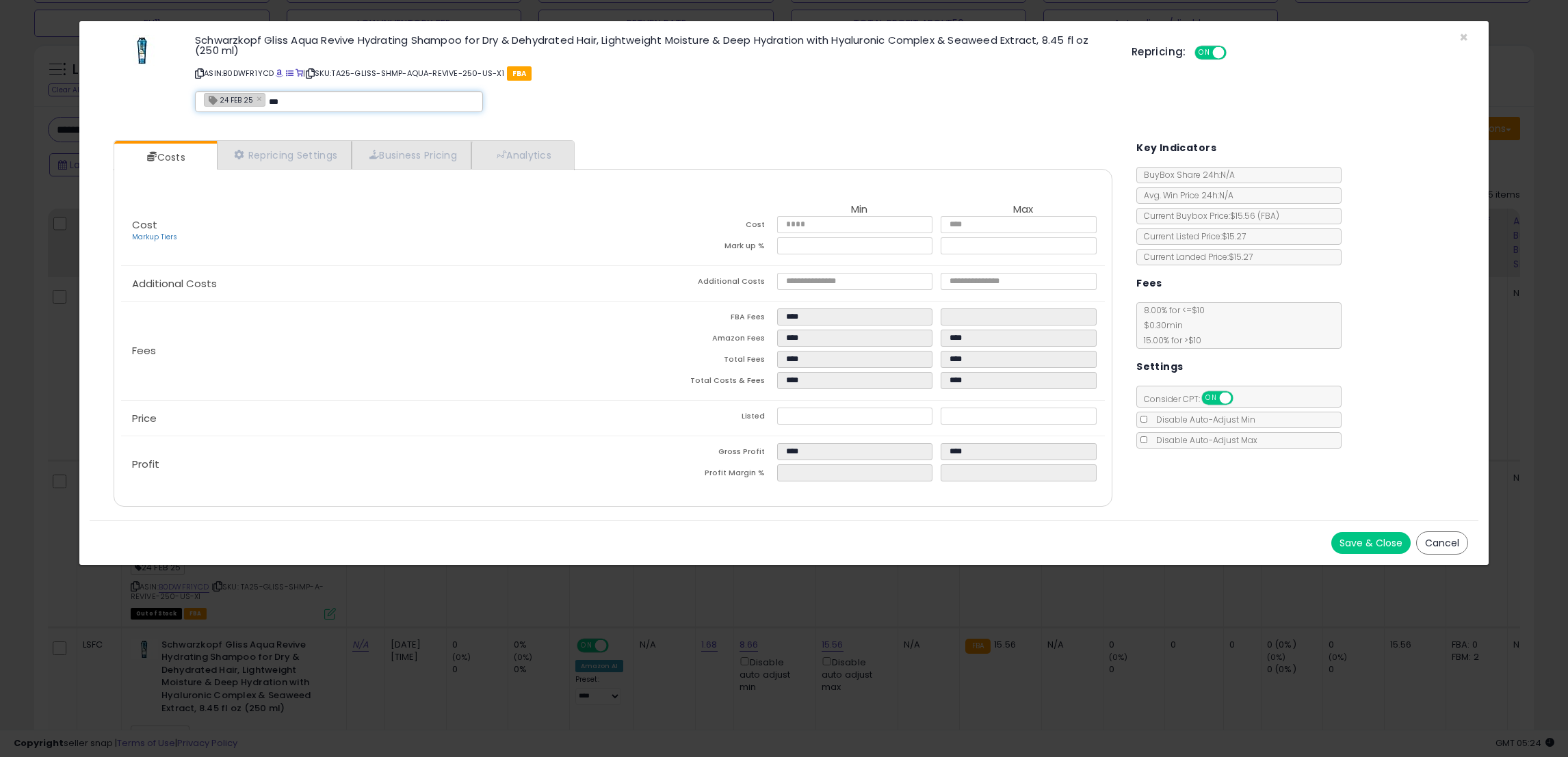 type on "***" 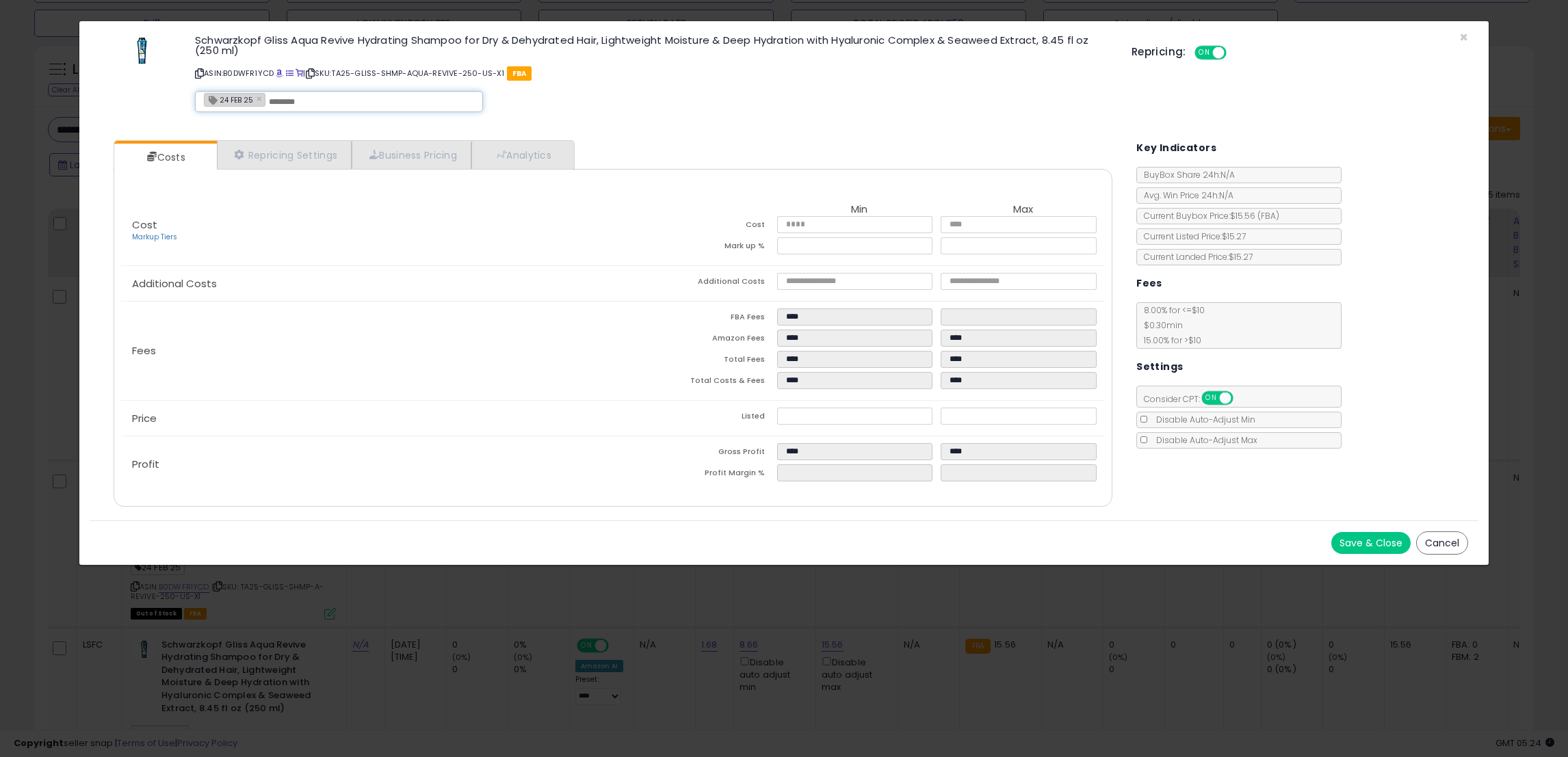 drag, startPoint x: 1377, startPoint y: 557, endPoint x: 1388, endPoint y: 539, distance: 21.09502 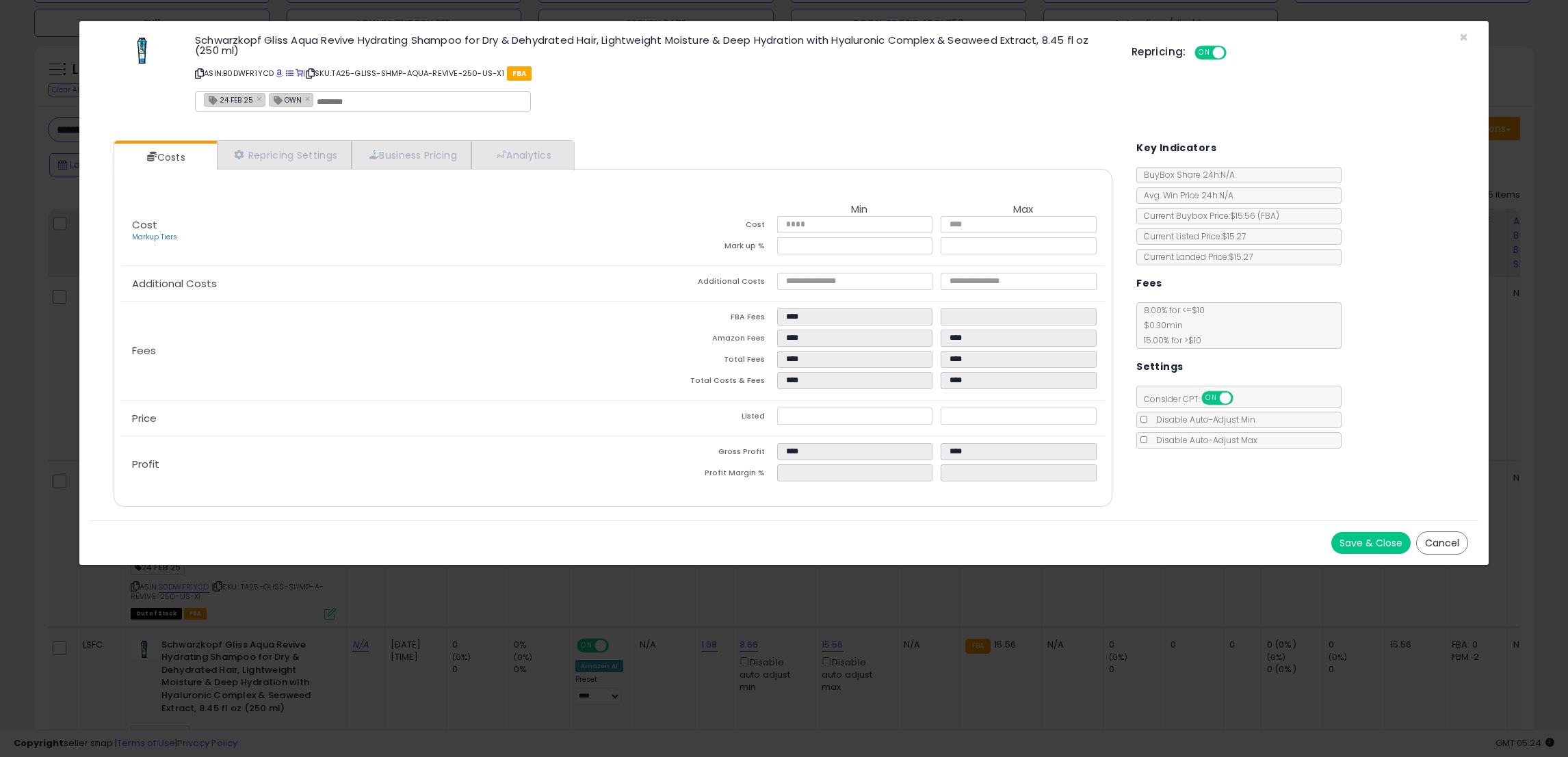 click on "Save & Close" at bounding box center (1371, 543) 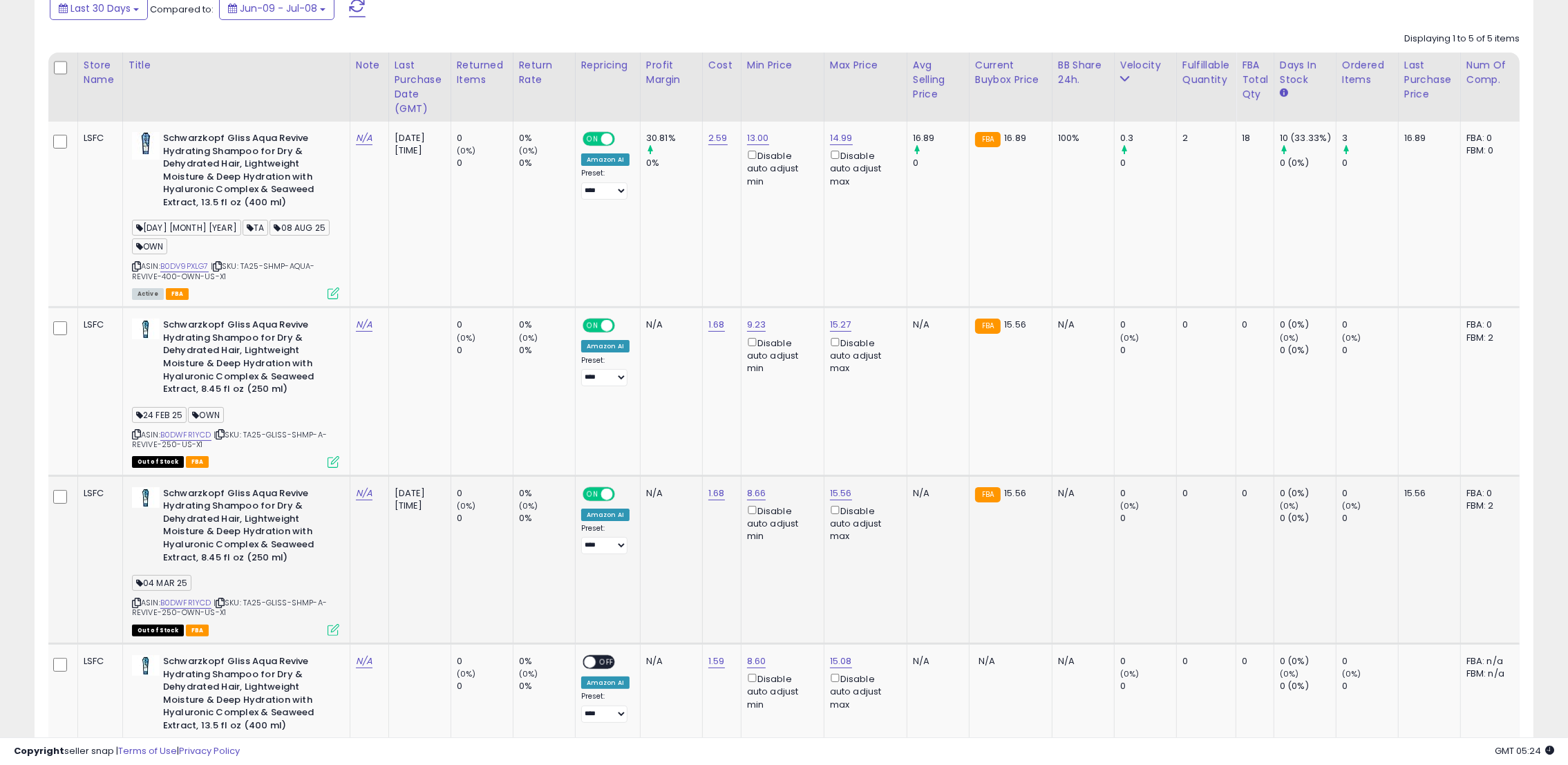 scroll, scrollTop: 415, scrollLeft: 0, axis: vertical 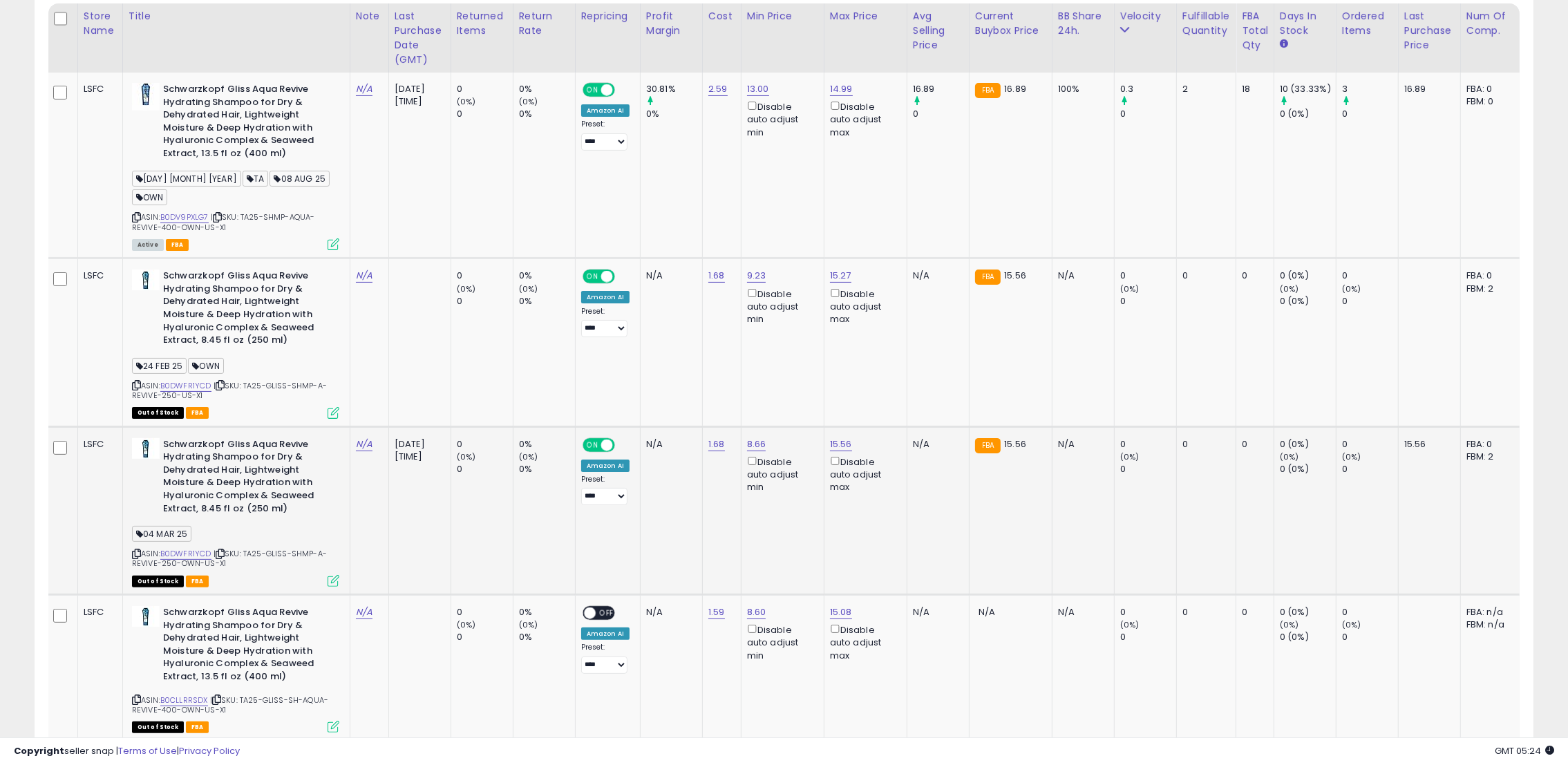 click on "Out of Stock FBA" at bounding box center [236, 580] 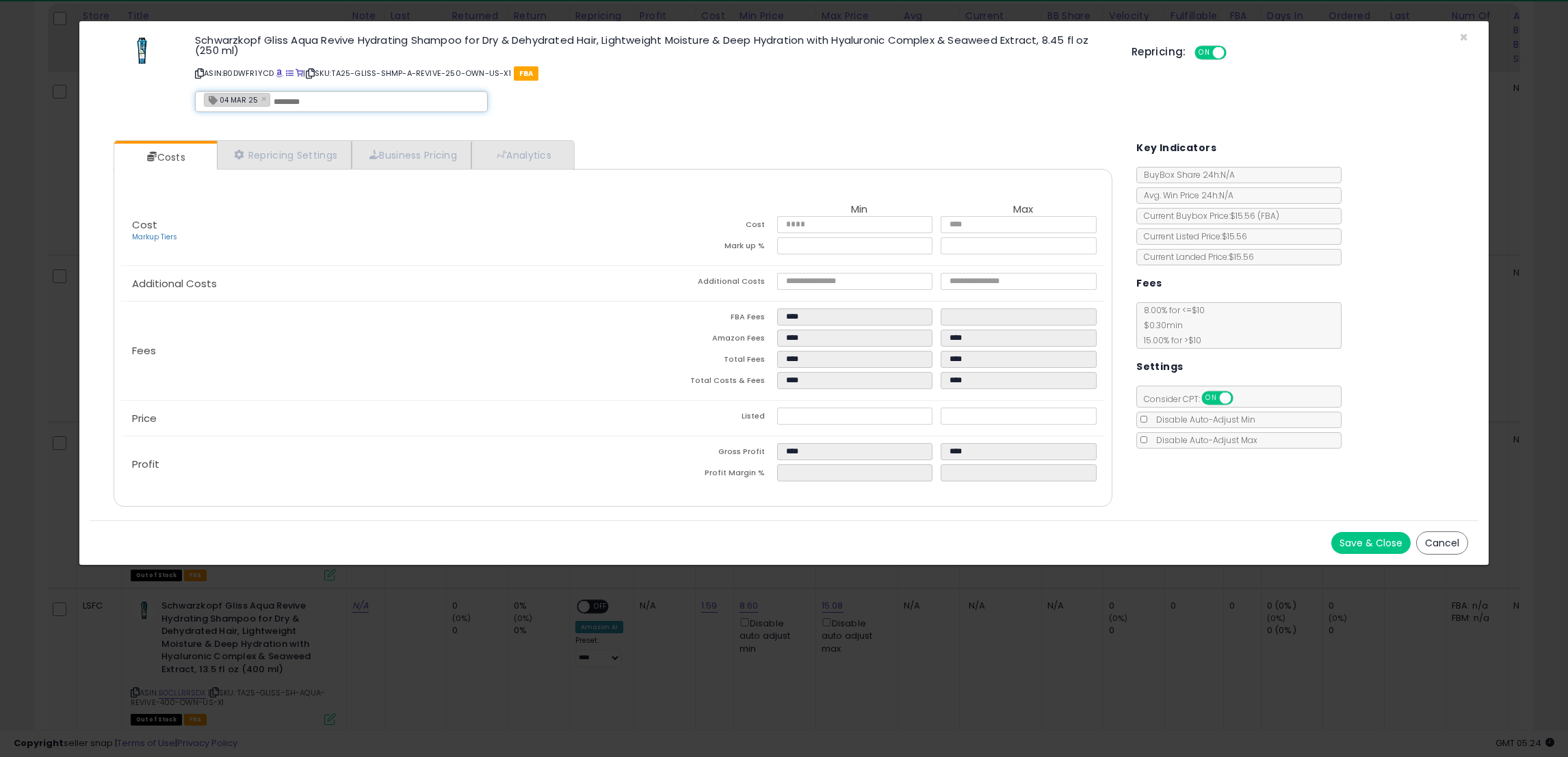 click at bounding box center [376, 102] 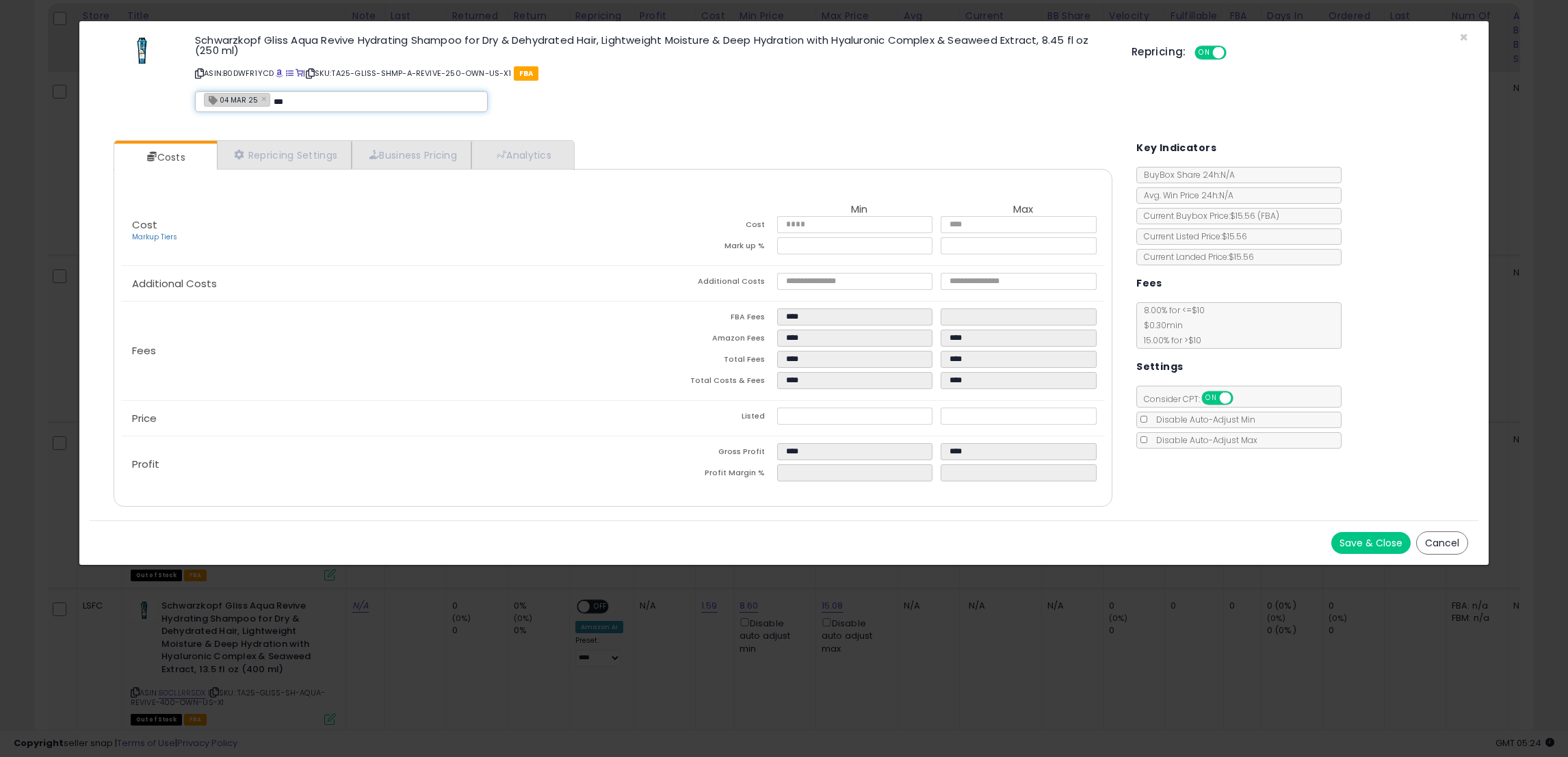 type on "***" 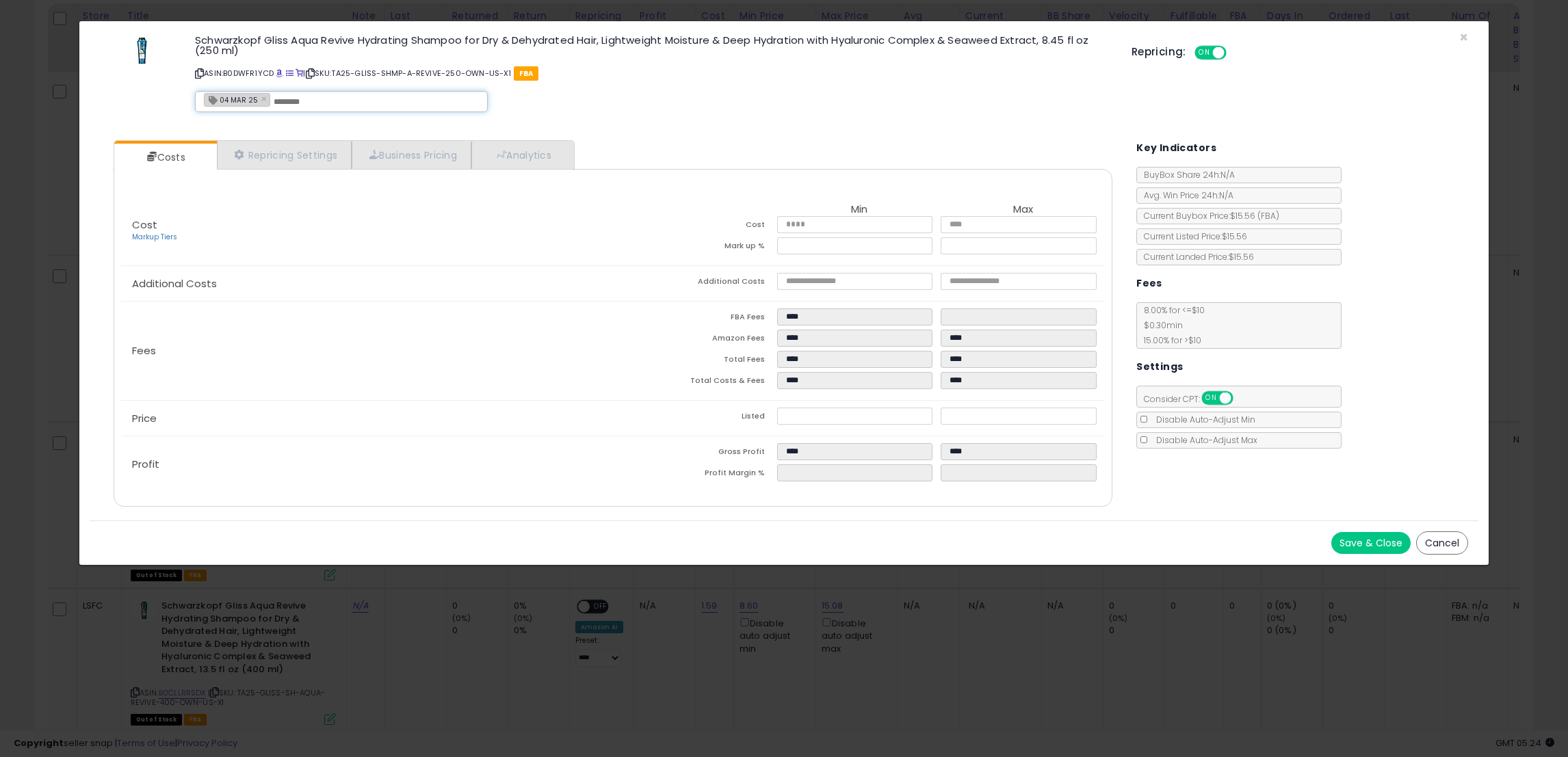 click on "Save & Close" at bounding box center (1371, 543) 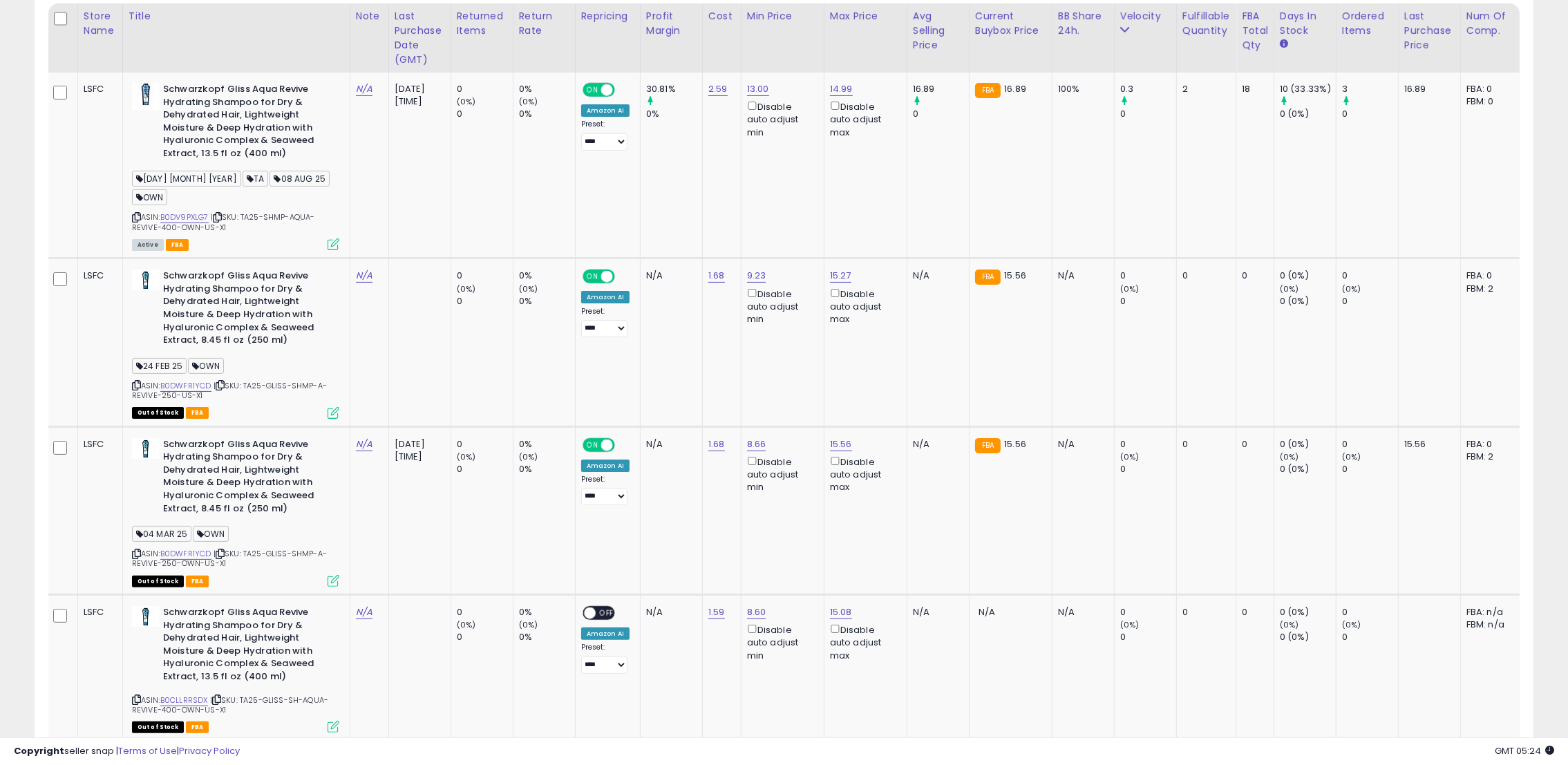 scroll, scrollTop: 0, scrollLeft: 173, axis: horizontal 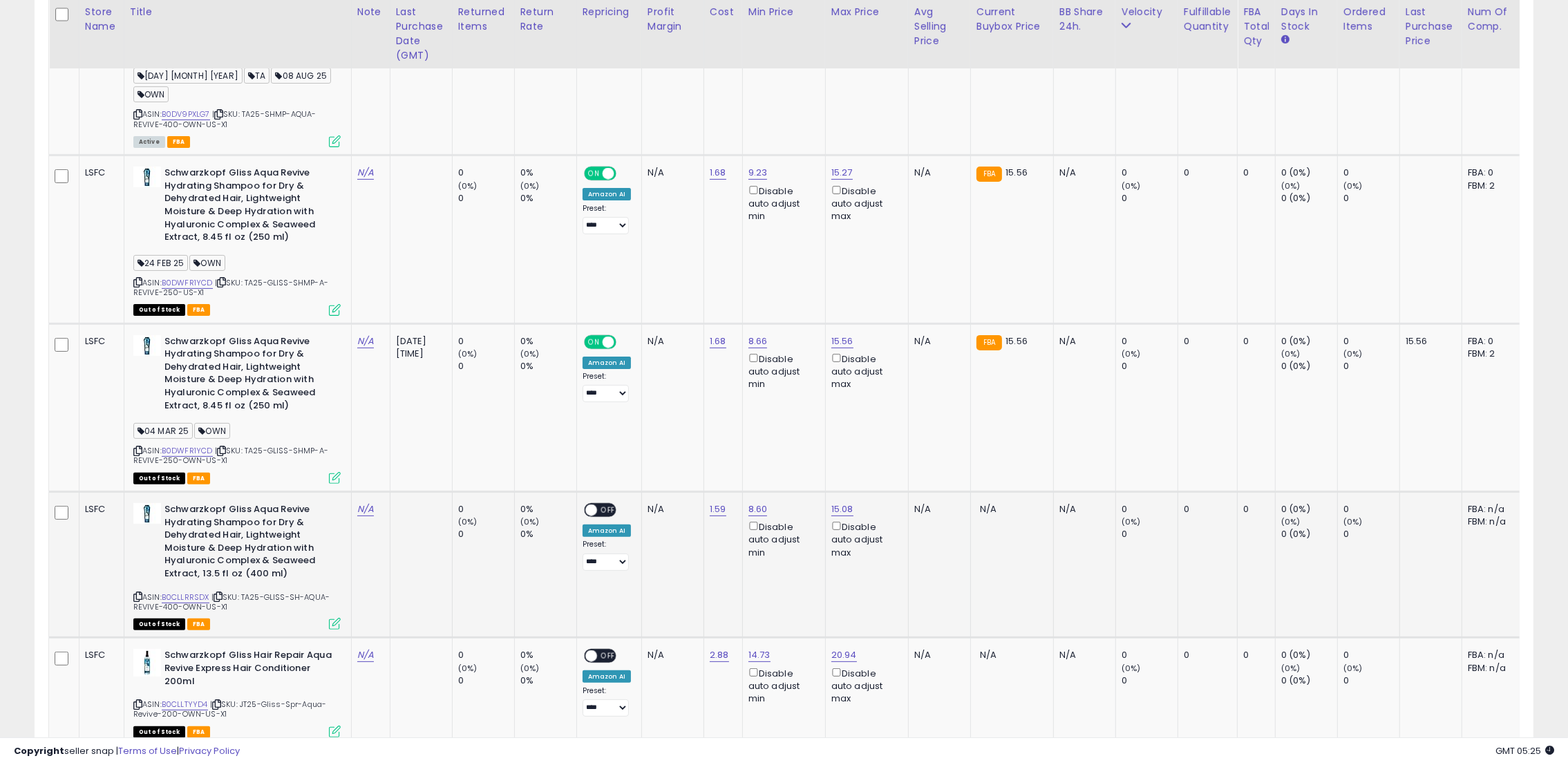 click at bounding box center (334, 623) 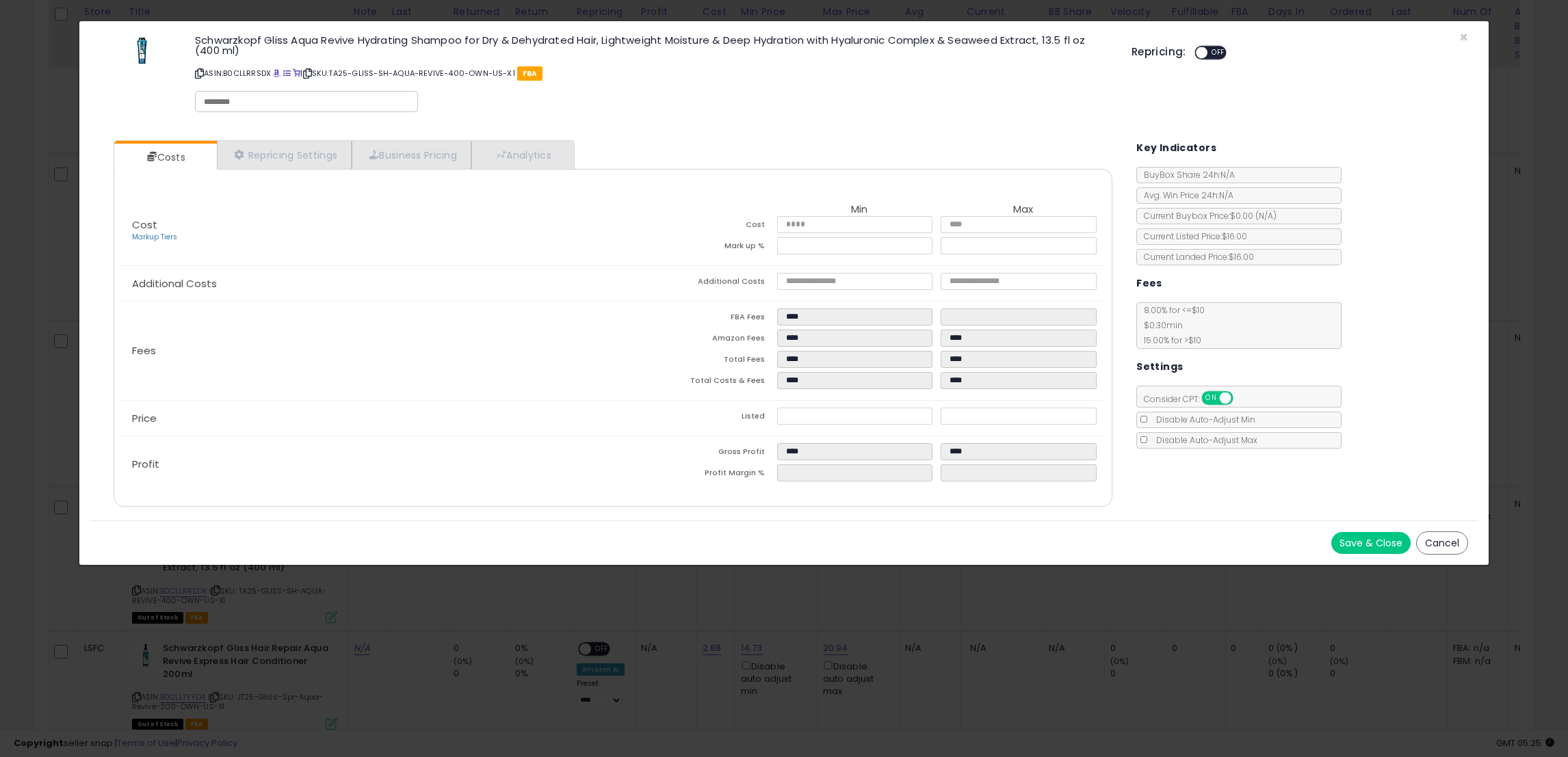 click at bounding box center [306, 102] 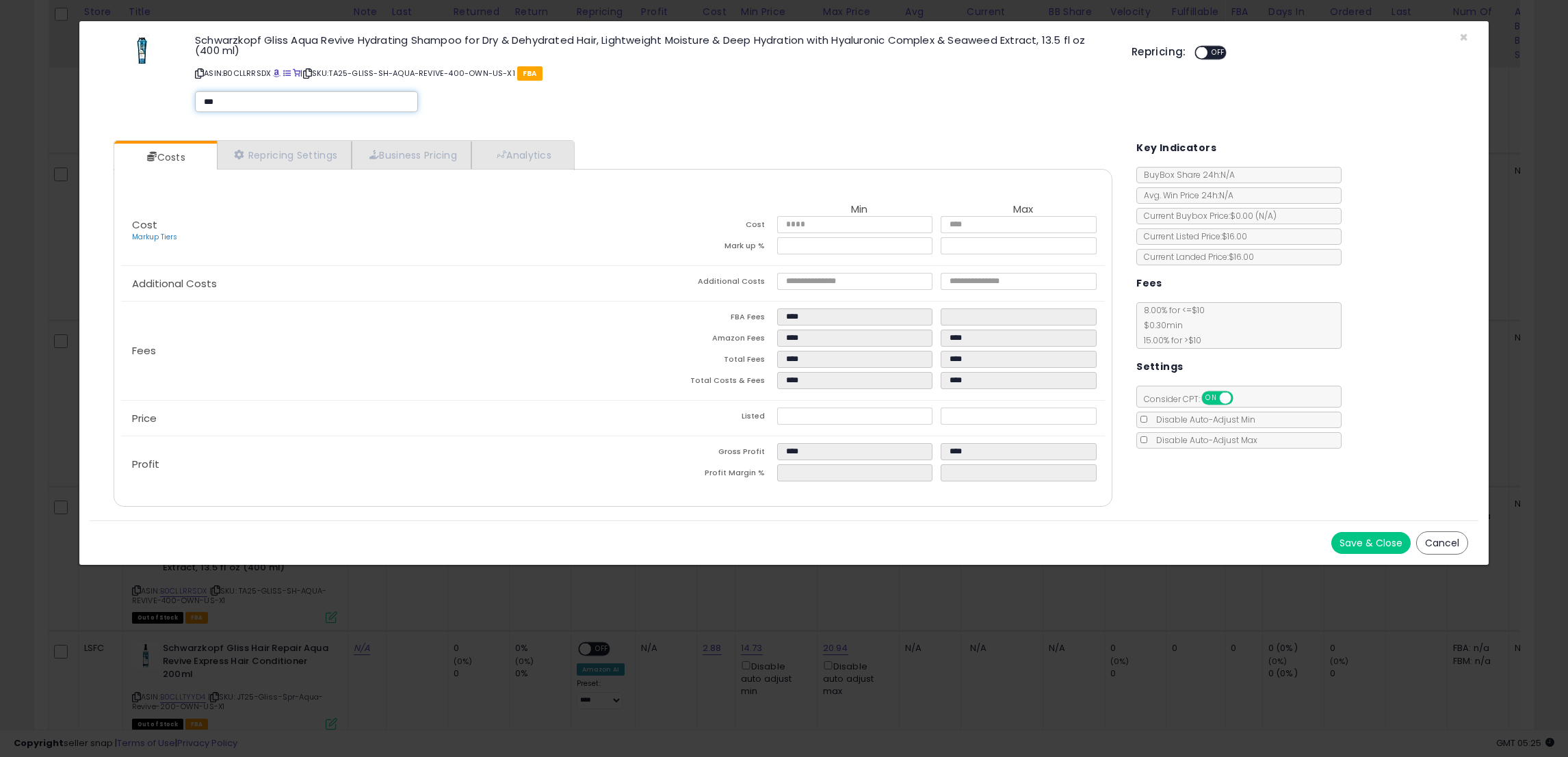 type on "***" 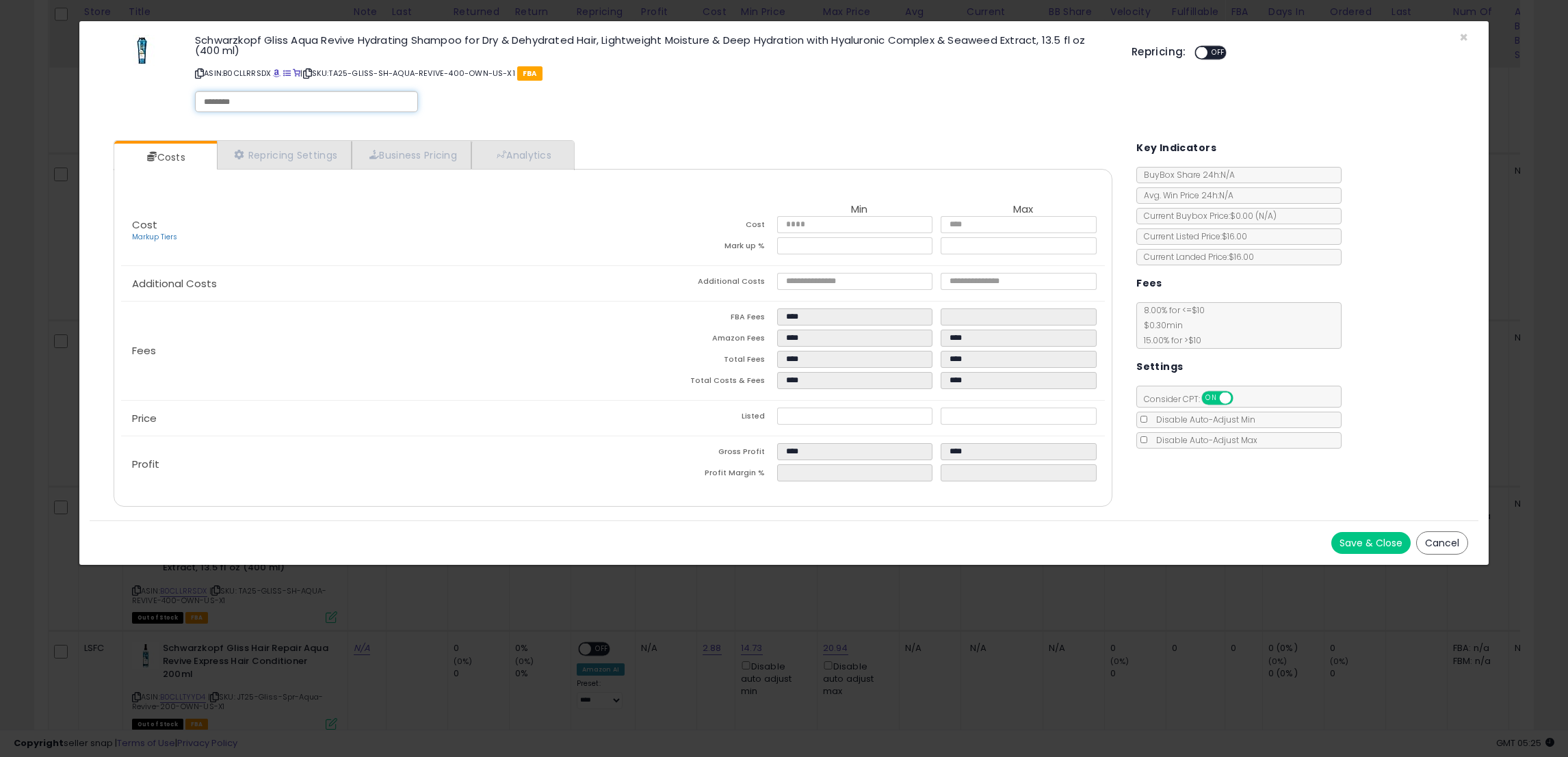 drag, startPoint x: 1369, startPoint y: 543, endPoint x: 1386, endPoint y: 542, distance: 17.029386 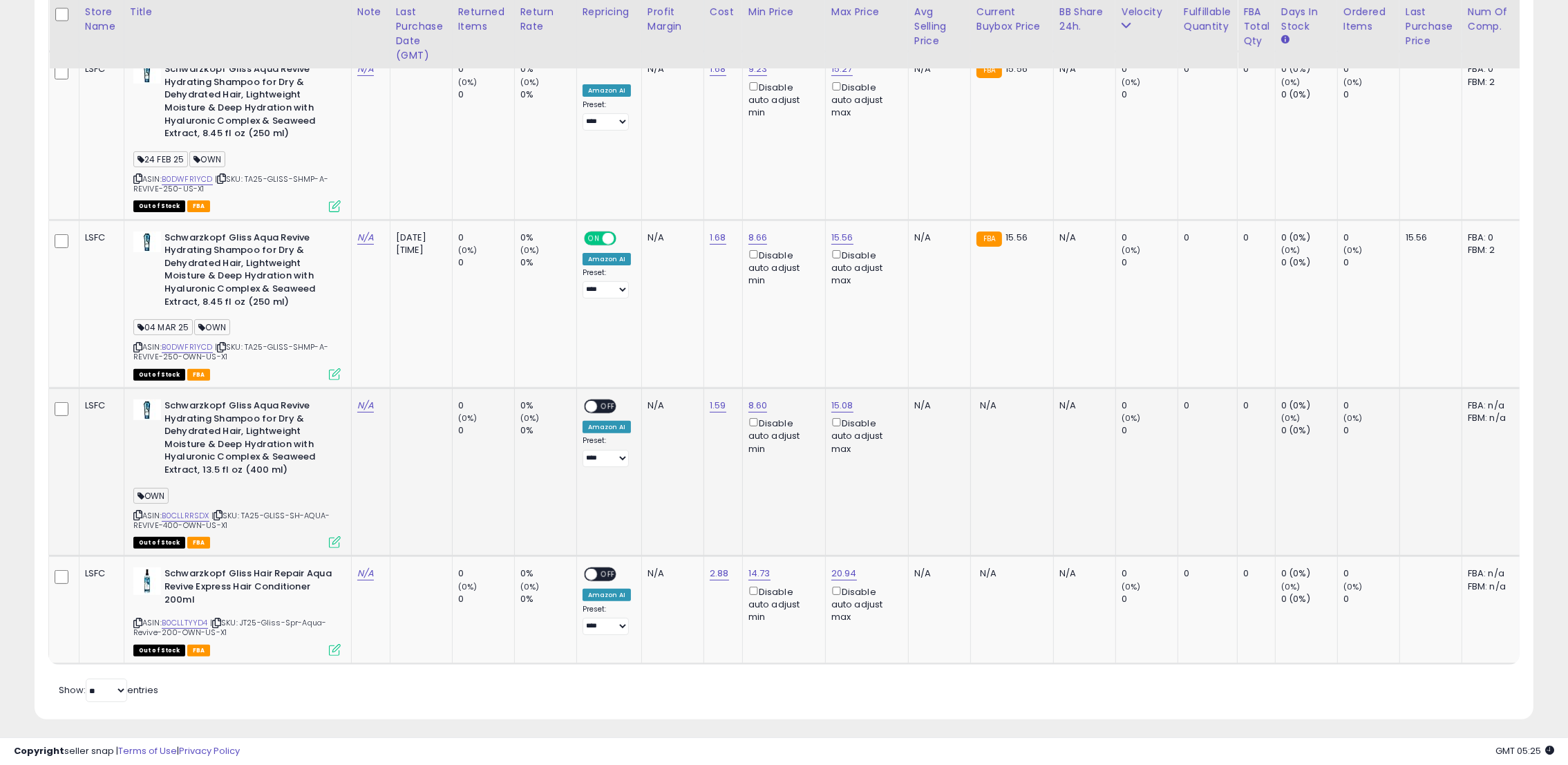 scroll, scrollTop: 623, scrollLeft: 0, axis: vertical 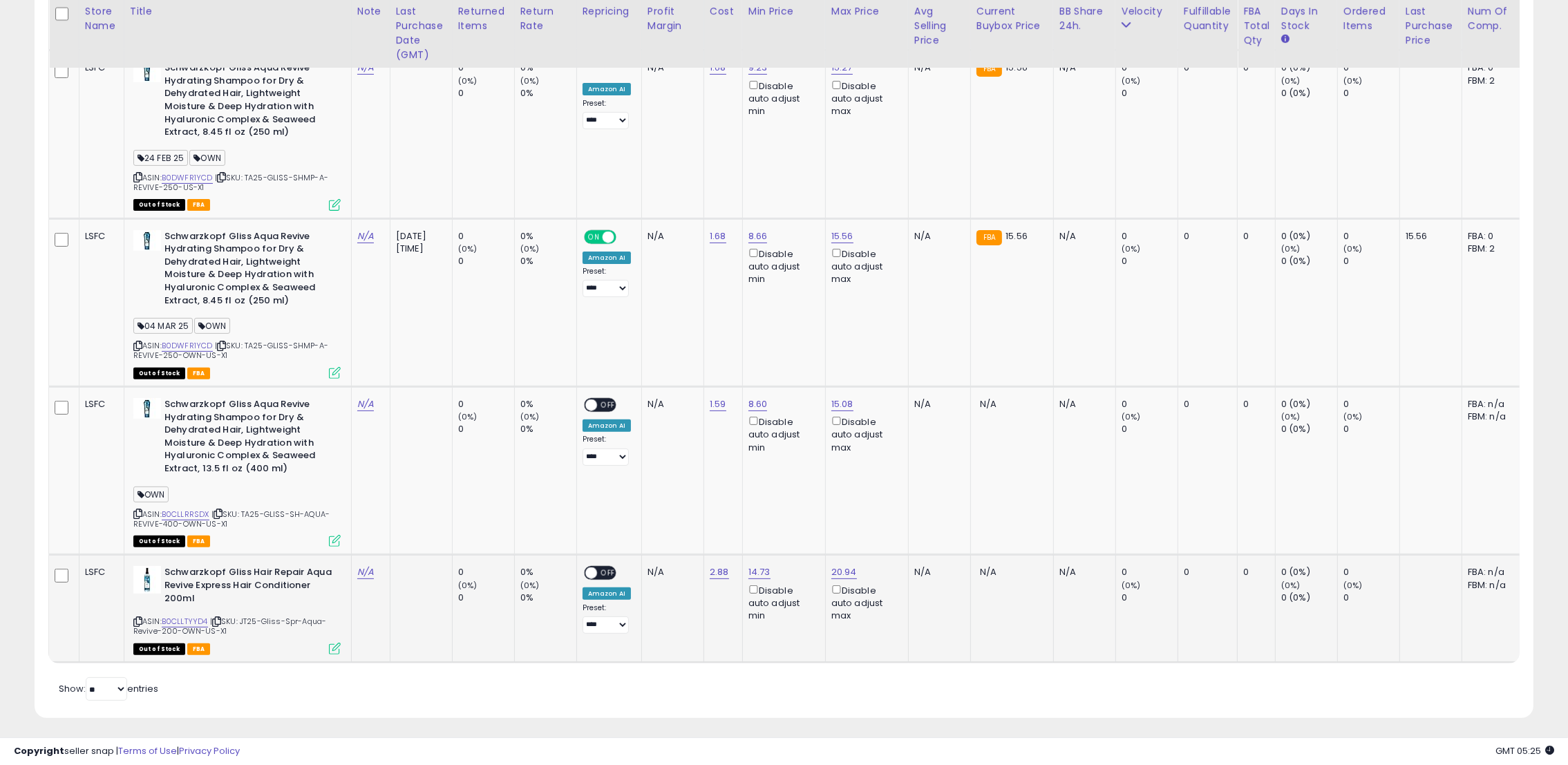 click at bounding box center [334, 648] 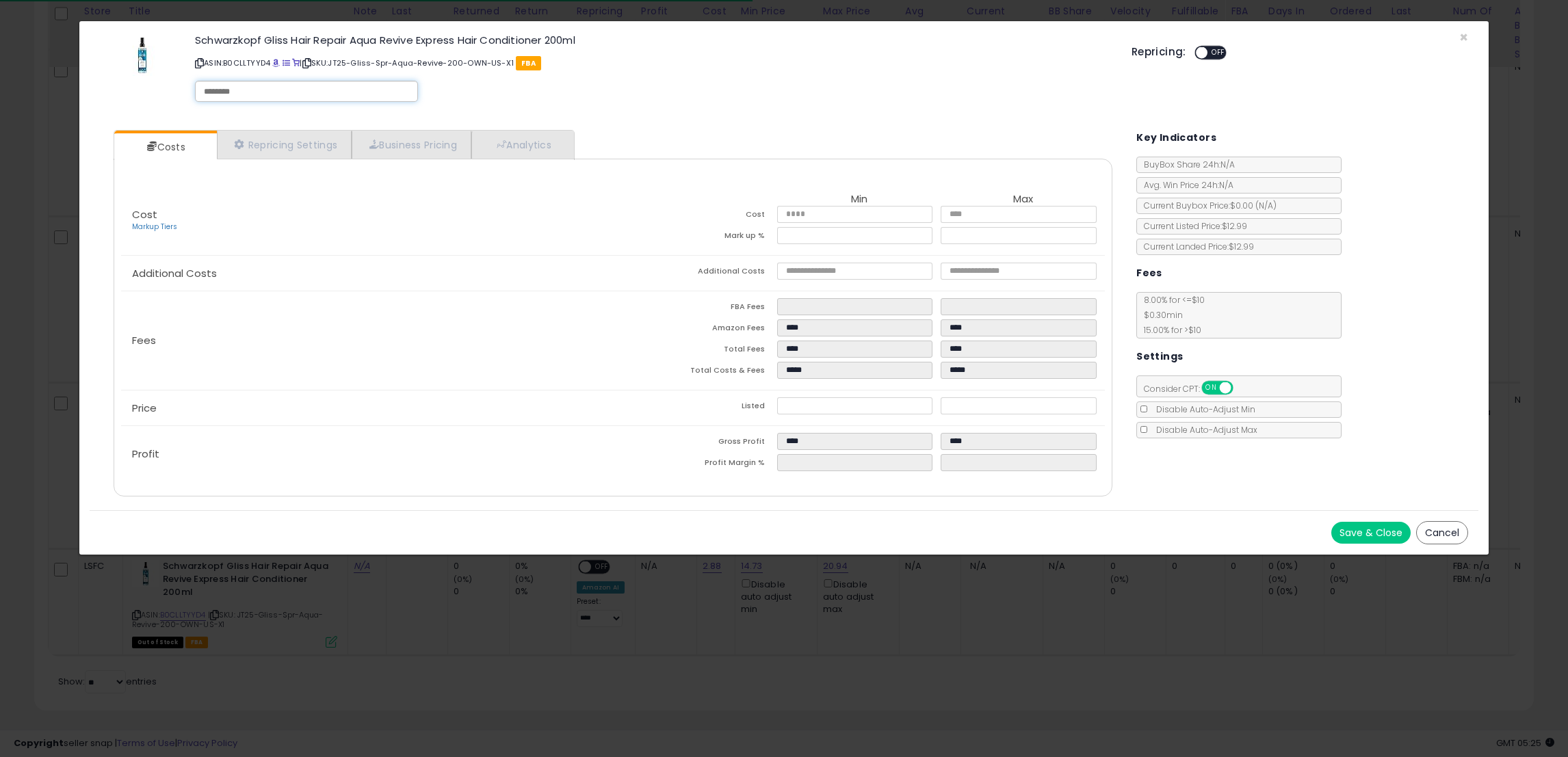 click at bounding box center [306, 91] 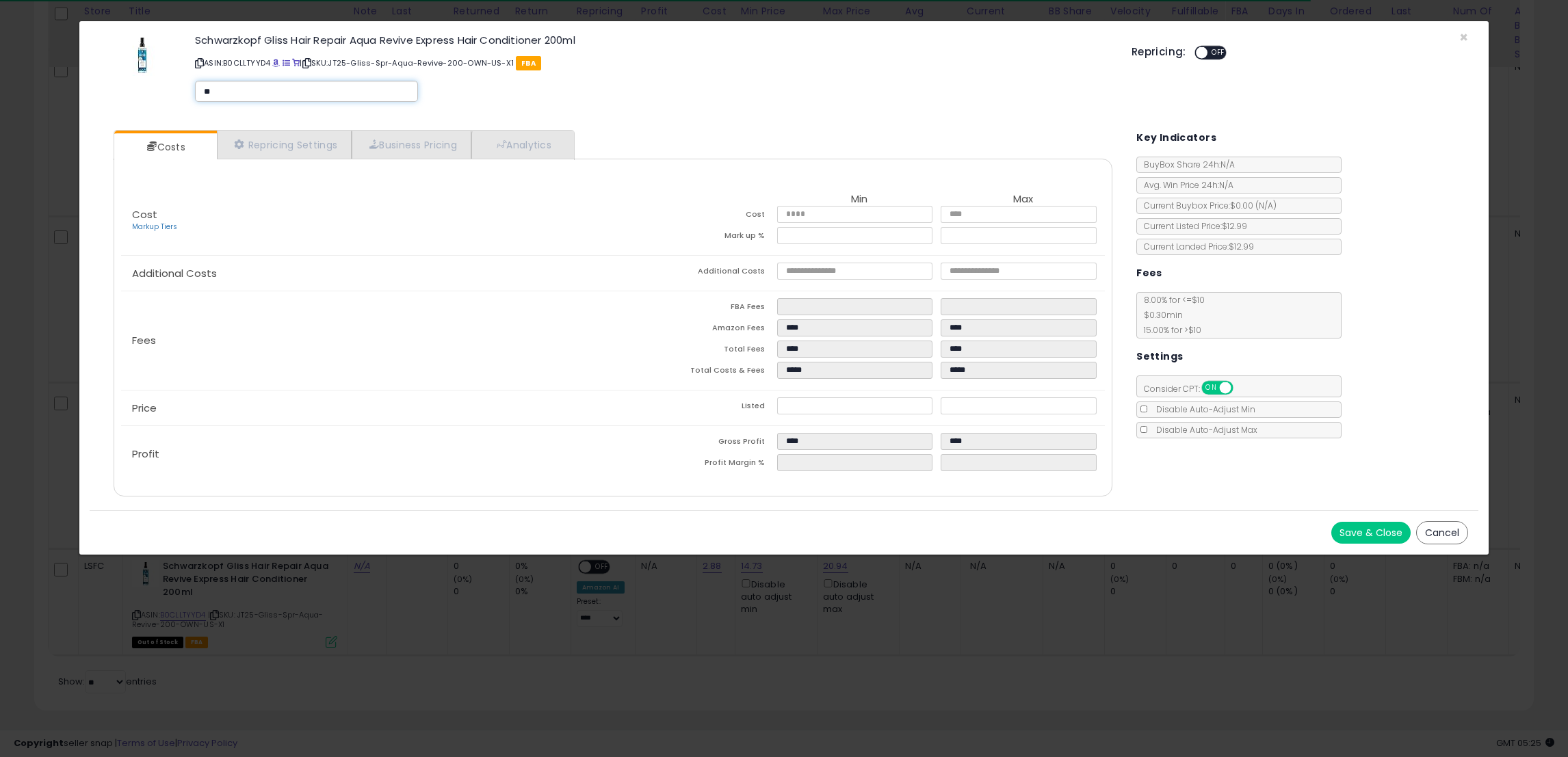 type on "***" 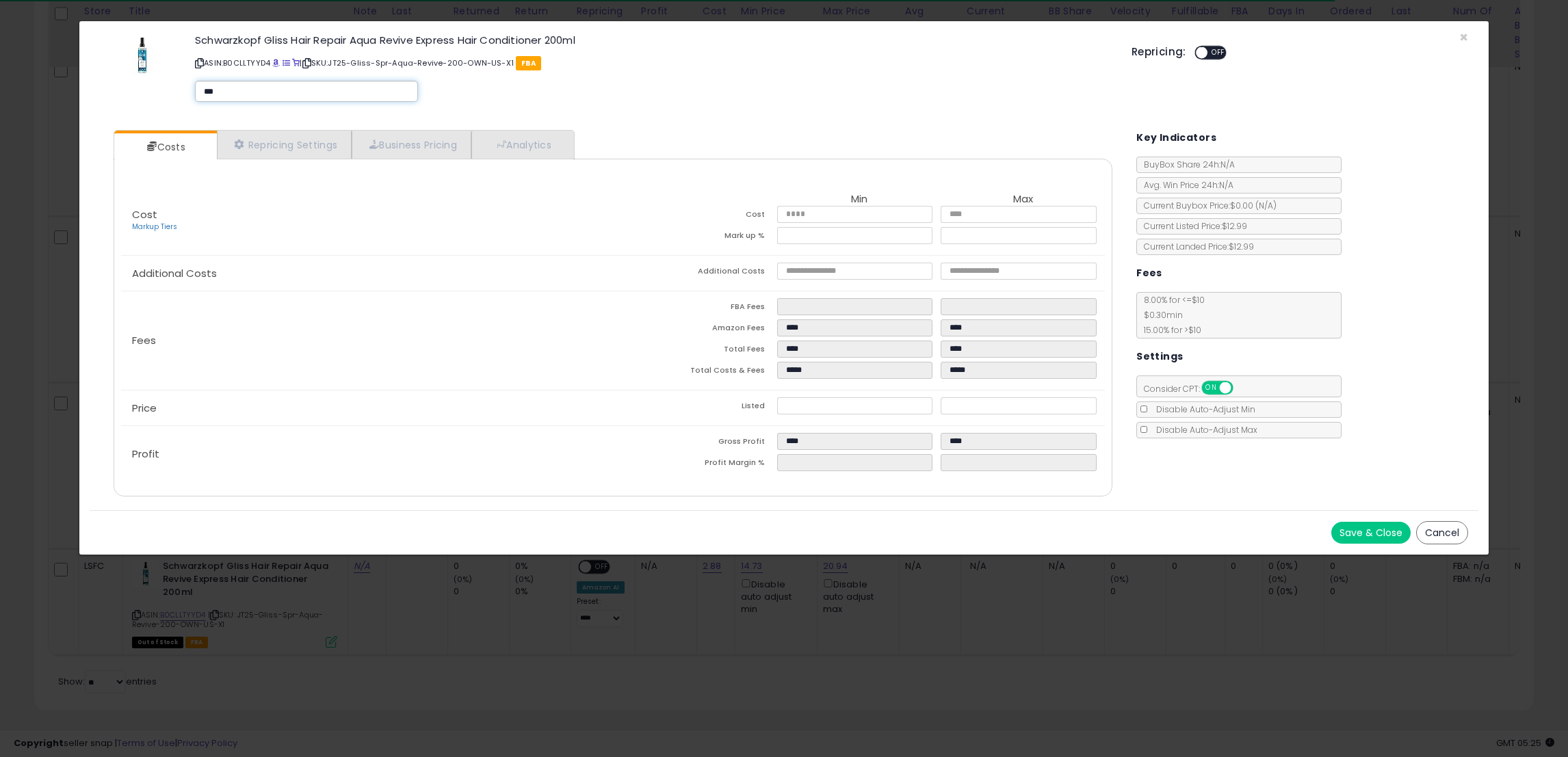 type on "***" 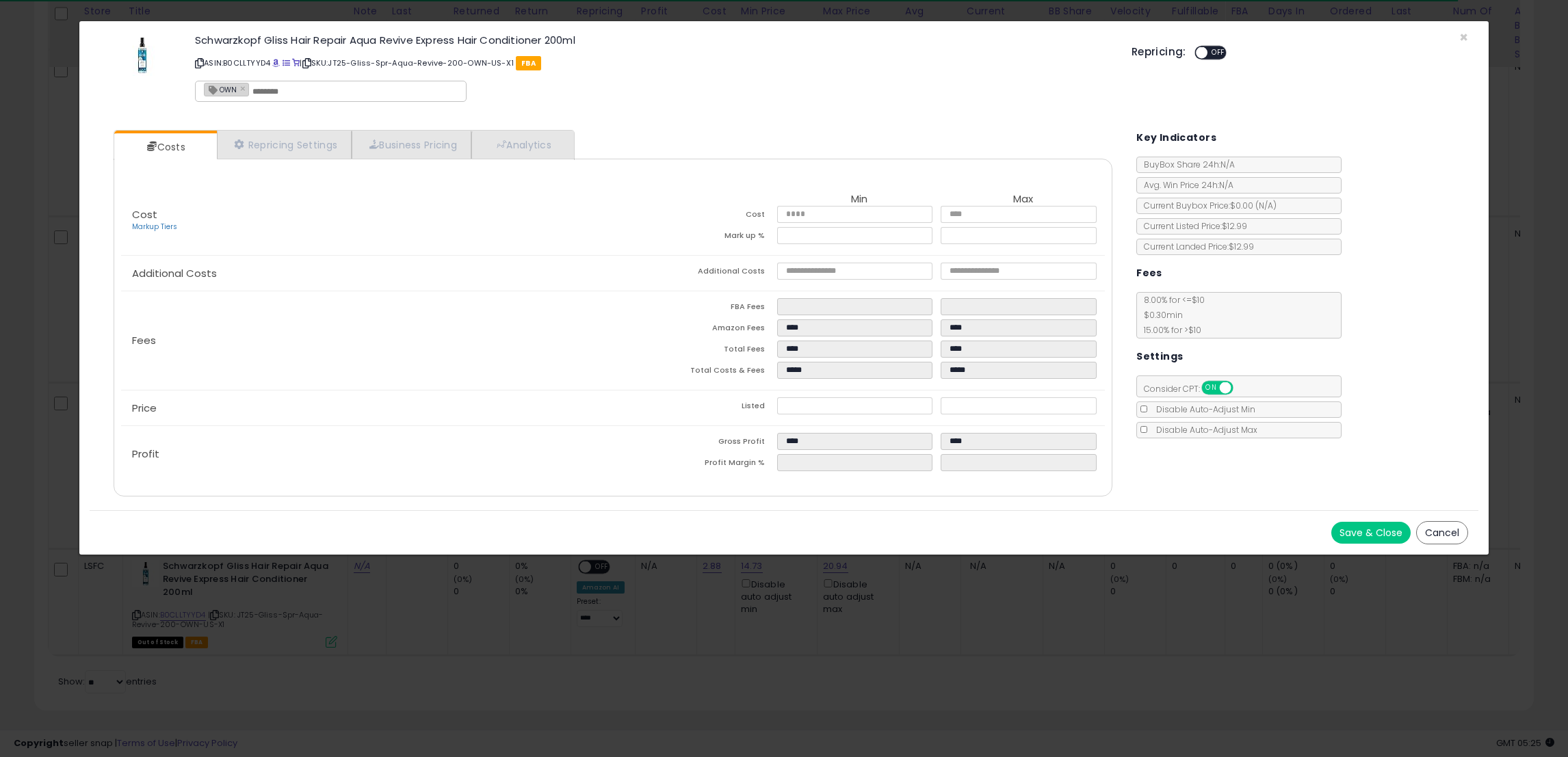 click on "Save & Close" at bounding box center (1371, 533) 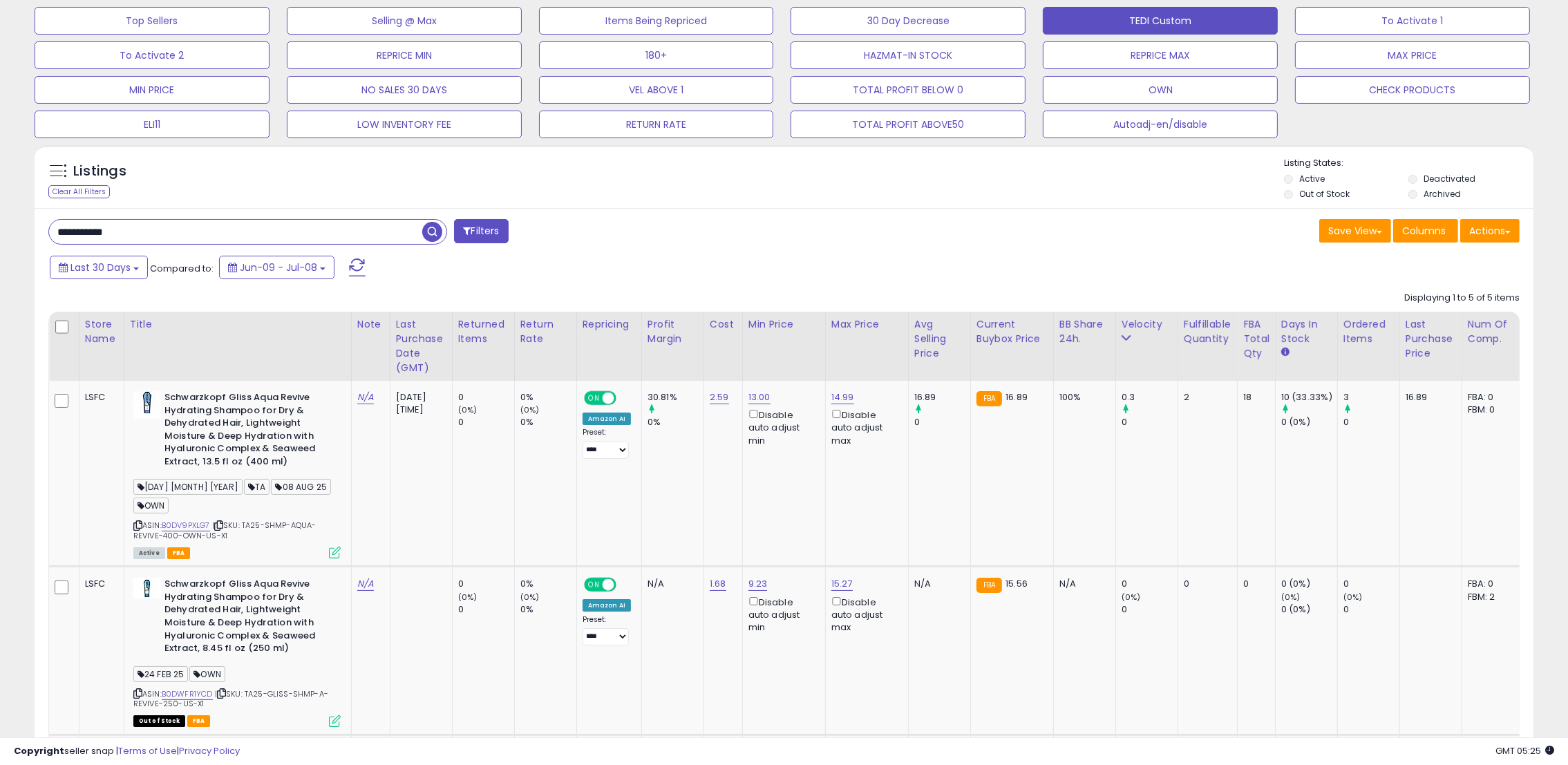 scroll, scrollTop: 104, scrollLeft: 0, axis: vertical 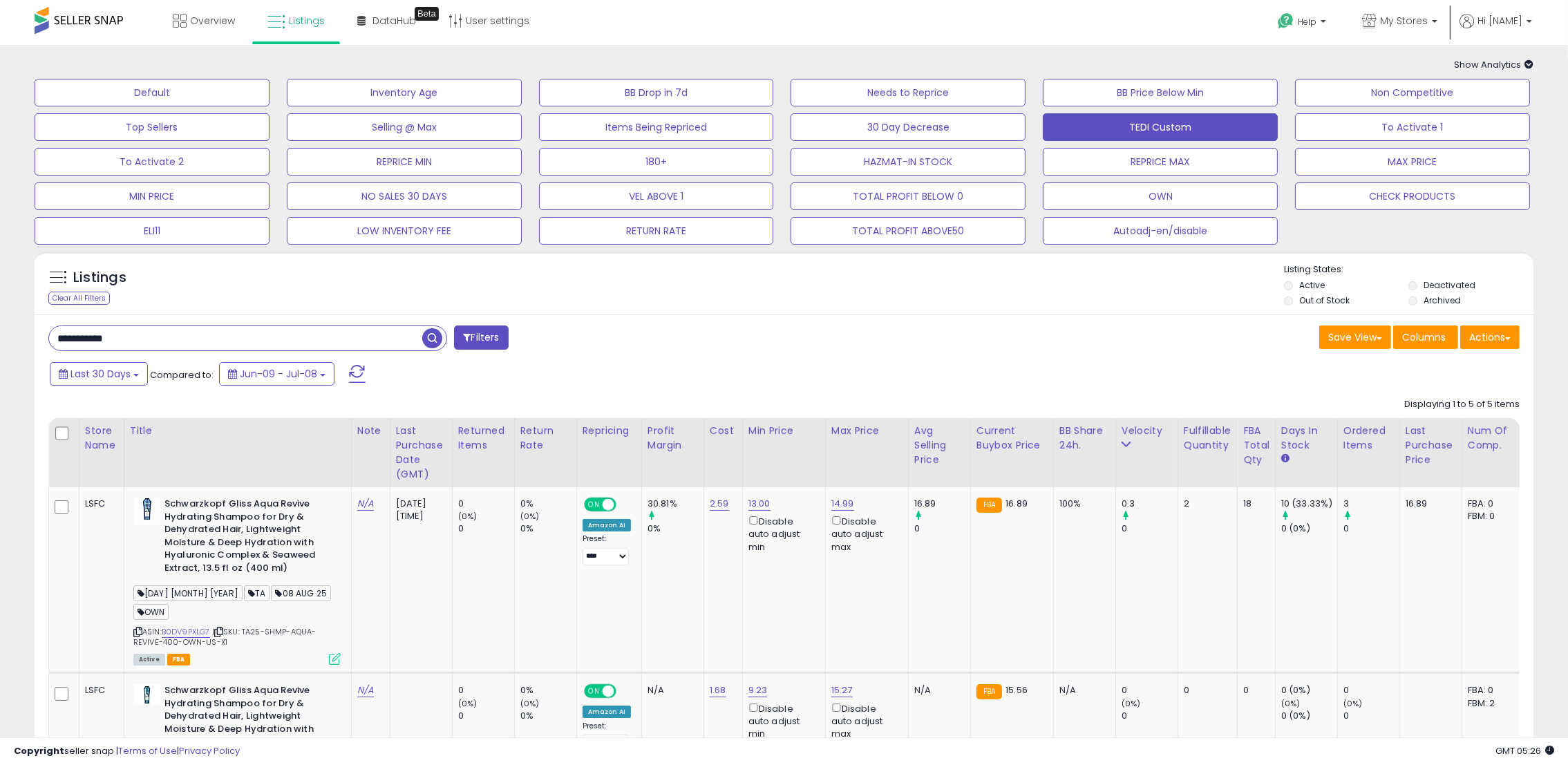 click on "**********" at bounding box center (236, 338) 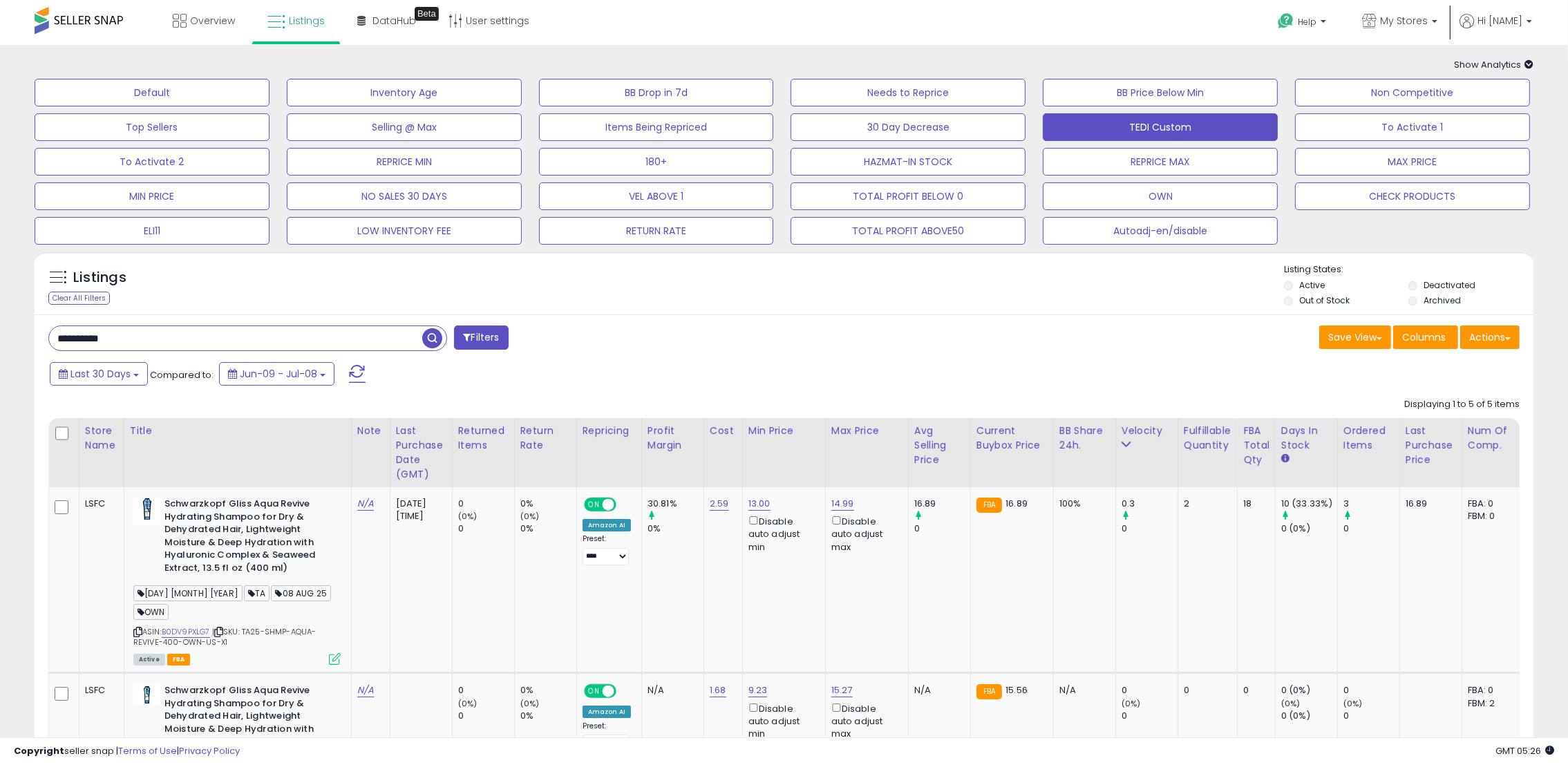 click at bounding box center (432, 338) 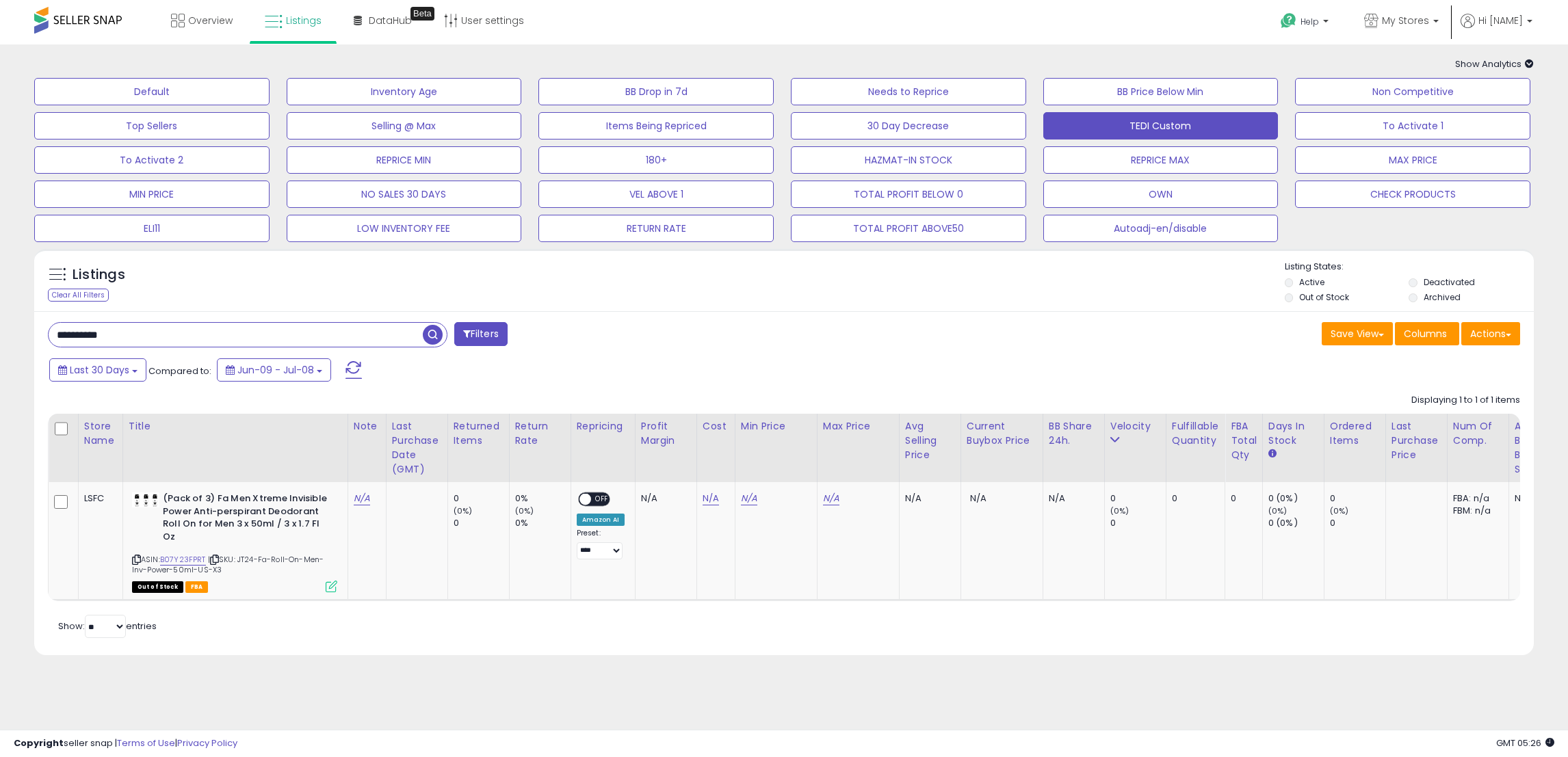 scroll, scrollTop: 0, scrollLeft: 20, axis: horizontal 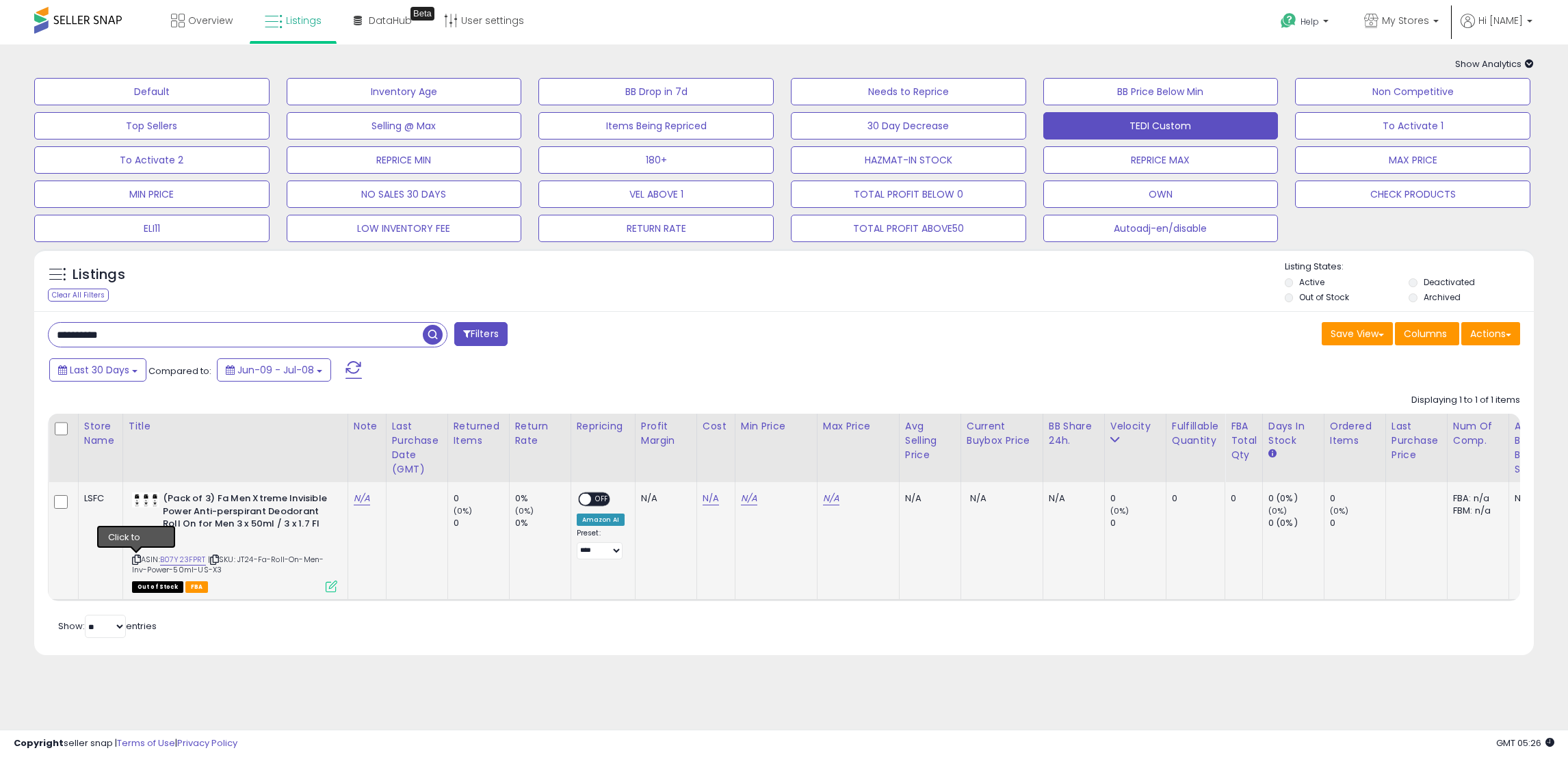 click at bounding box center [136, 559] 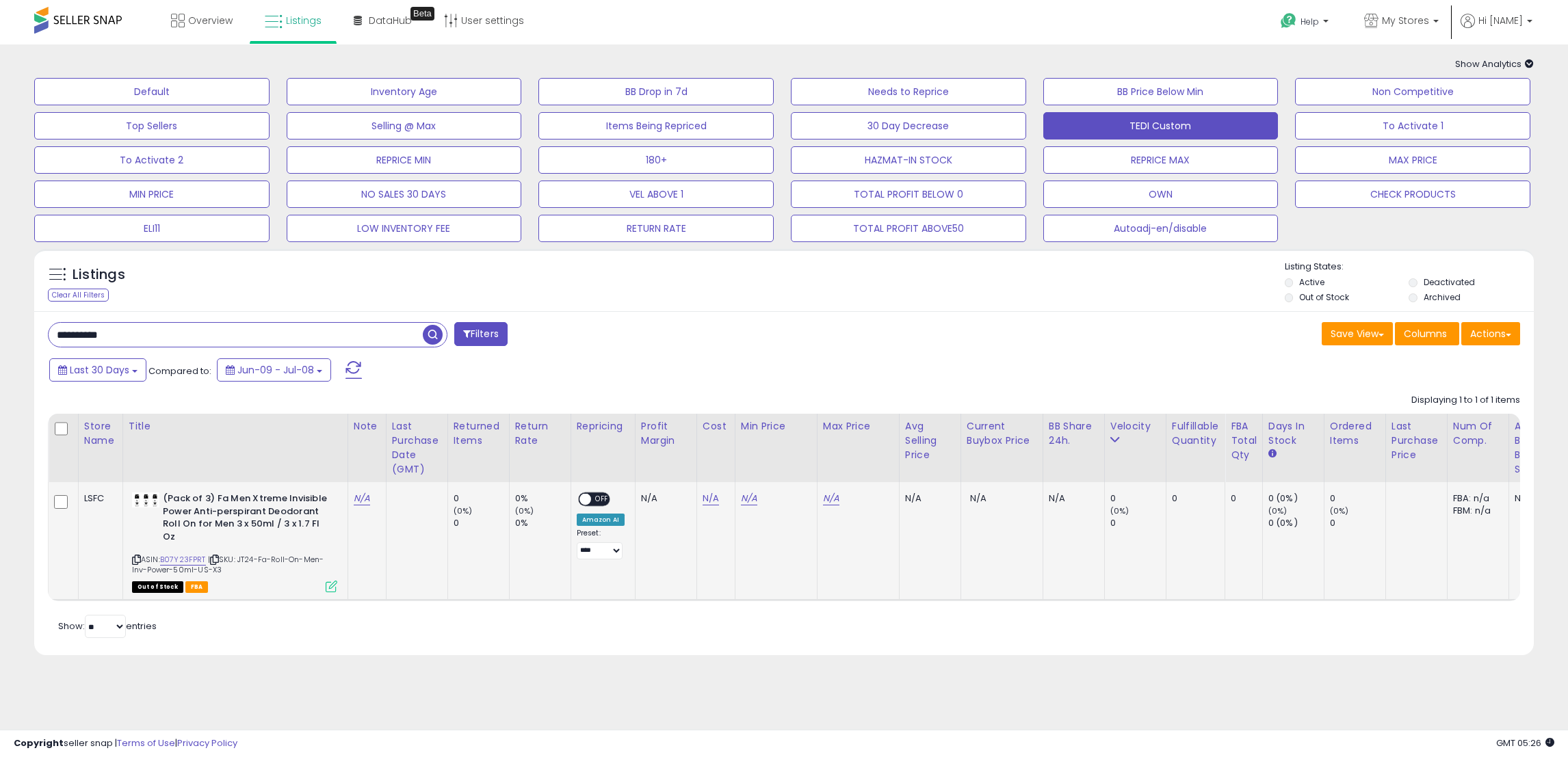 drag, startPoint x: 133, startPoint y: 563, endPoint x: 106, endPoint y: 561, distance: 27.073973 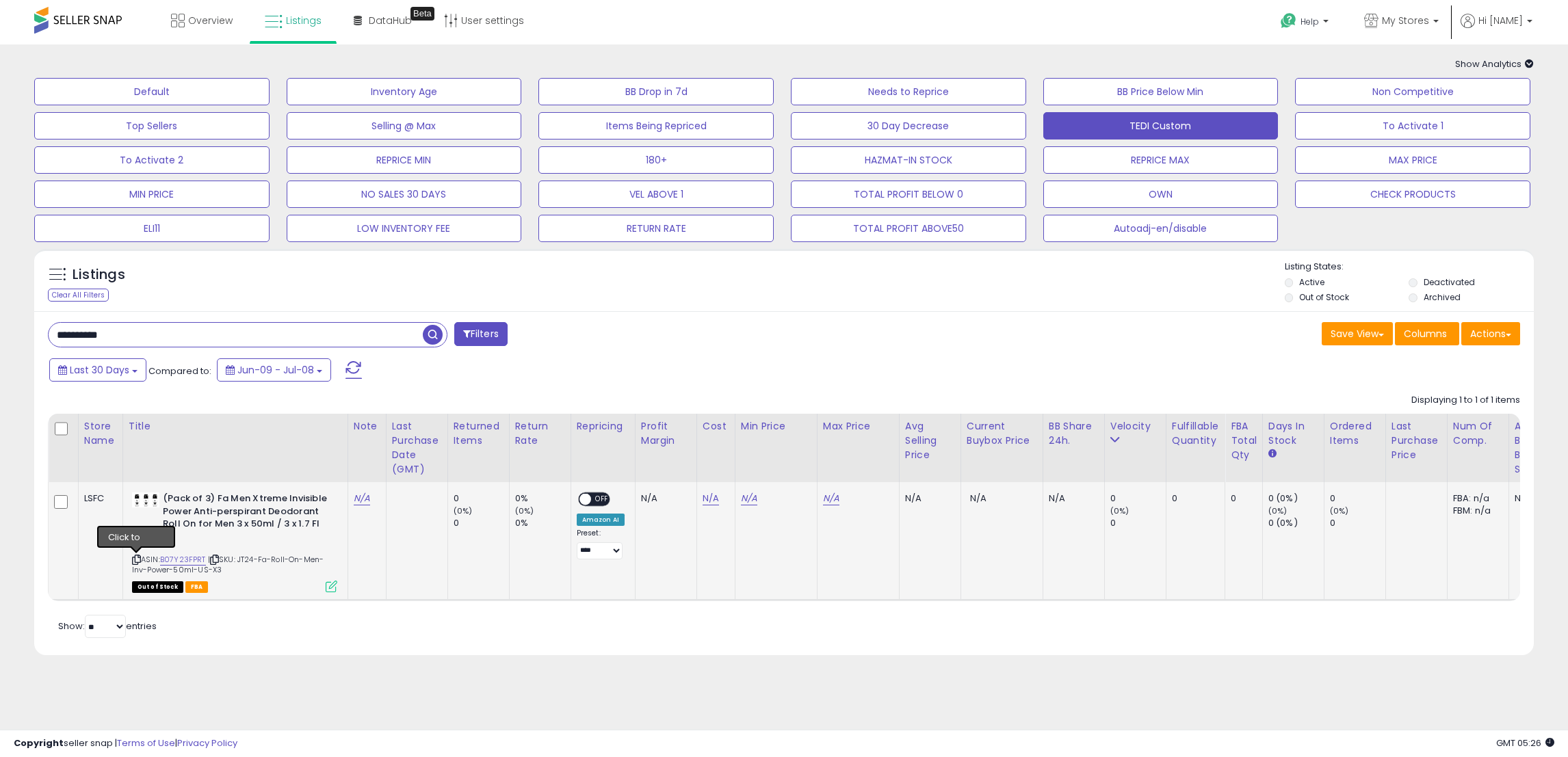 click at bounding box center [136, 559] 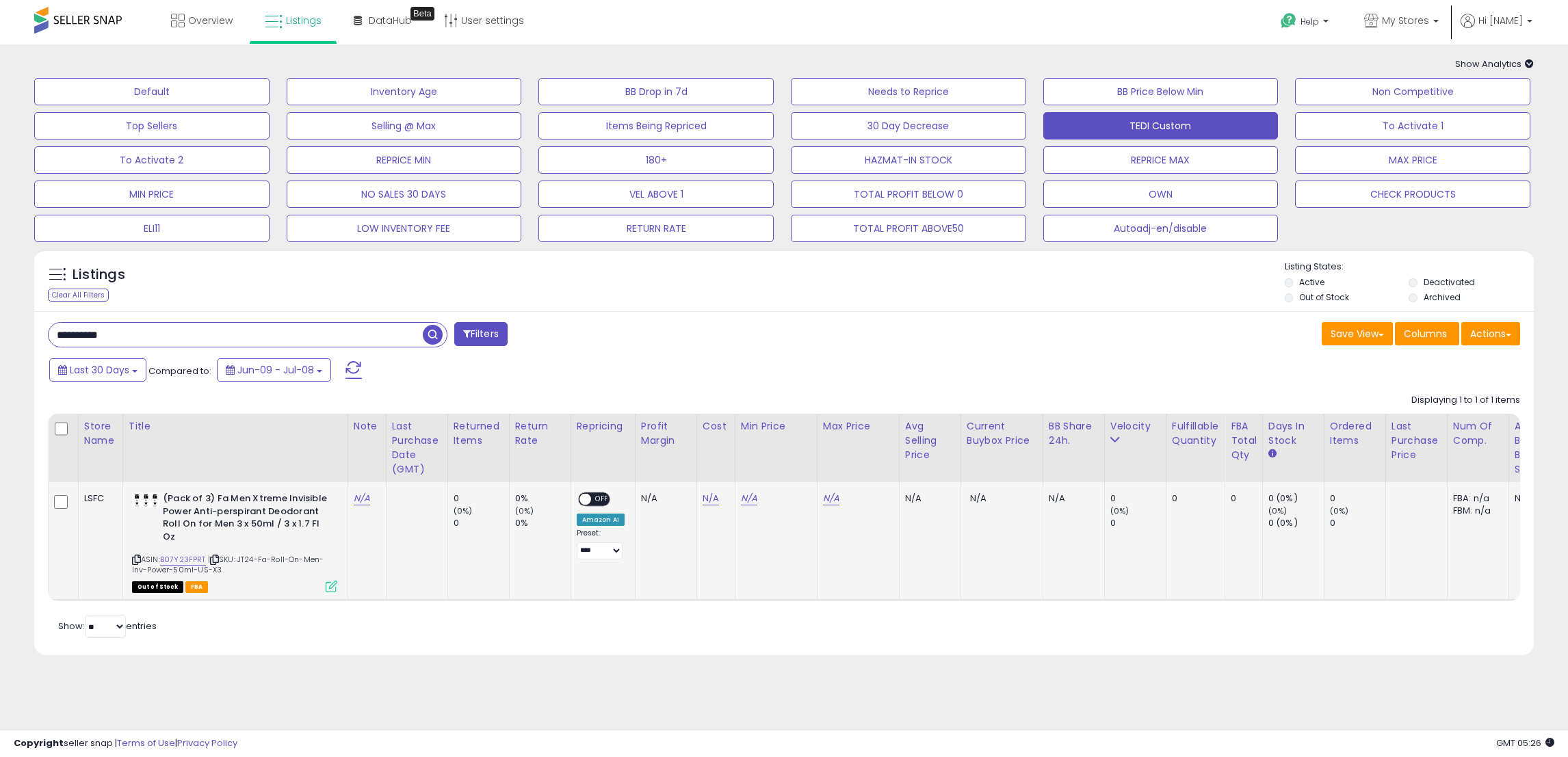 drag, startPoint x: 240, startPoint y: 559, endPoint x: 252, endPoint y: 570, distance: 16.278821 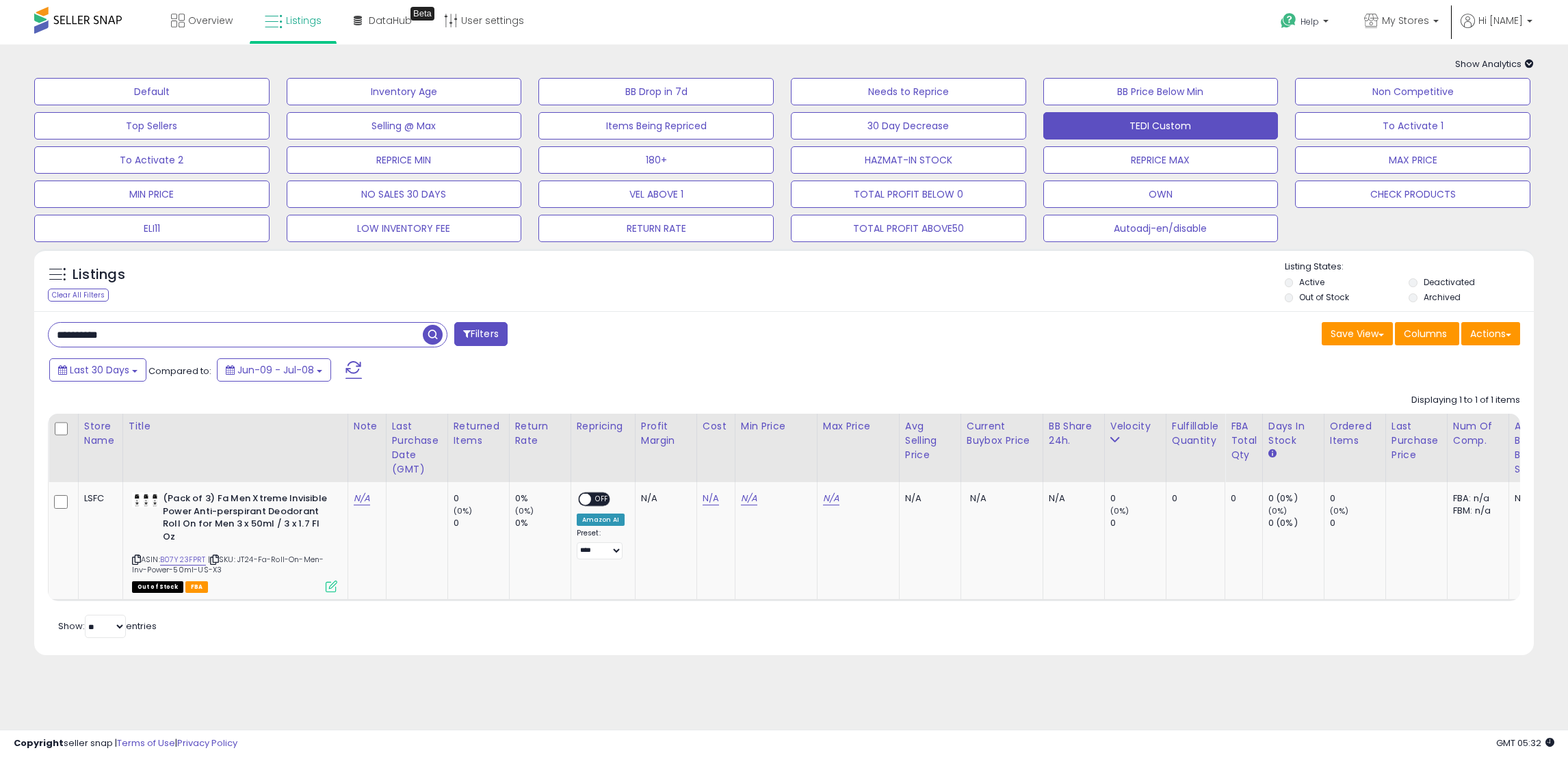 click on "**********" at bounding box center [235, 334] 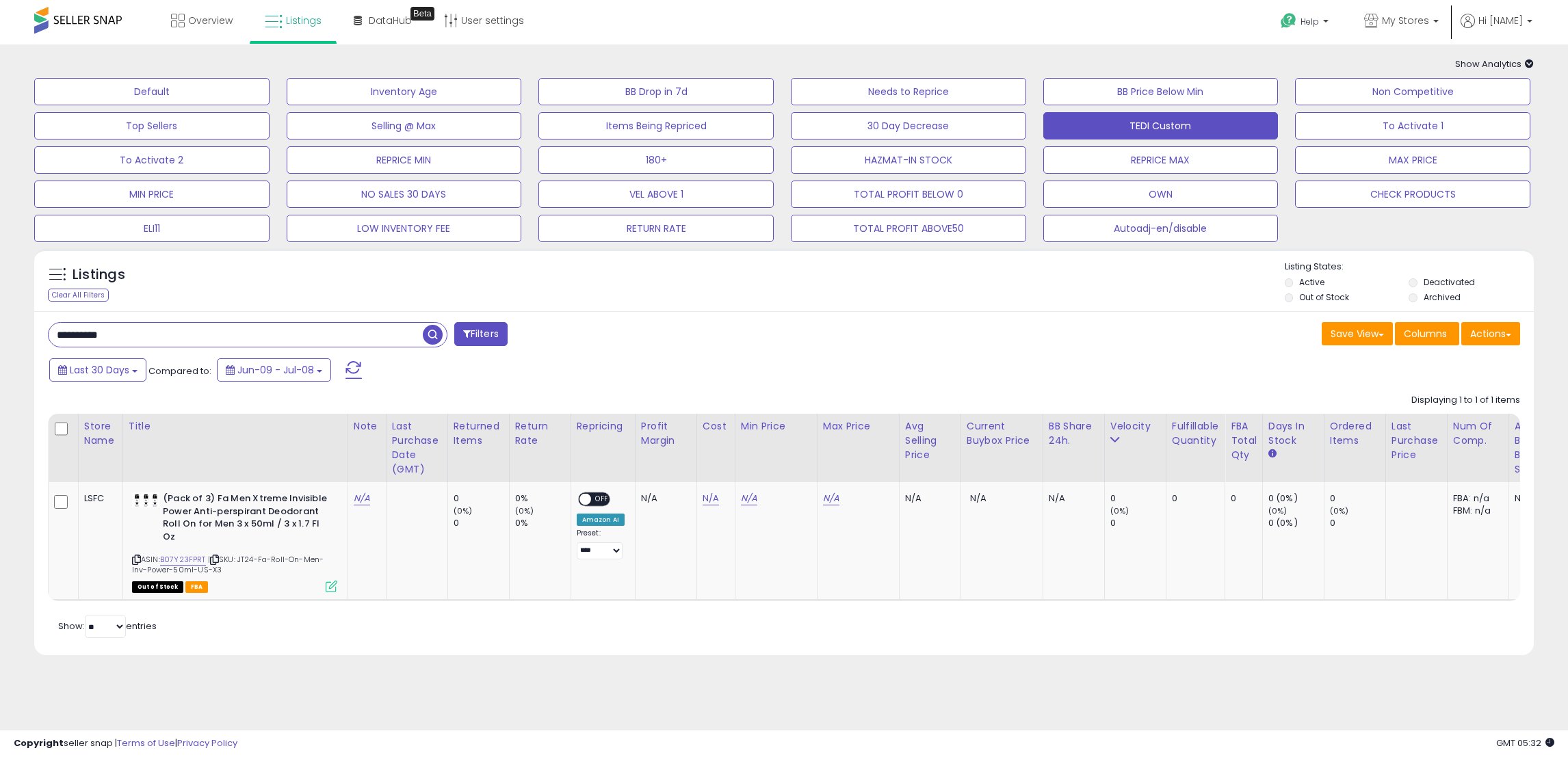 click on "**********" at bounding box center (235, 334) 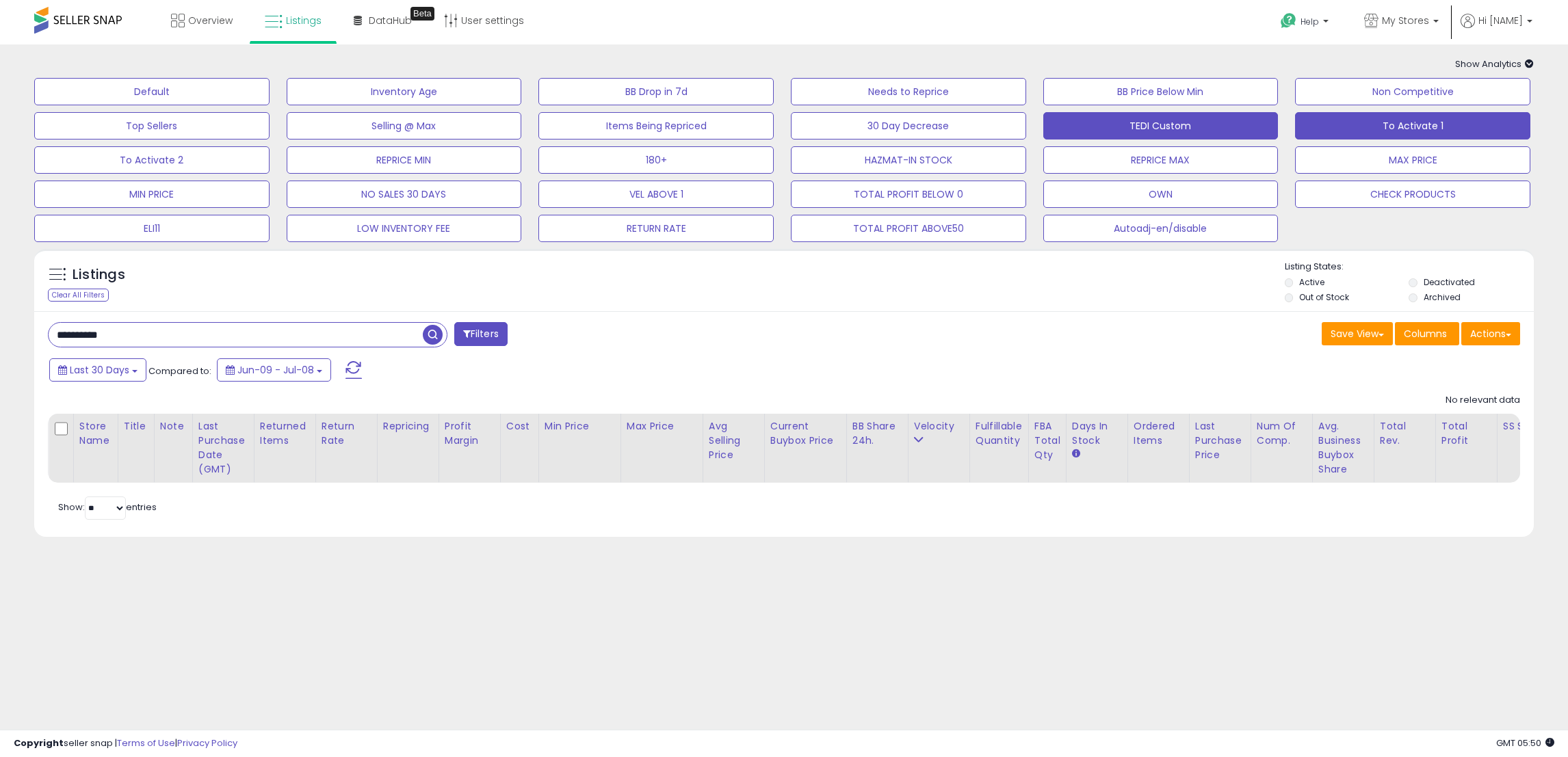 click on "To Activate 1" at bounding box center [152, 92] 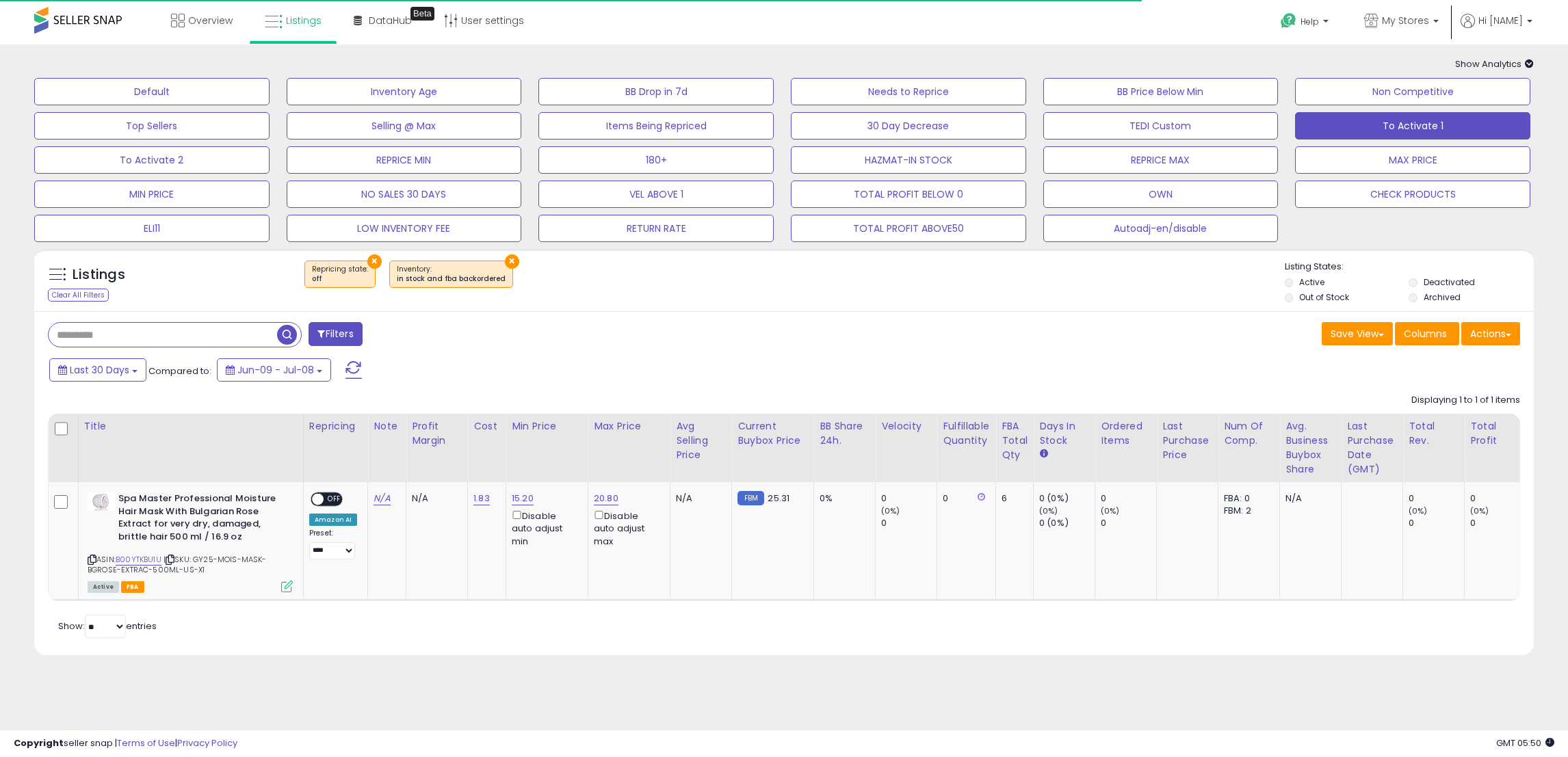 click at bounding box center [163, 334] 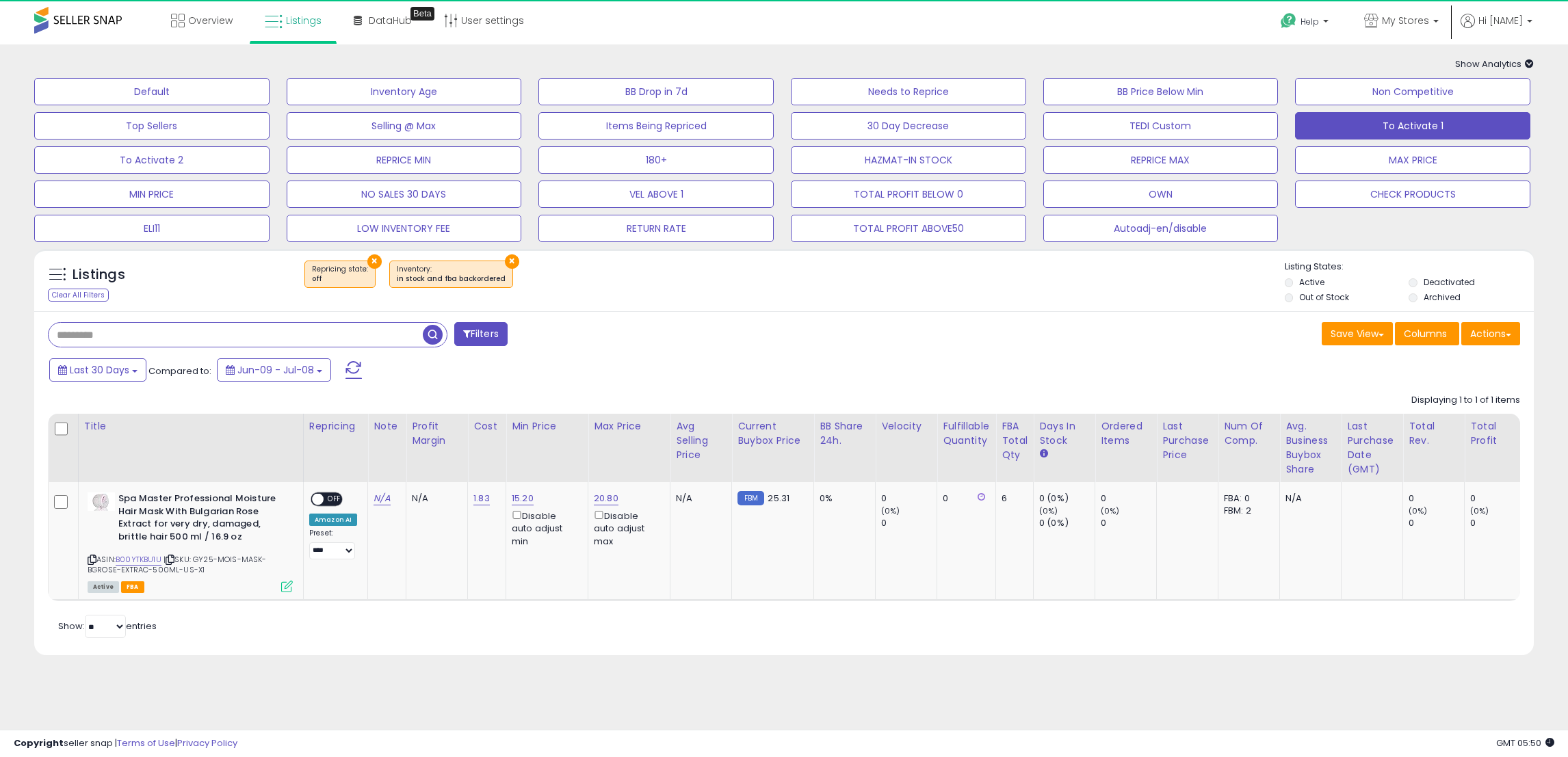 click at bounding box center (235, 334) 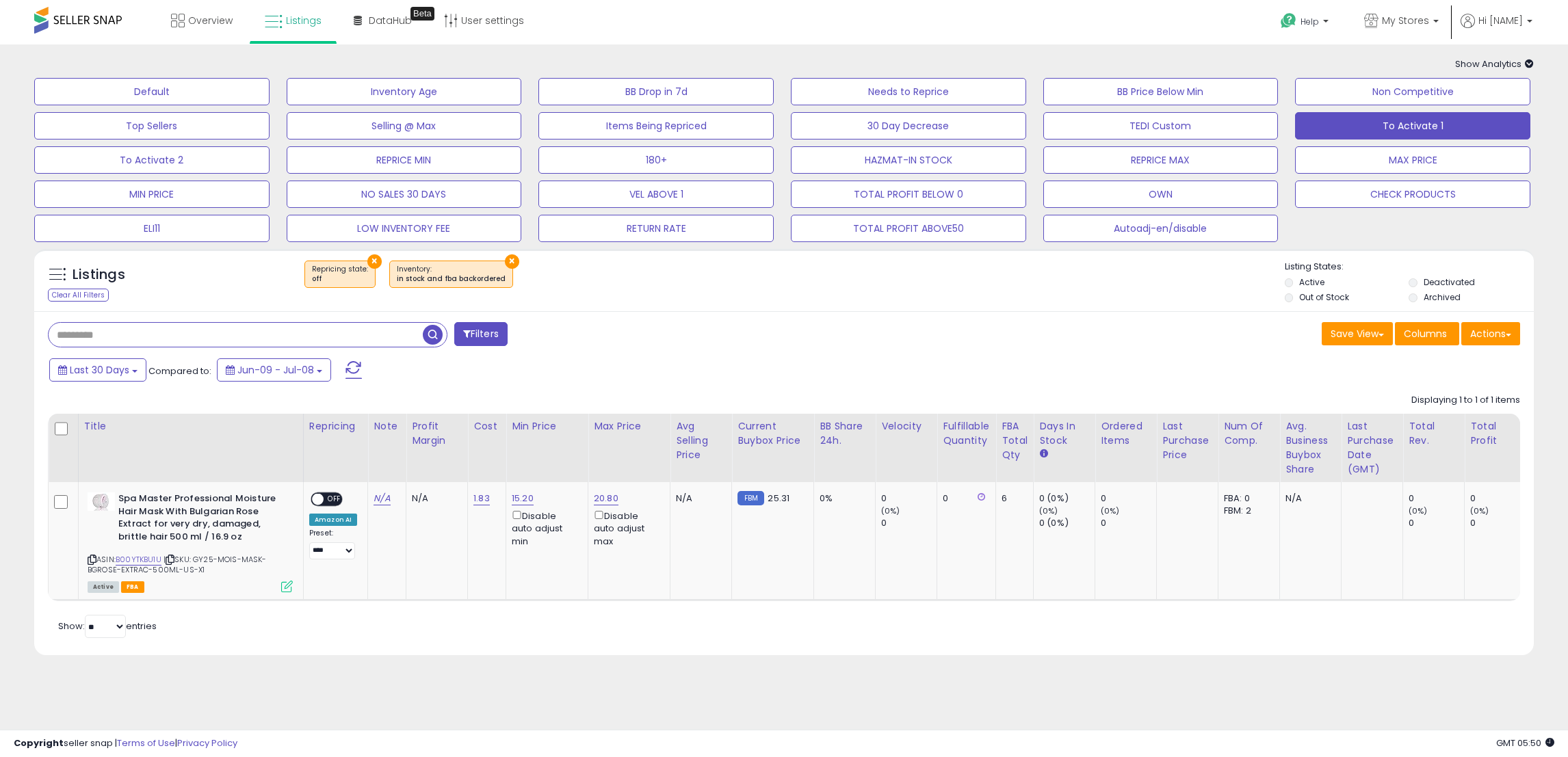 click on "×
Repricing state :
off
× Inventory" at bounding box center [786, 280] 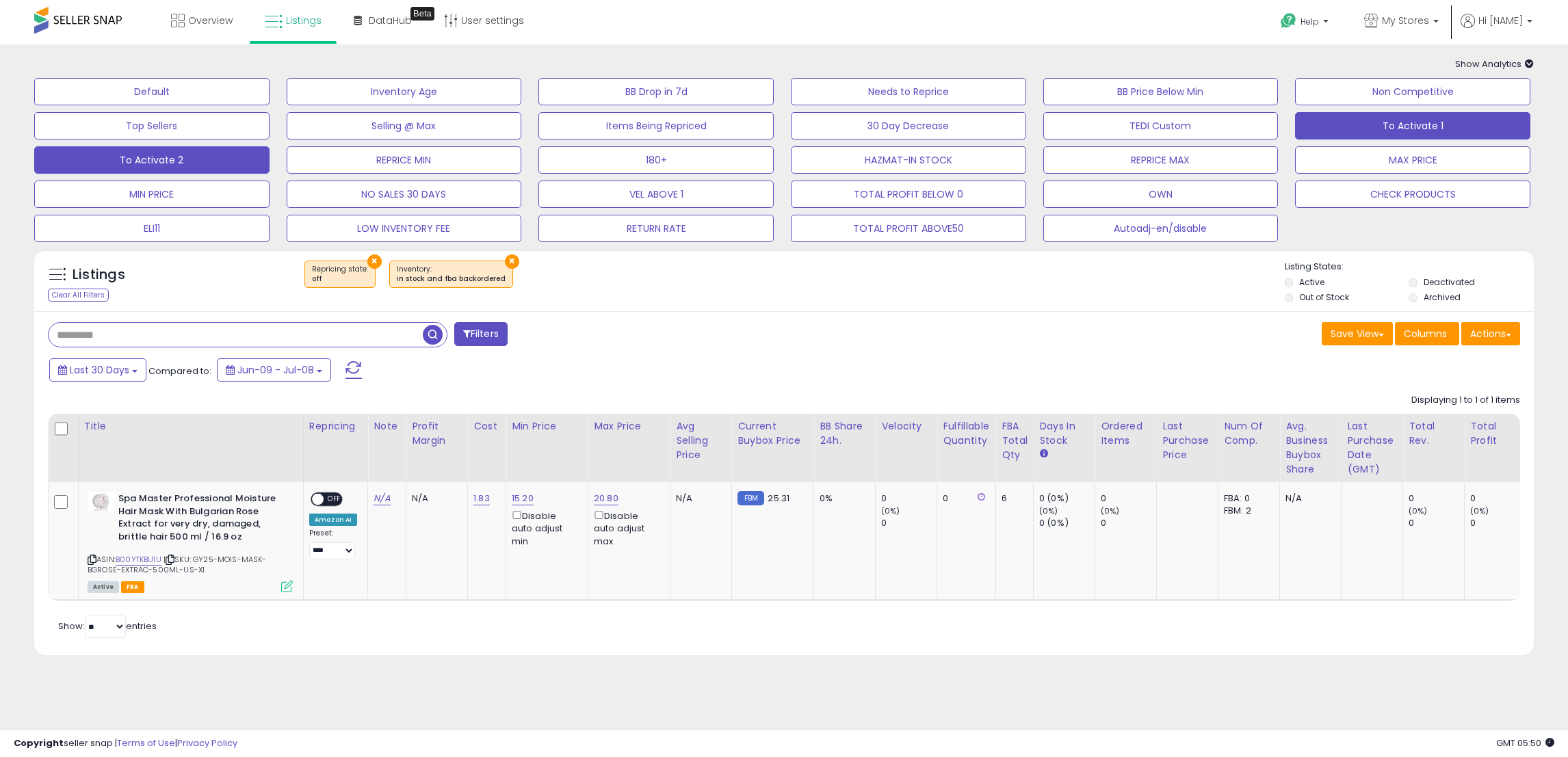 click on "To Activate 2" at bounding box center [152, 92] 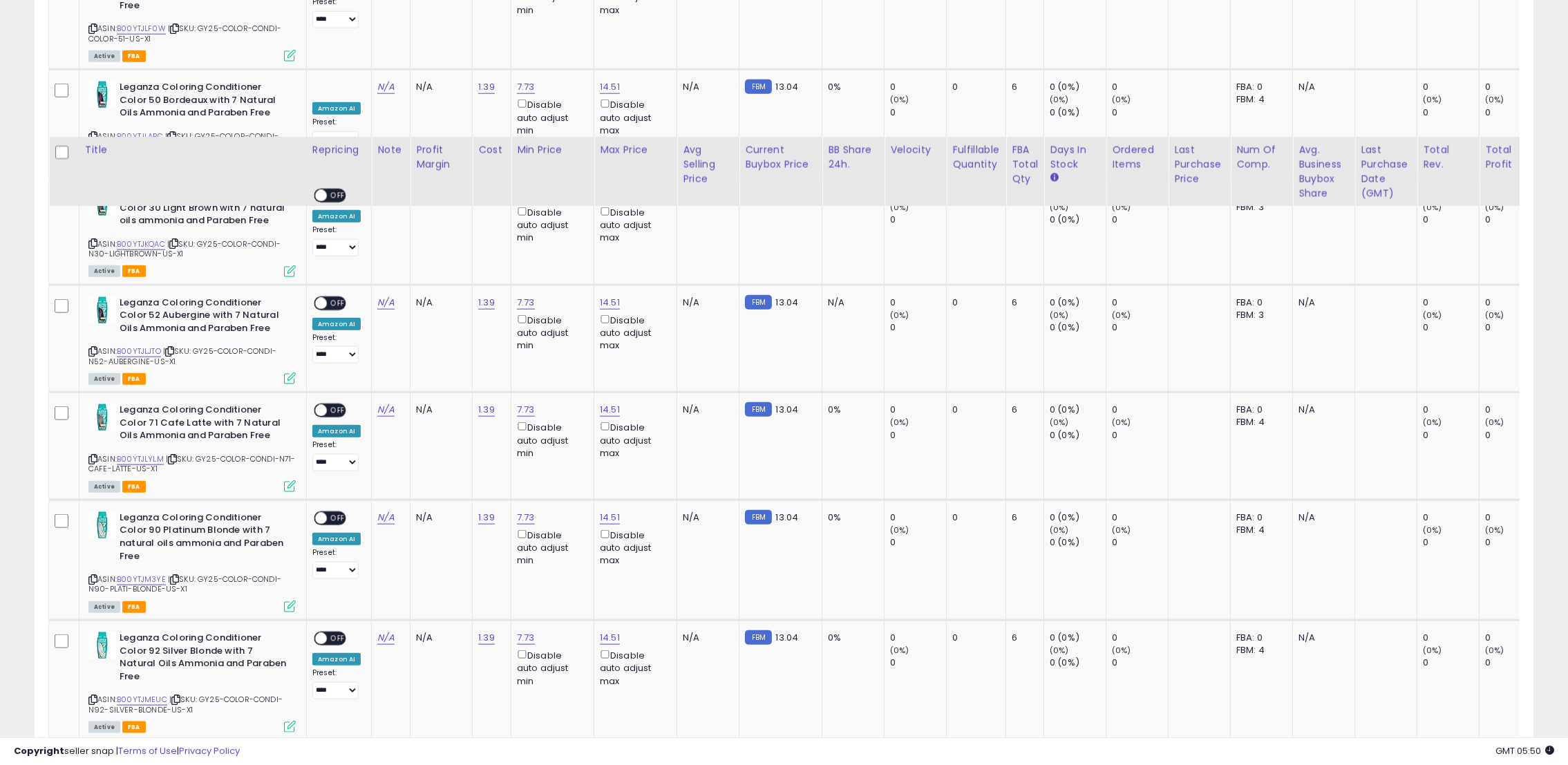 scroll, scrollTop: 2522, scrollLeft: 0, axis: vertical 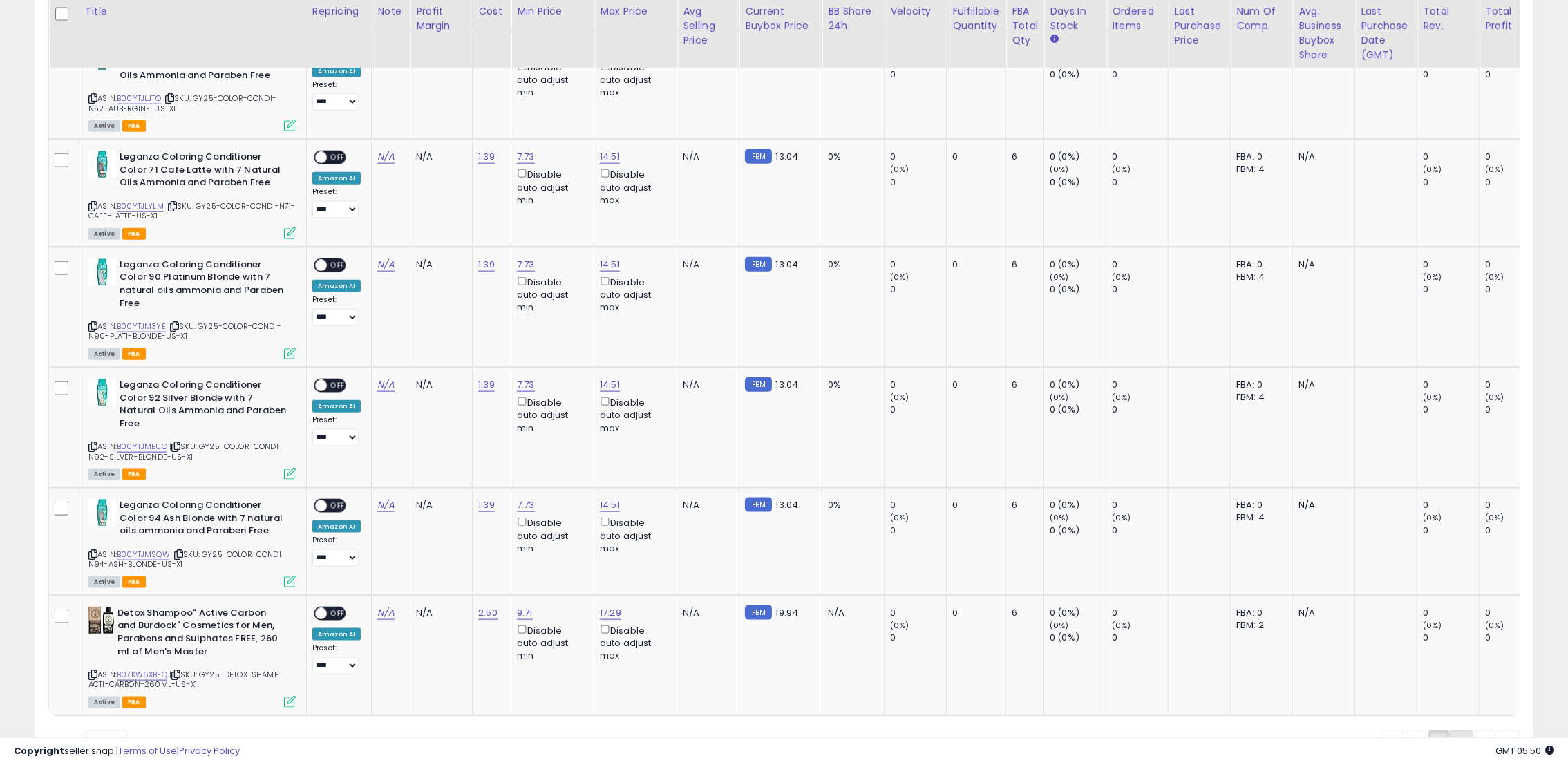 click on "2" 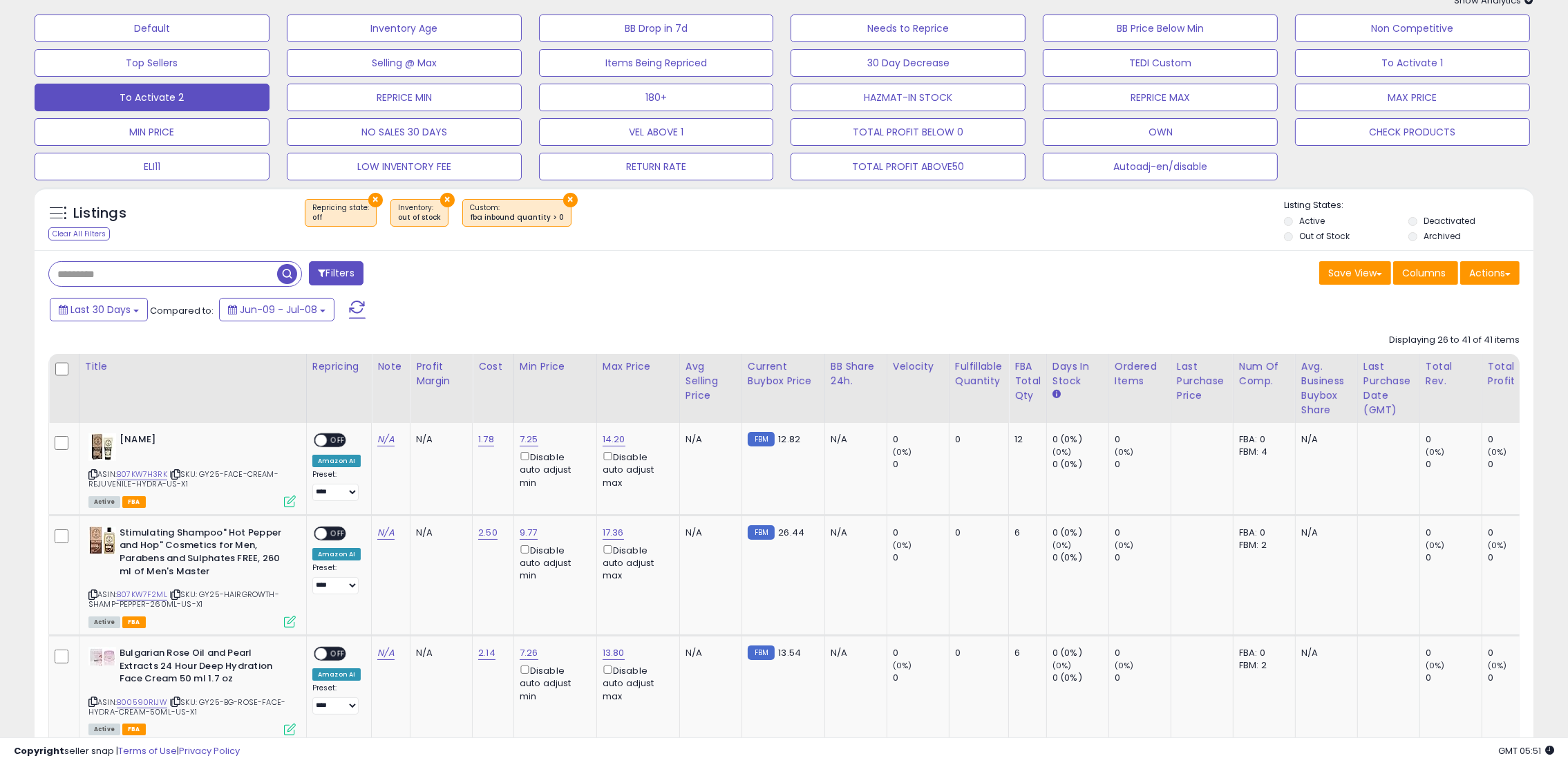 scroll, scrollTop: 0, scrollLeft: 0, axis: both 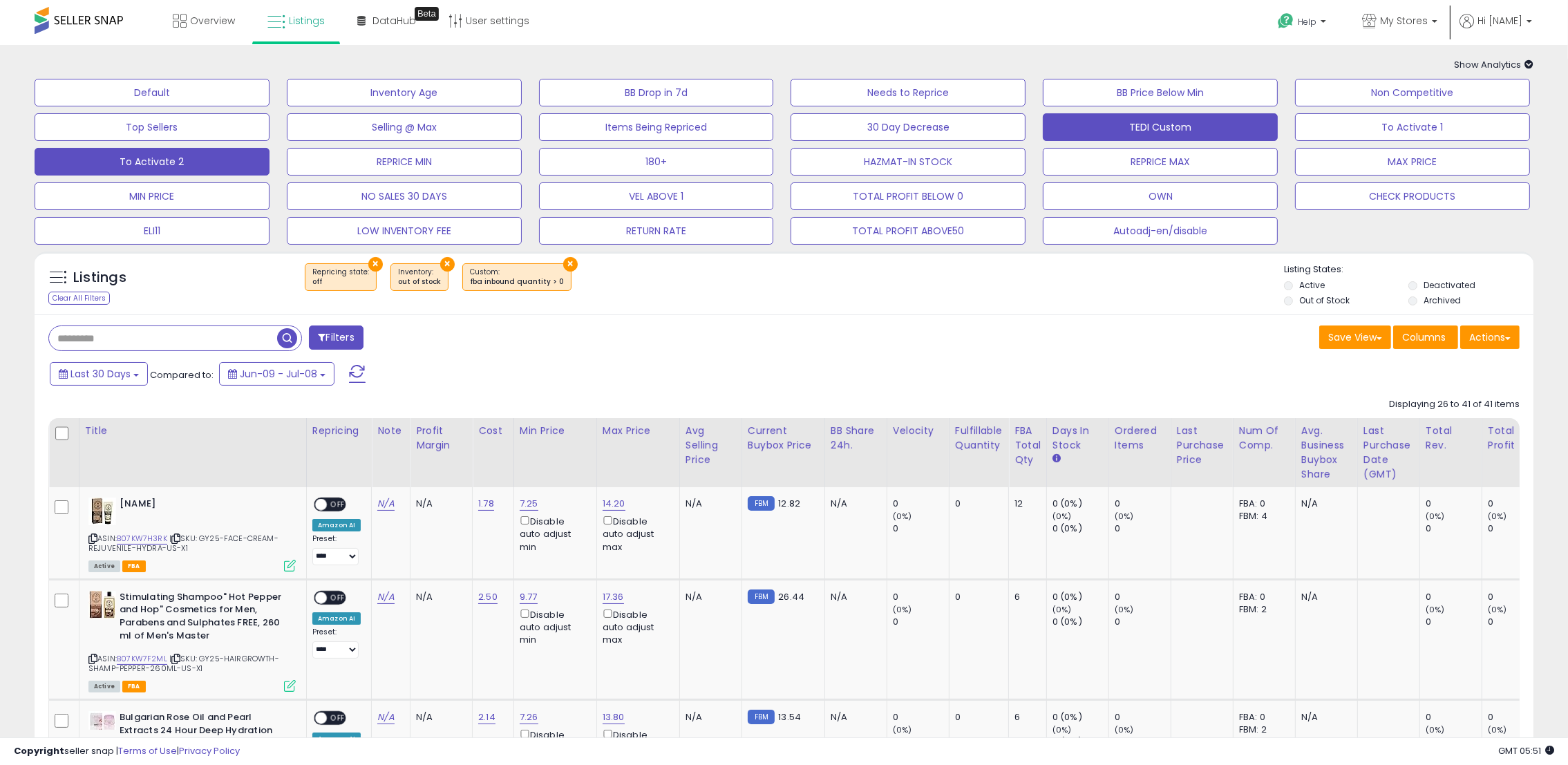 click on "TEDI Custom" at bounding box center (152, 93) 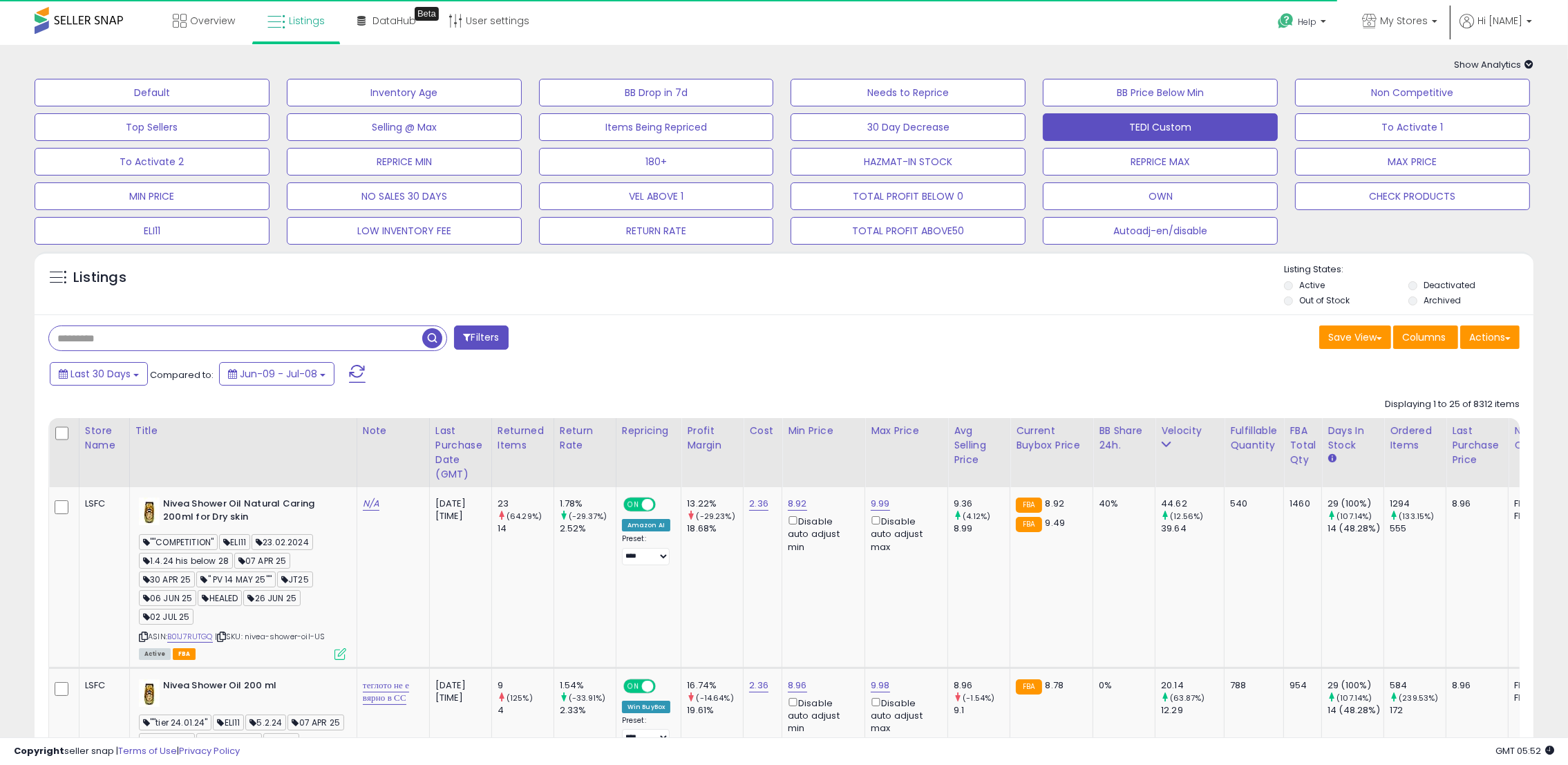 click at bounding box center [236, 338] 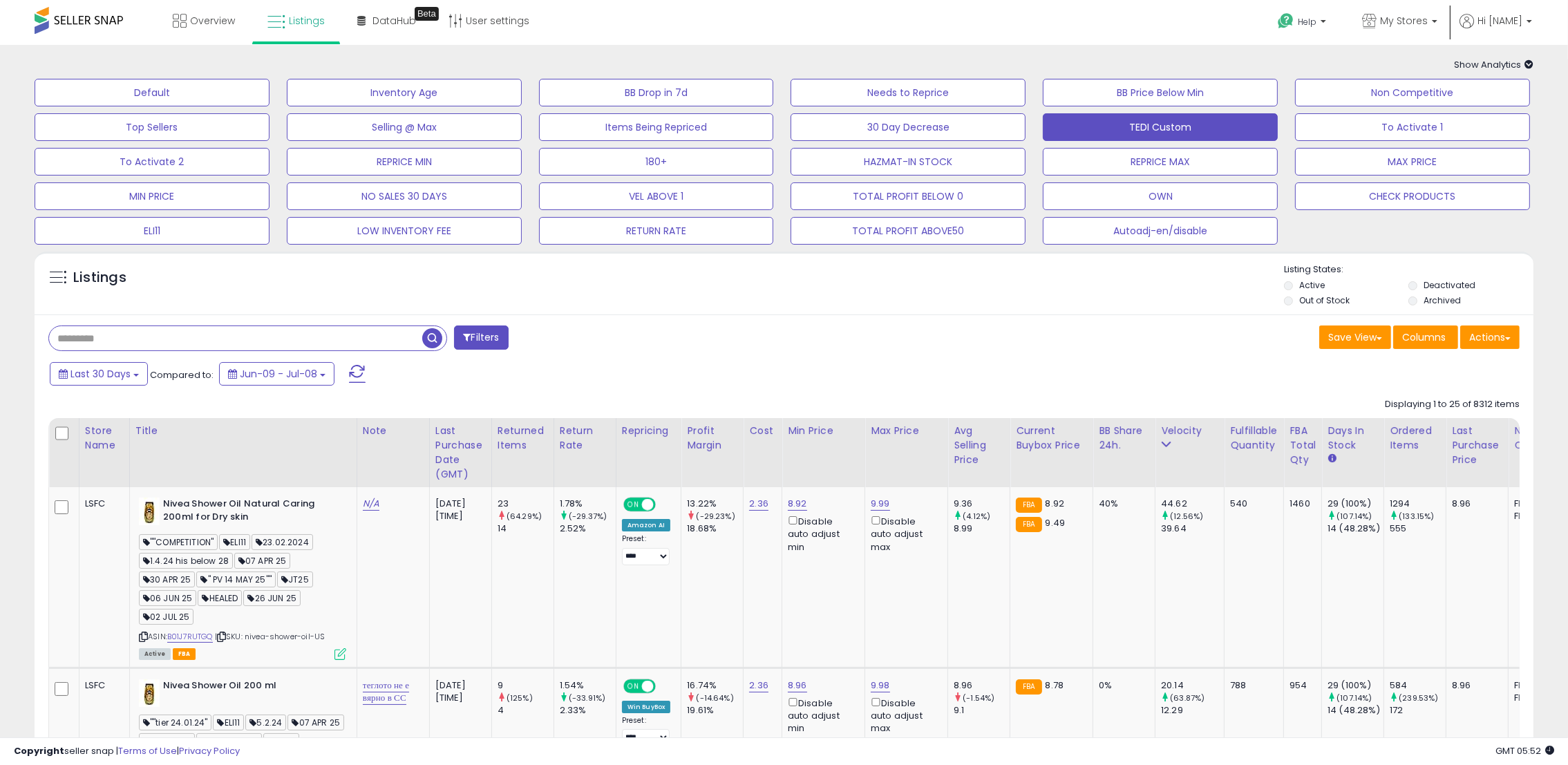 paste on "**********" 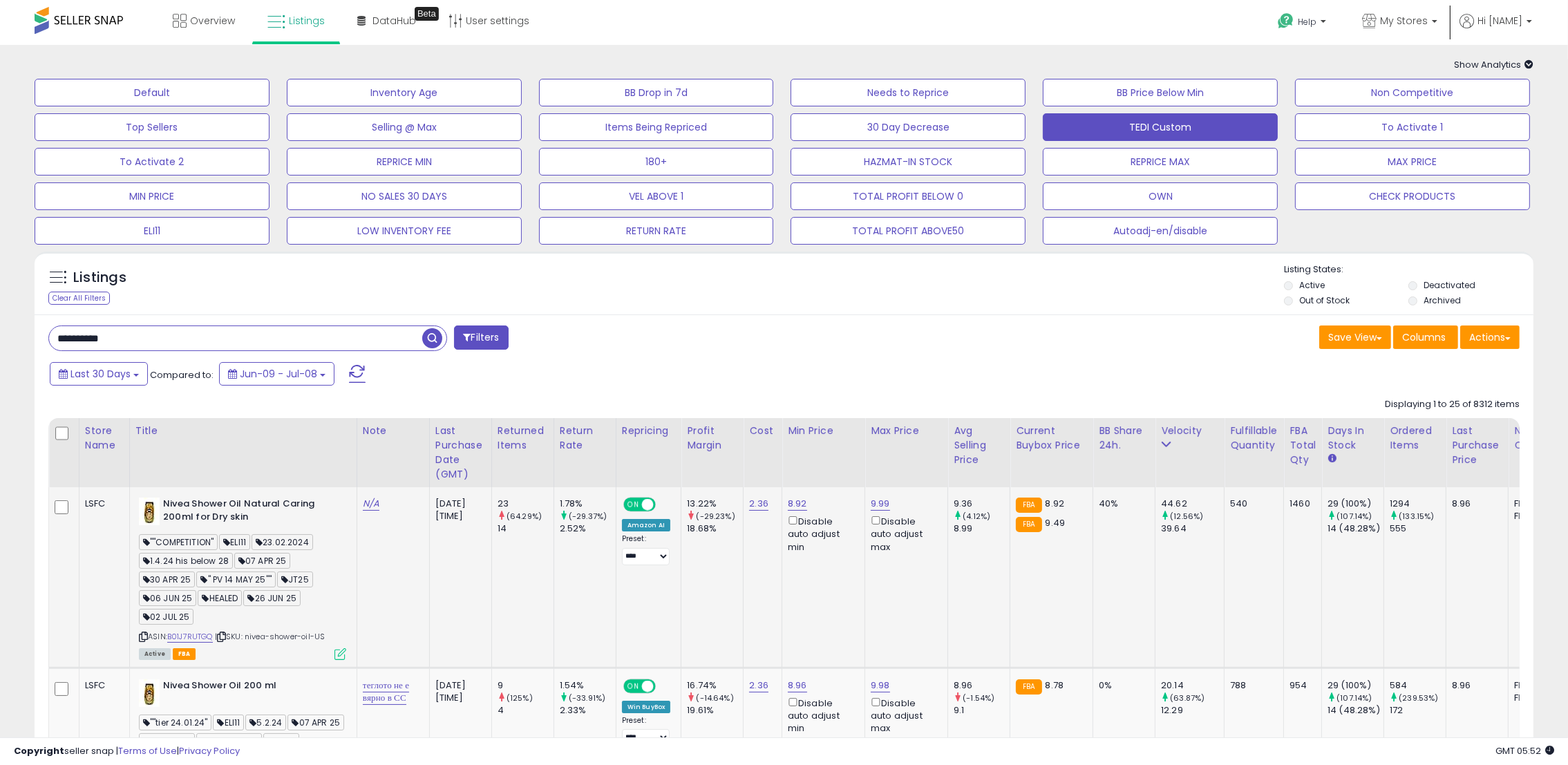 type on "**********" 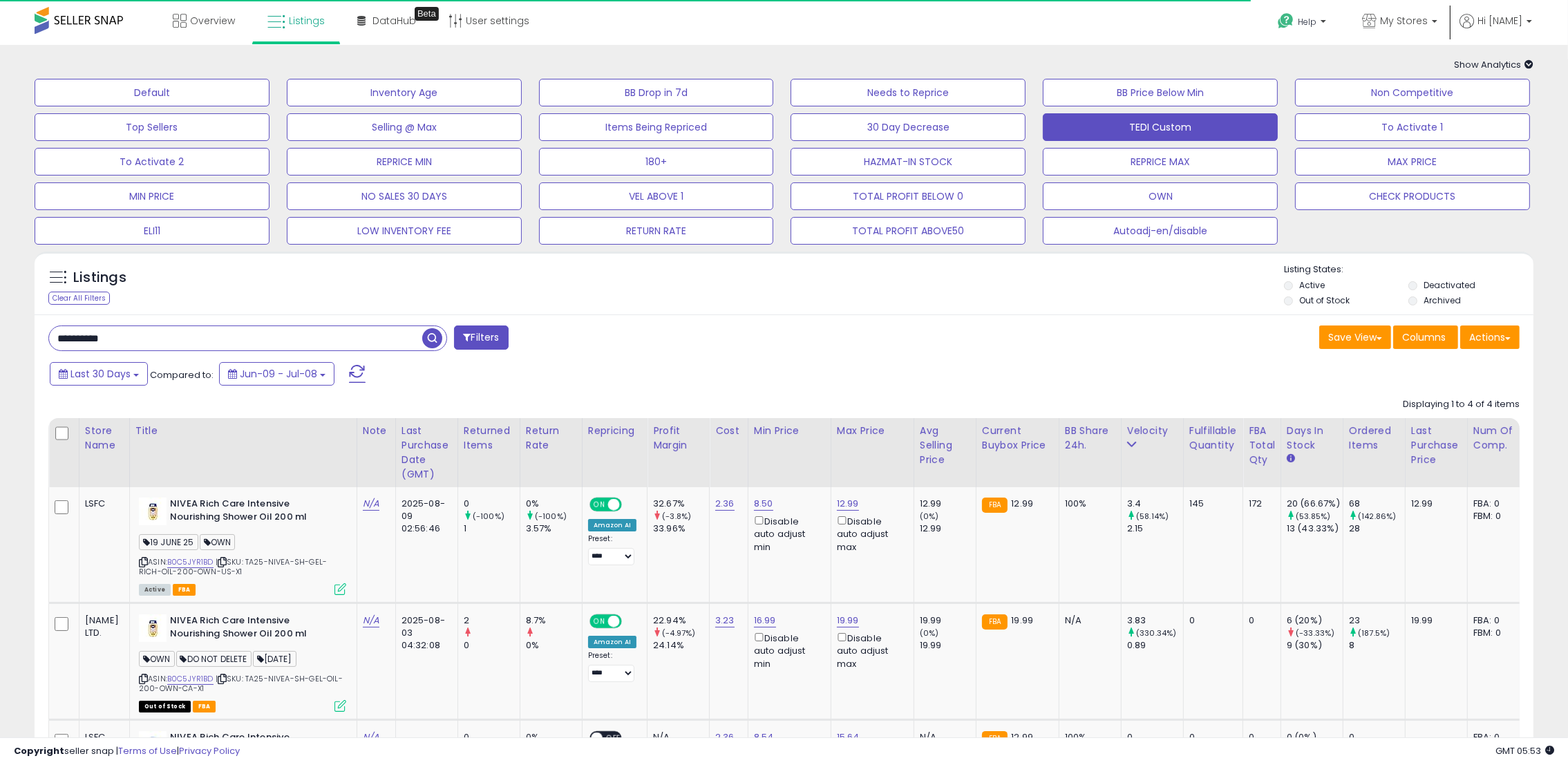 click on "Last 30 Days
Compared to:
Jun-09 - Jul-08" at bounding box center (598, 375) 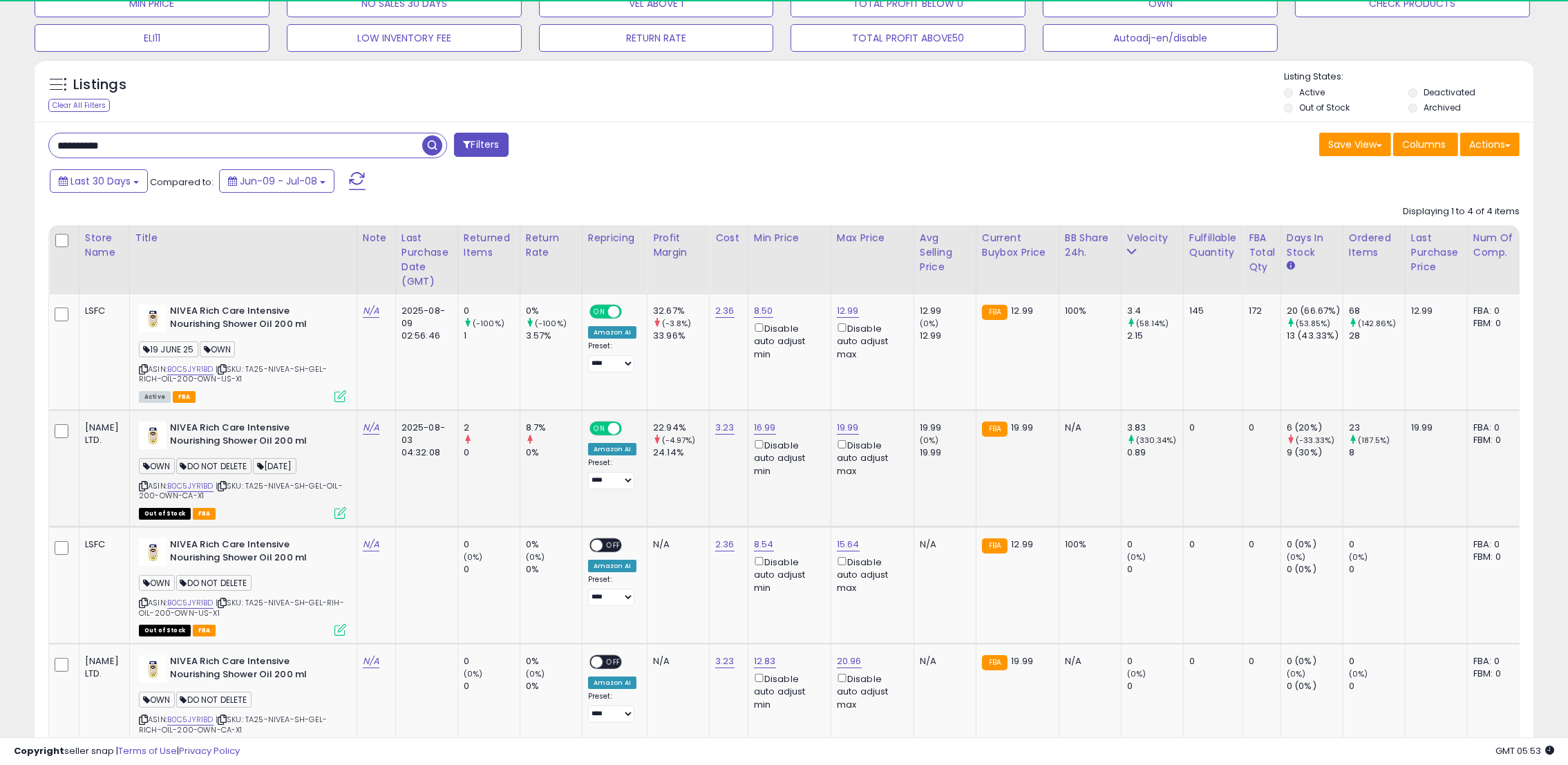 scroll, scrollTop: 207, scrollLeft: 0, axis: vertical 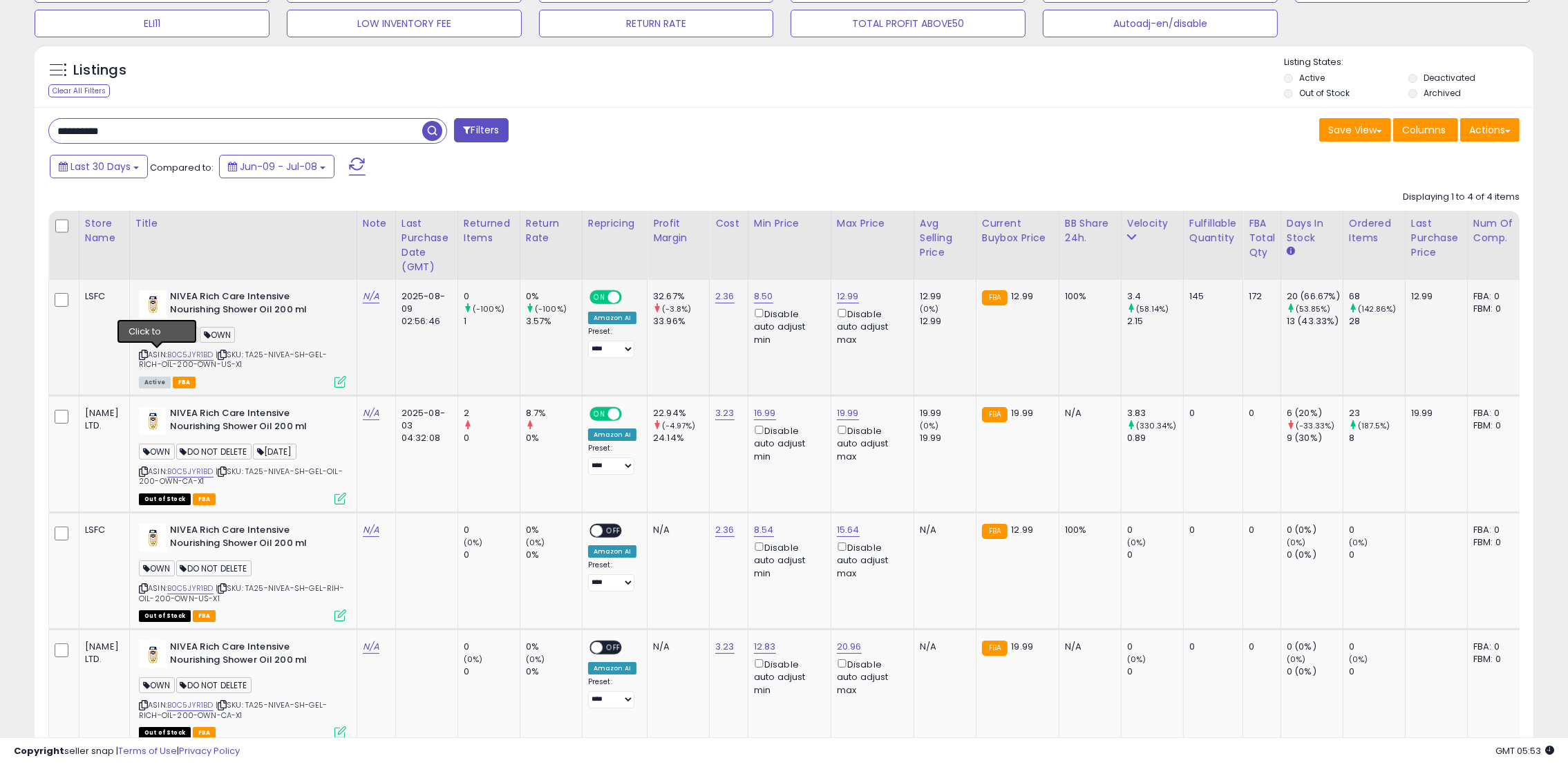 click at bounding box center [143, 355] 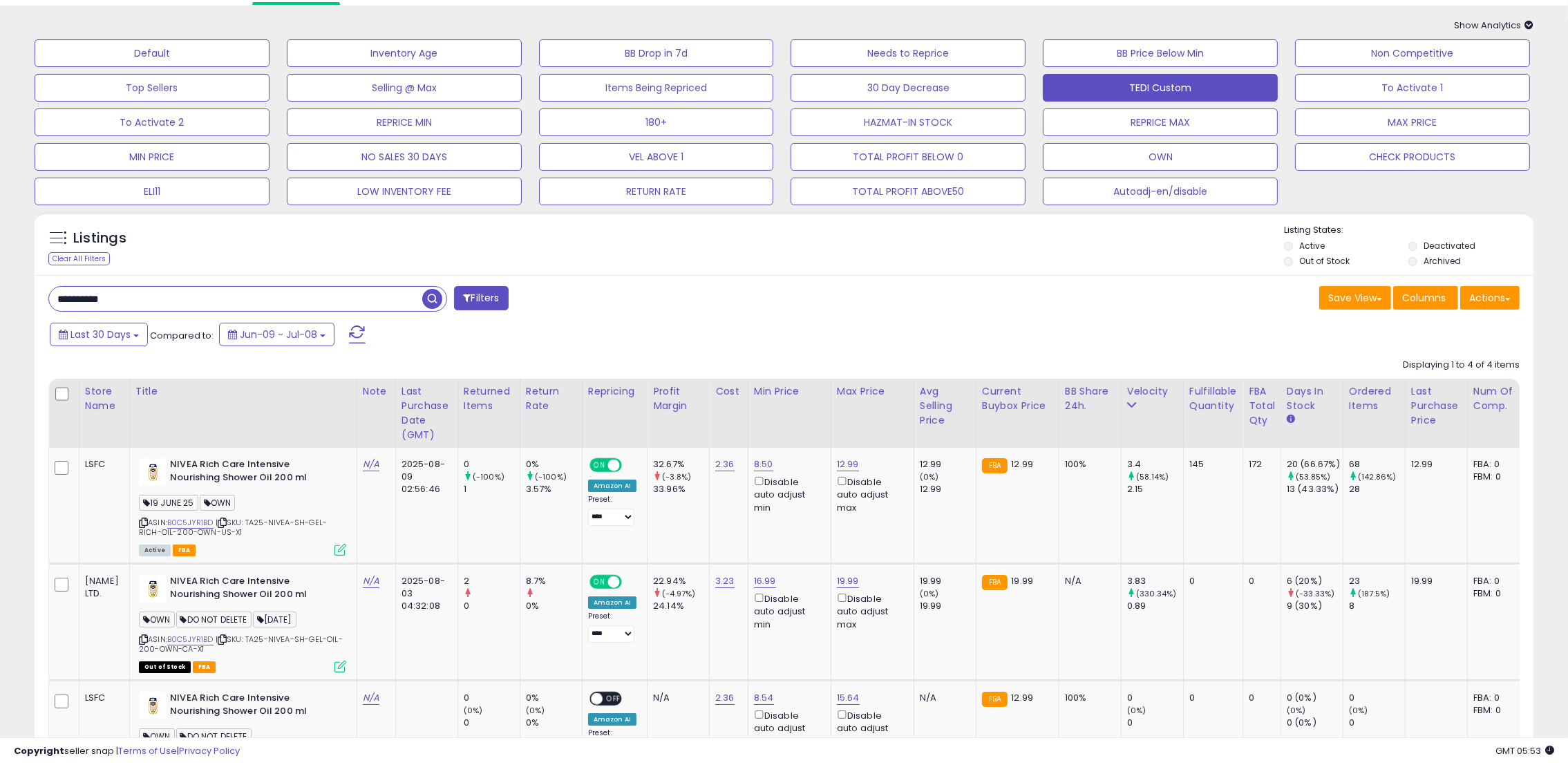 scroll, scrollTop: 0, scrollLeft: 0, axis: both 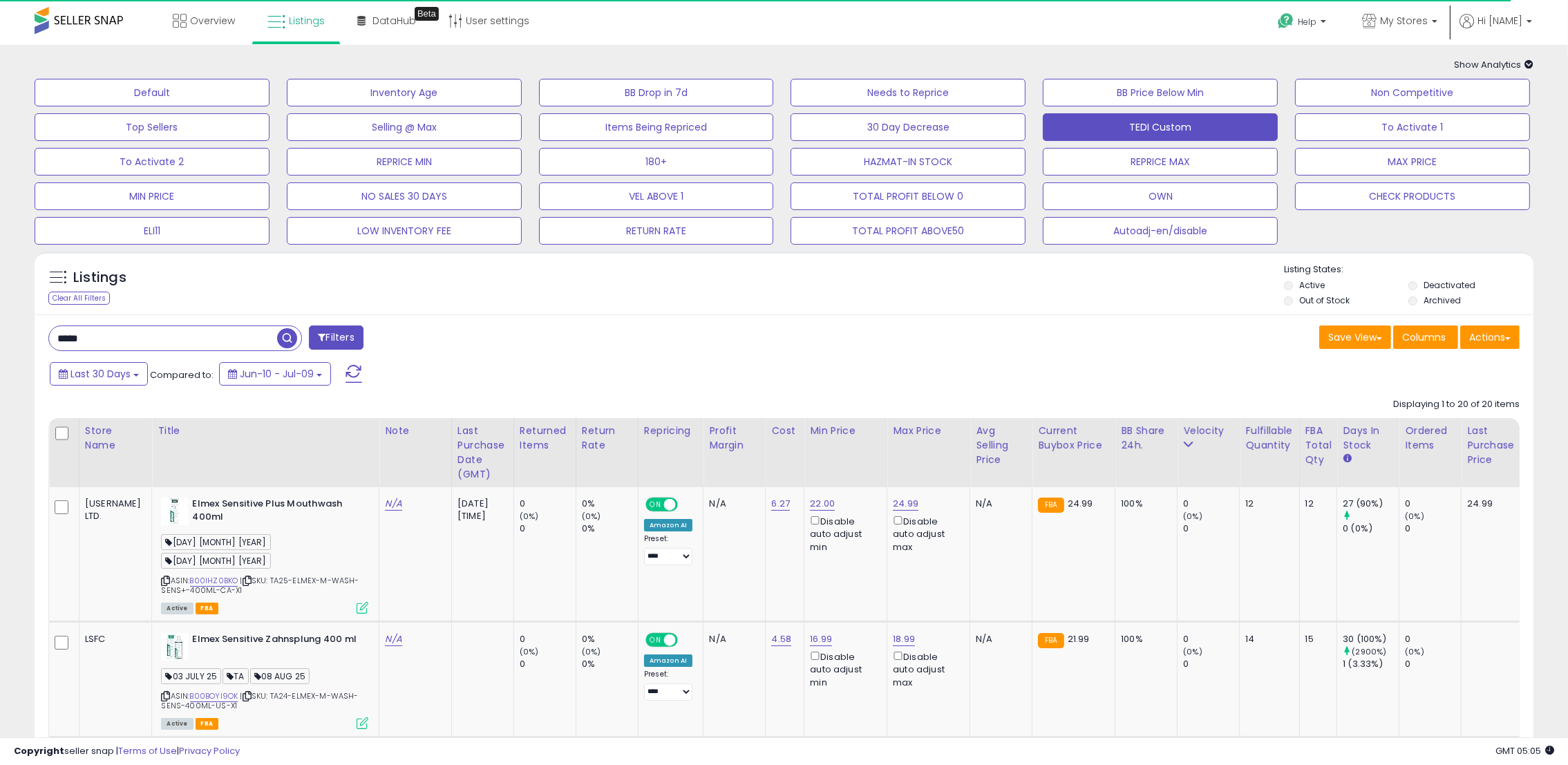 click on "*****" at bounding box center (163, 338) 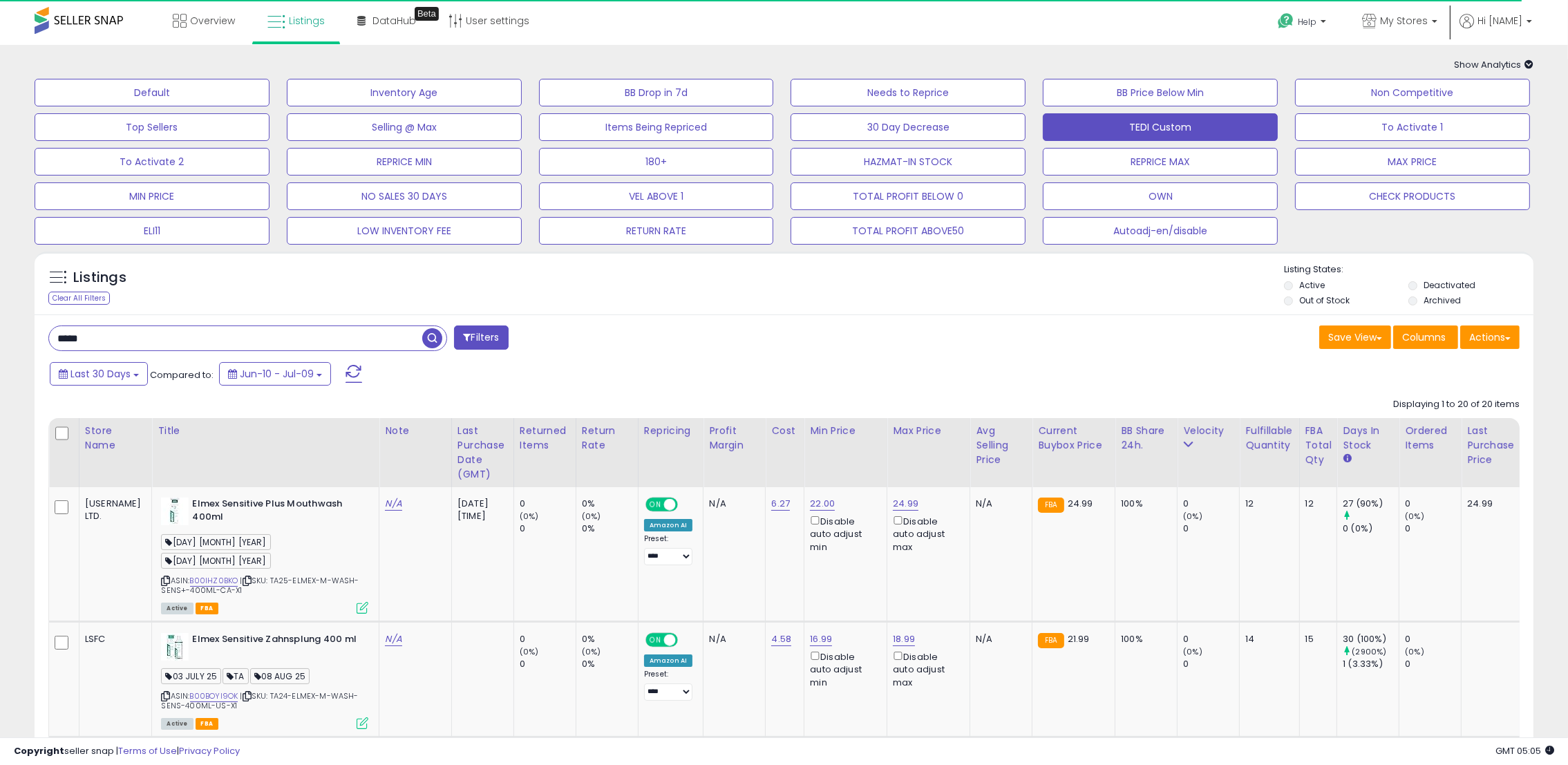 click on "*****" at bounding box center [236, 338] 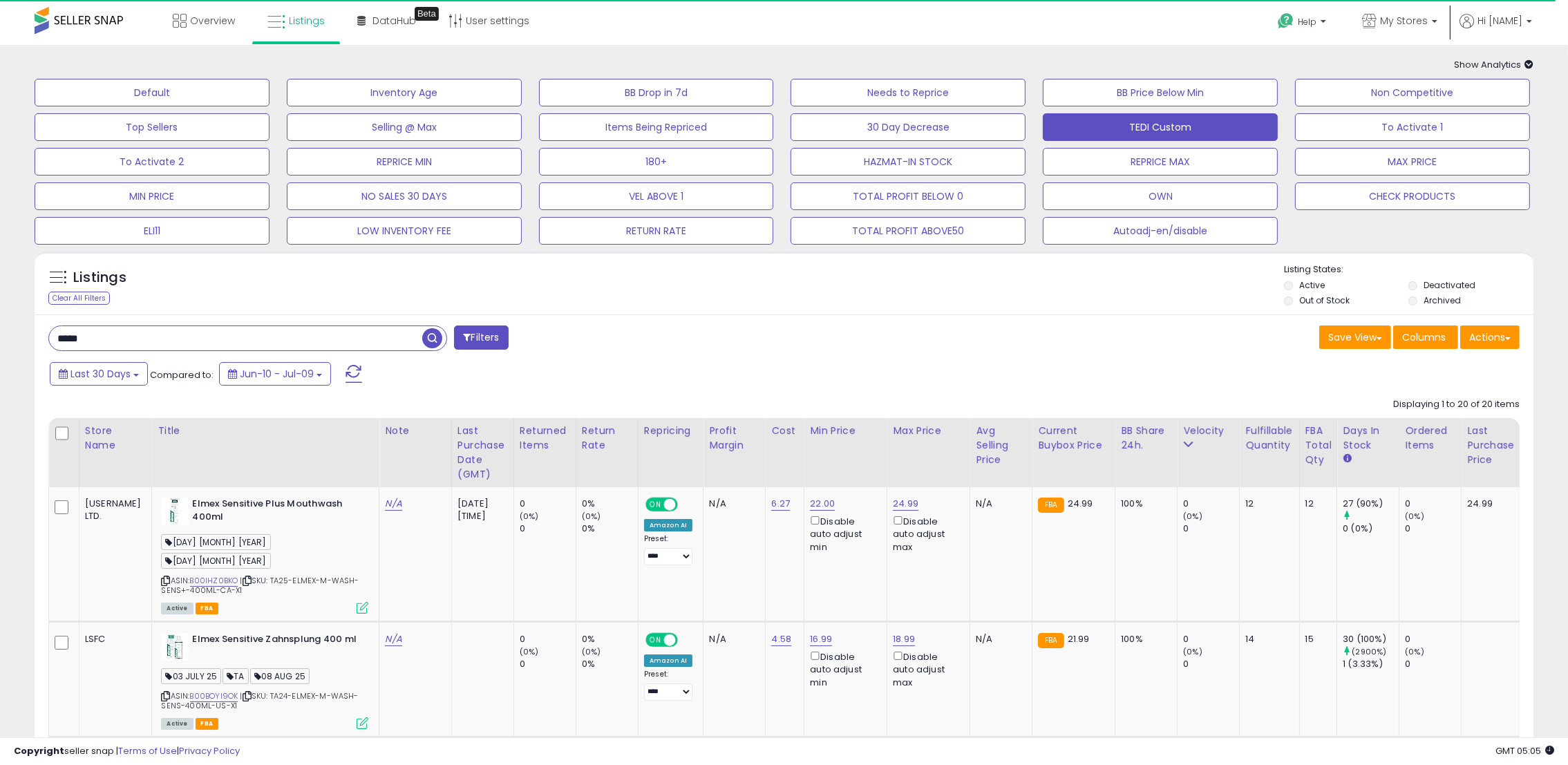 paste on "*****" 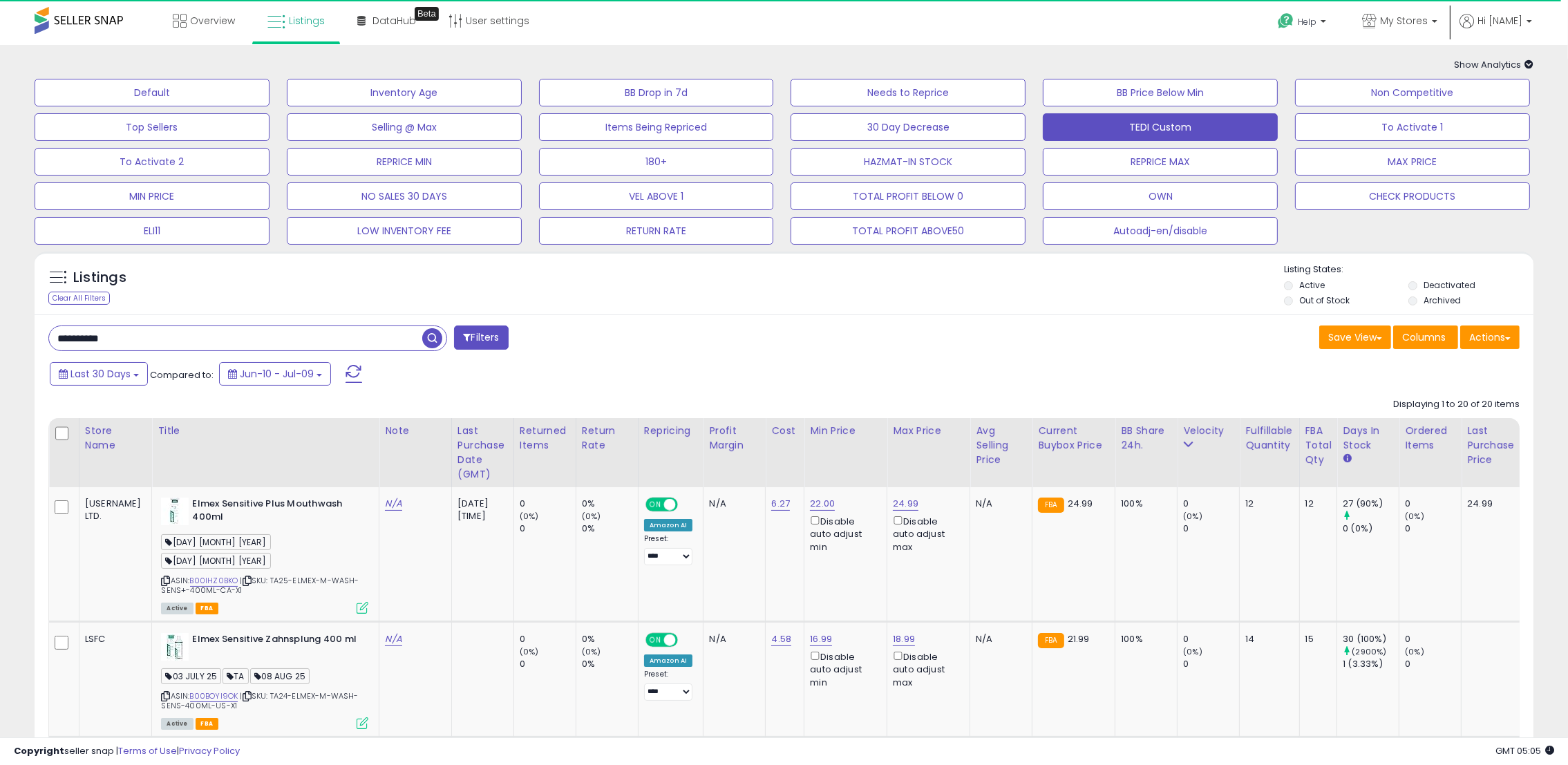 type on "**********" 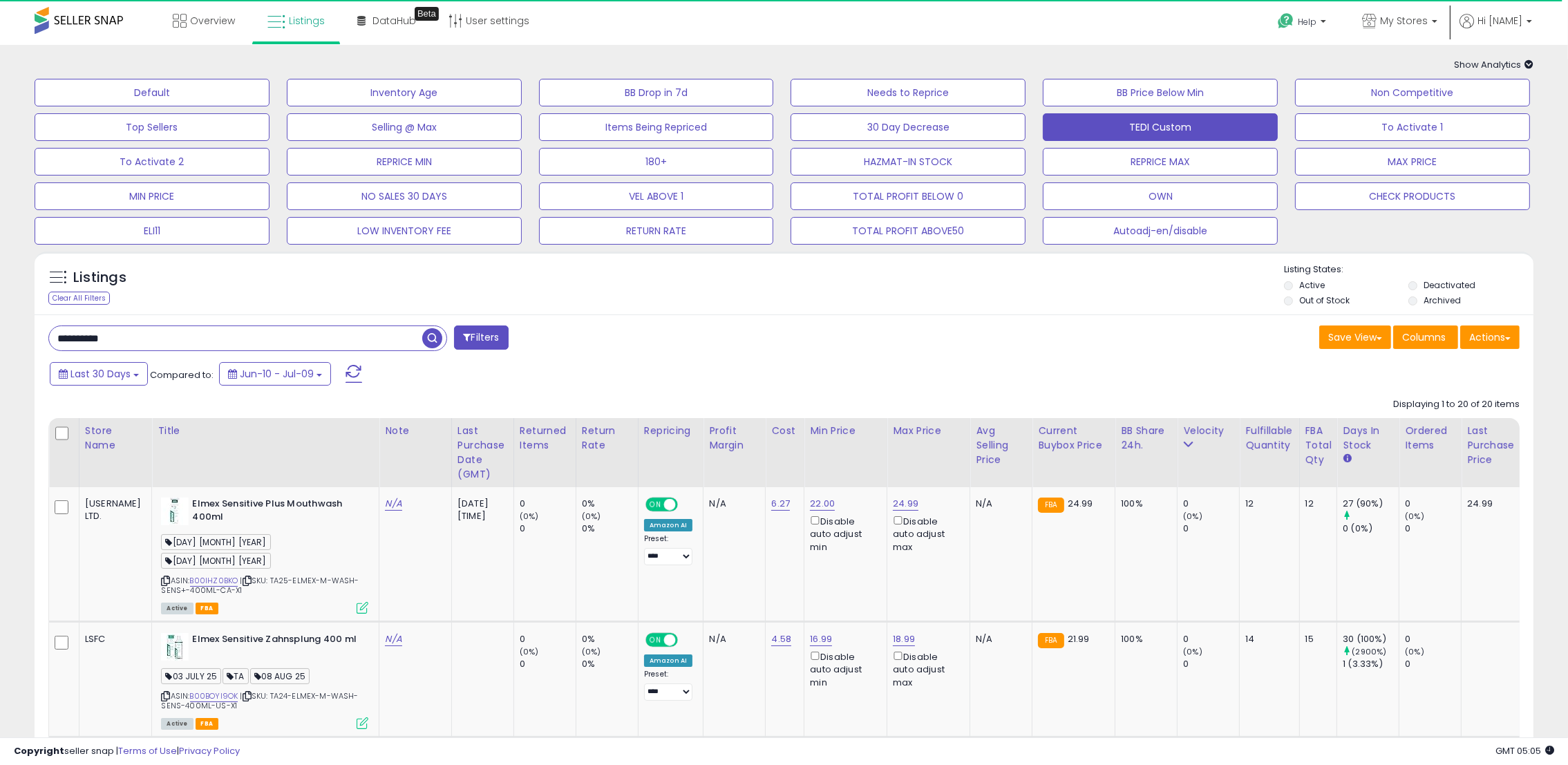 click at bounding box center (432, 338) 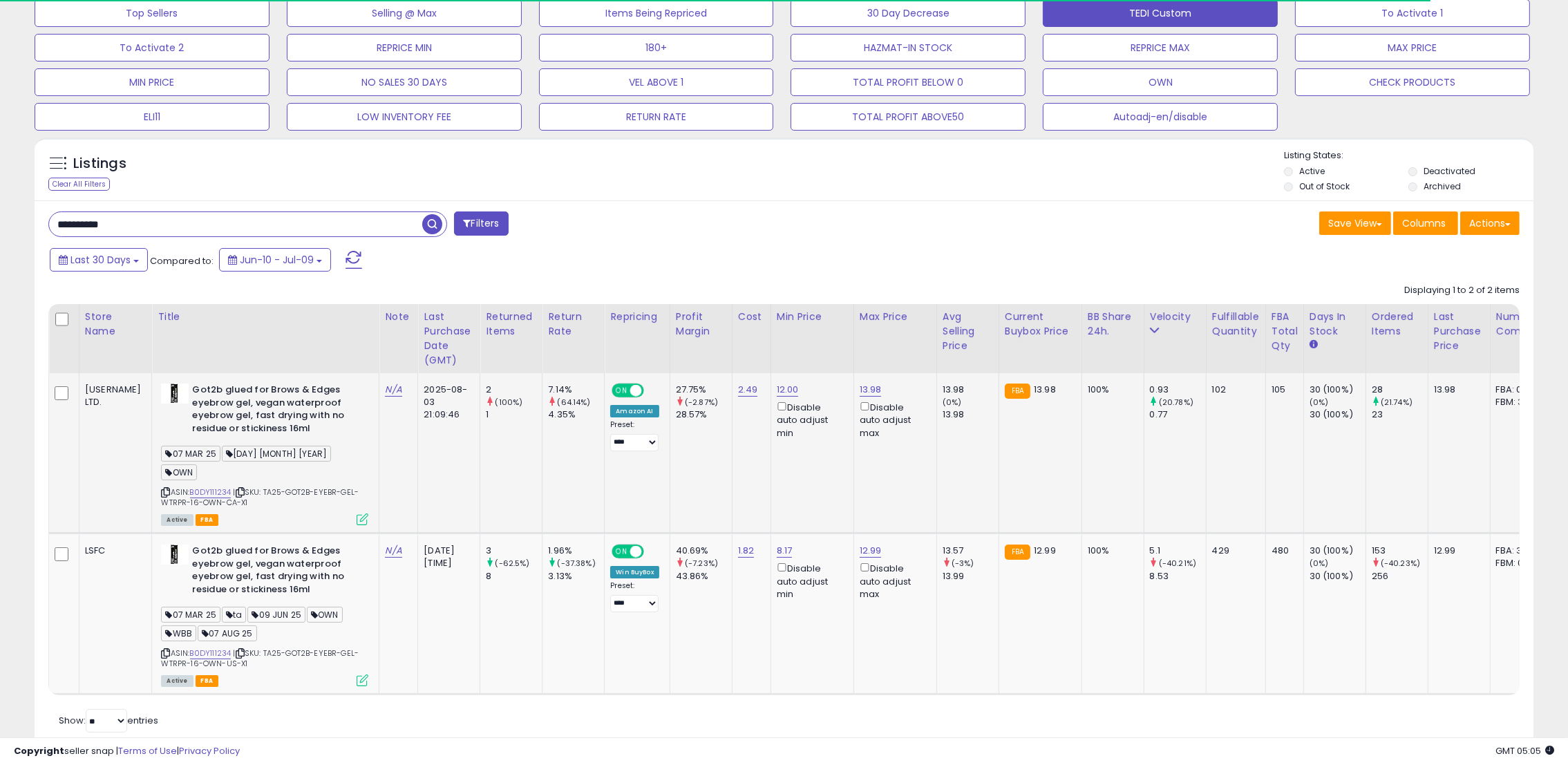 scroll, scrollTop: 148, scrollLeft: 0, axis: vertical 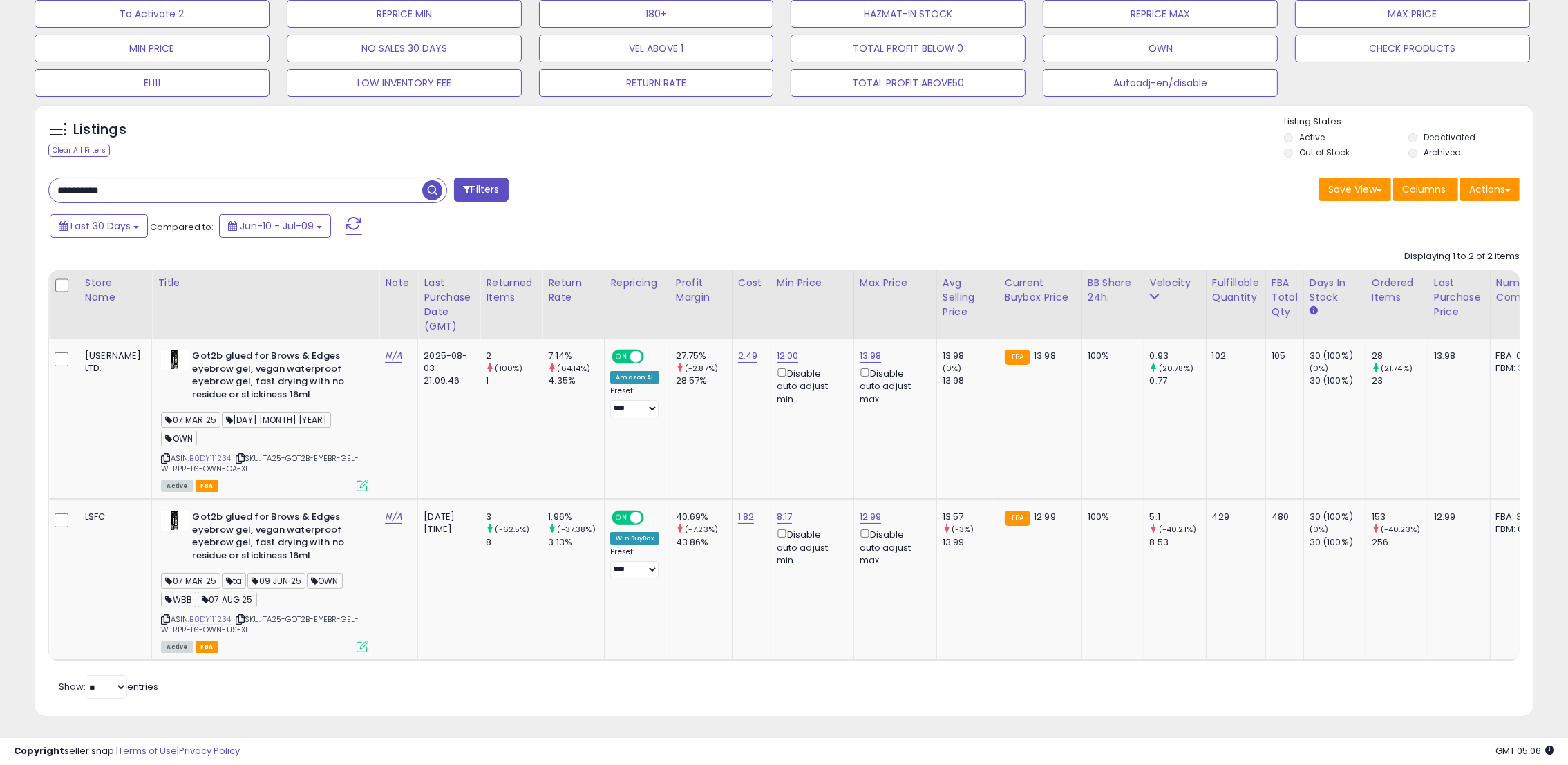 click on "**********" at bounding box center [411, 191] 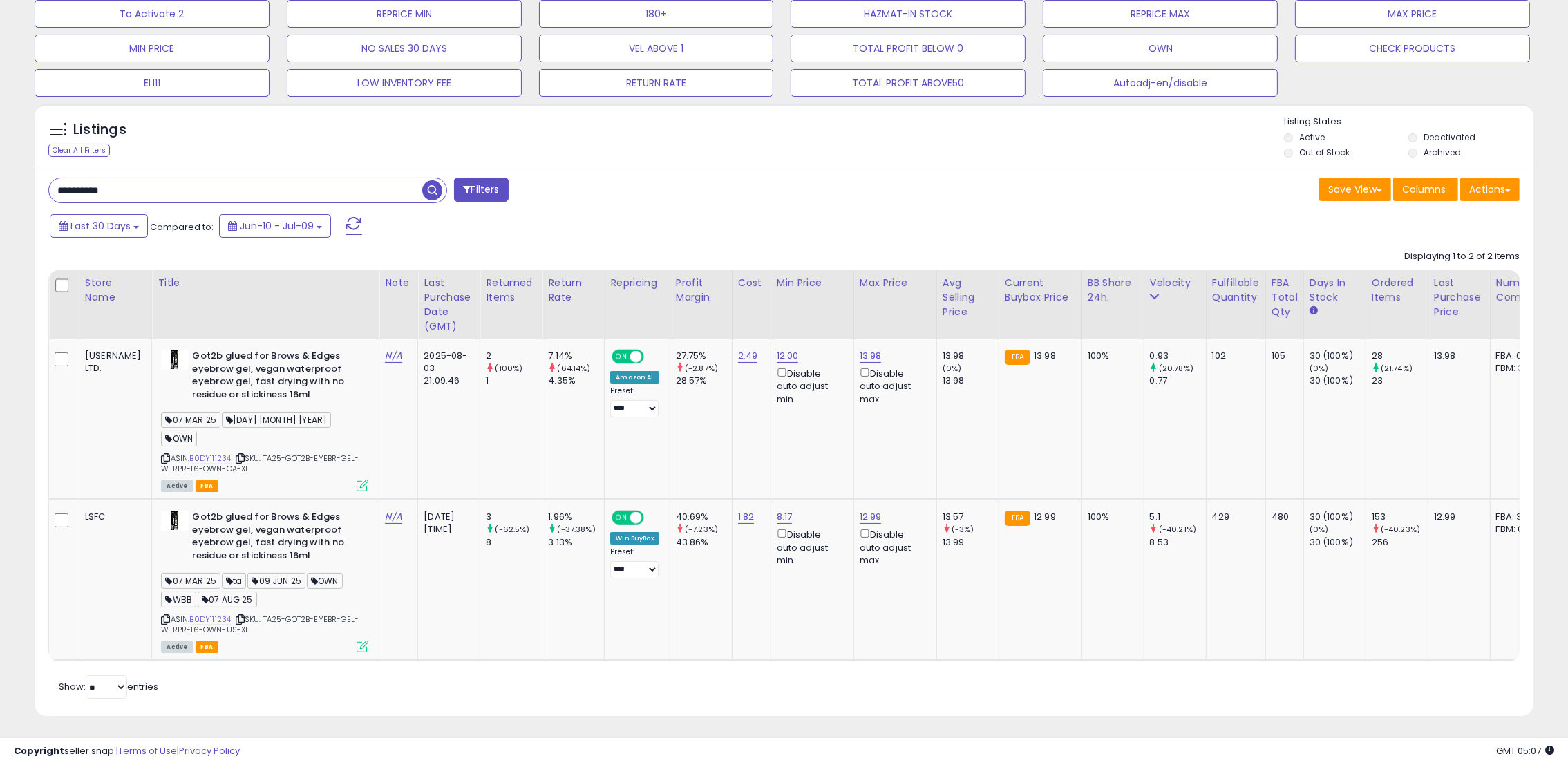 scroll, scrollTop: 0, scrollLeft: 15, axis: horizontal 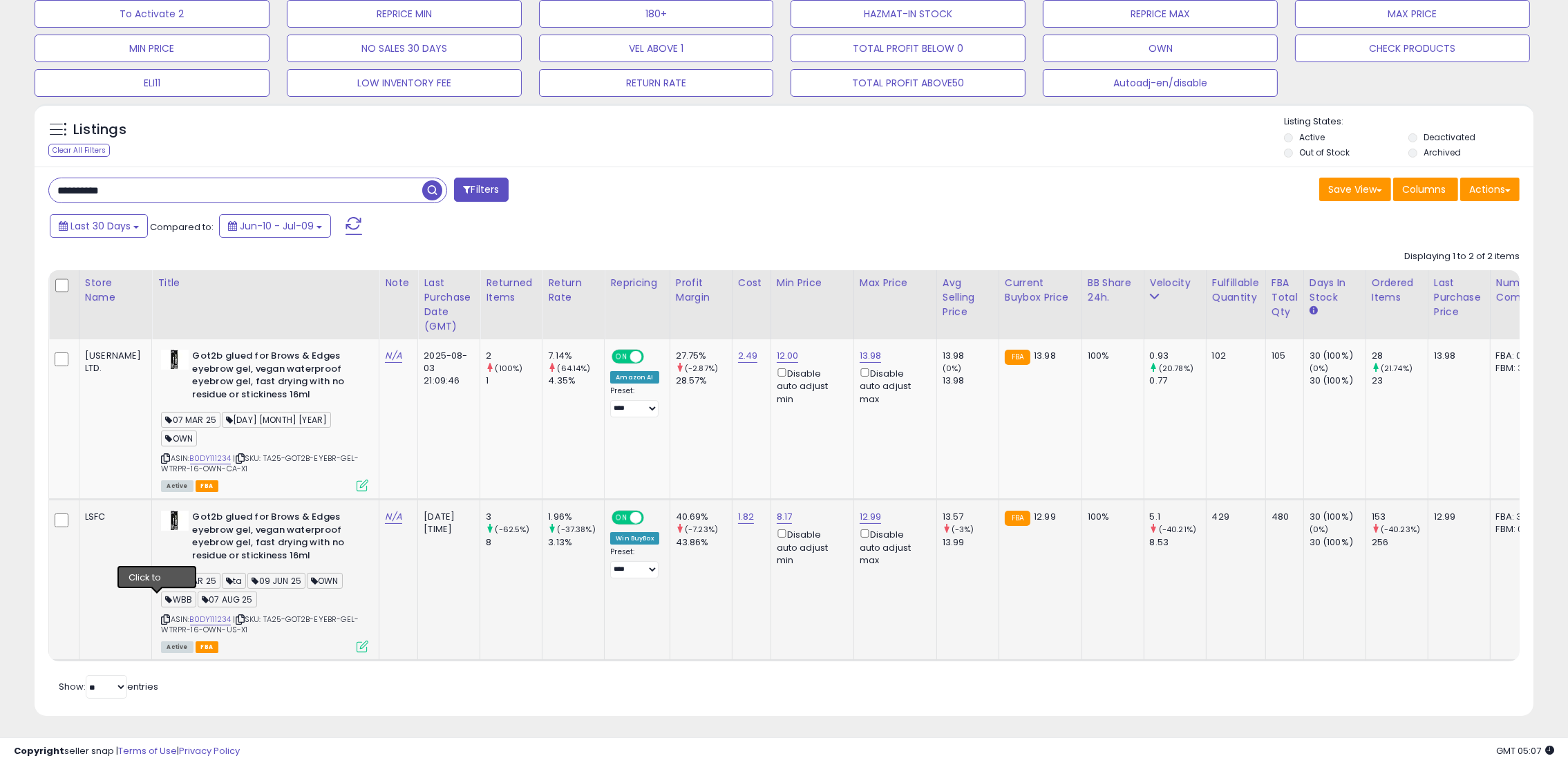 click at bounding box center (165, 619) 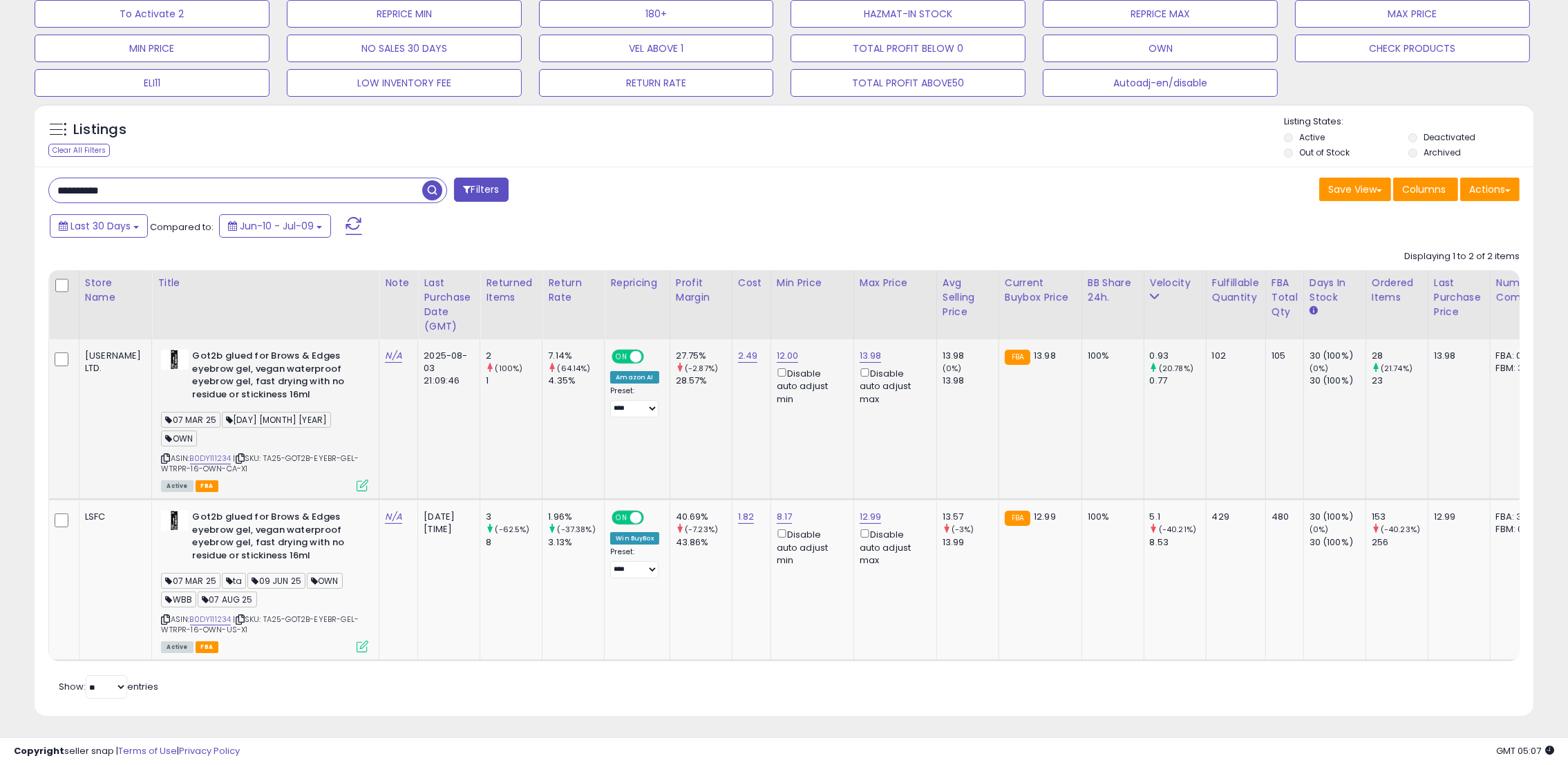 drag, startPoint x: 820, startPoint y: 1, endPoint x: 1237, endPoint y: 460, distance: 620.1371 